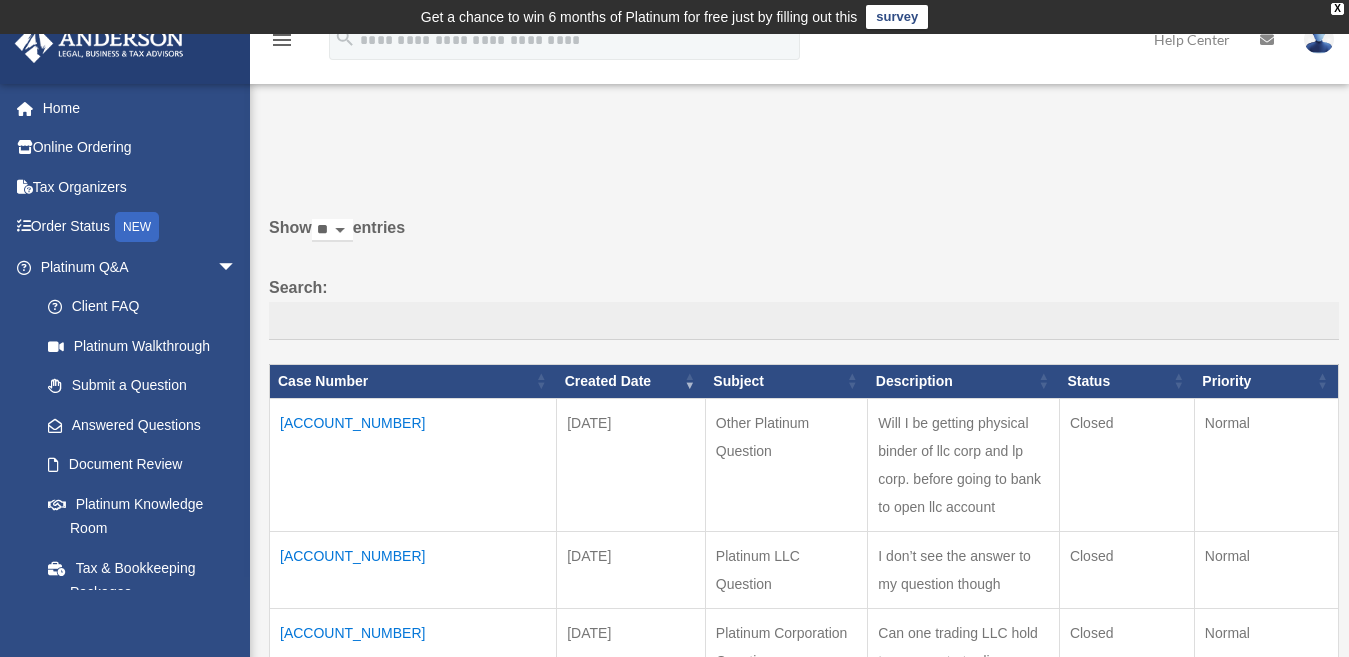 scroll, scrollTop: 0, scrollLeft: 0, axis: both 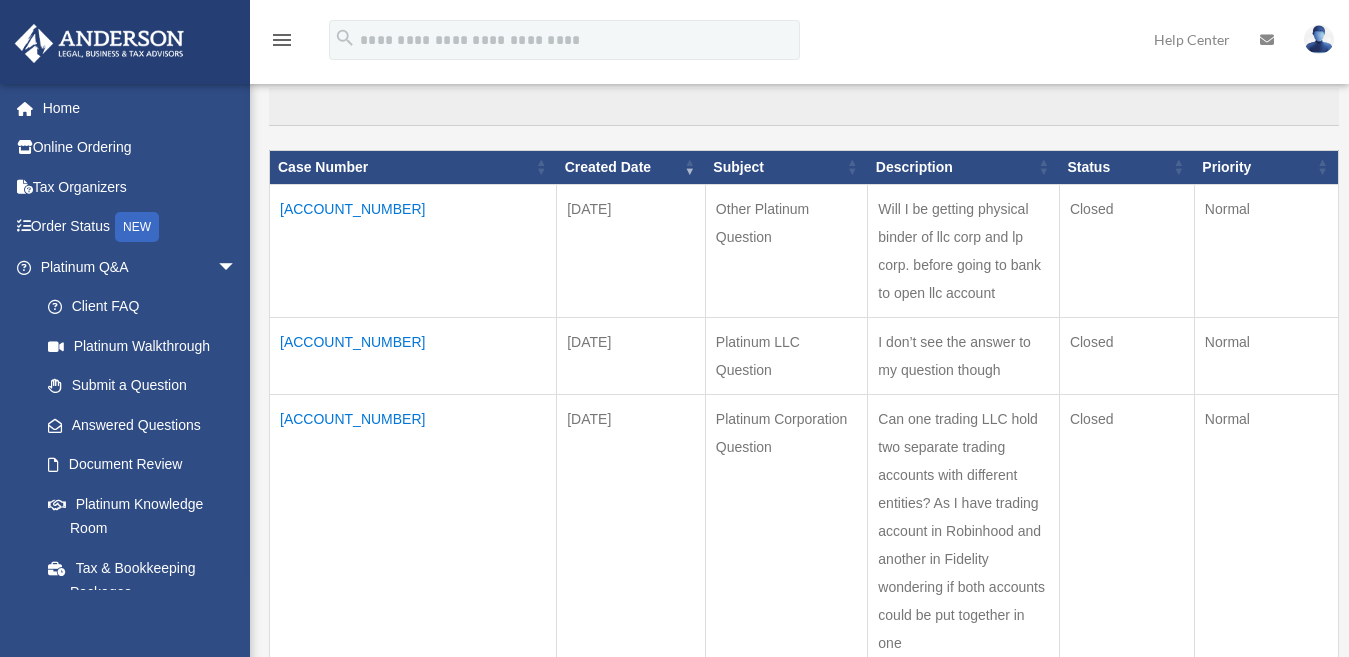 click on "[ACCOUNT_NUMBER]" at bounding box center [413, 250] 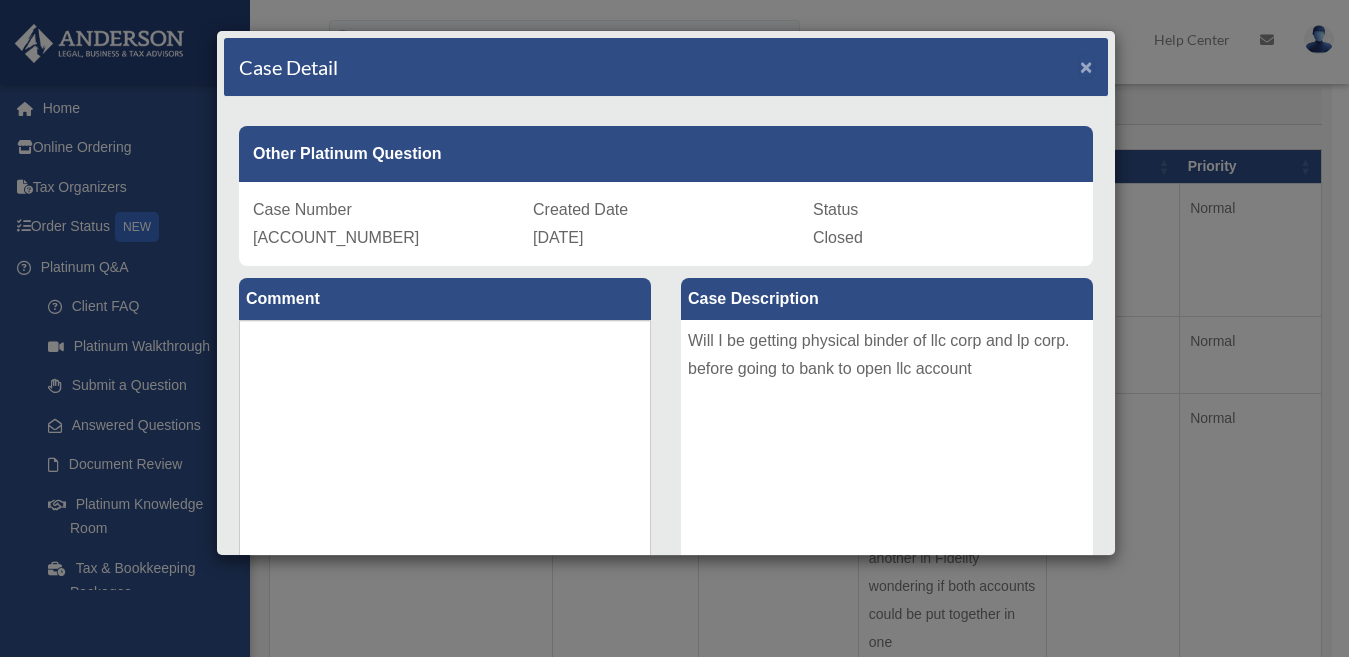 click on "×" at bounding box center [1086, 66] 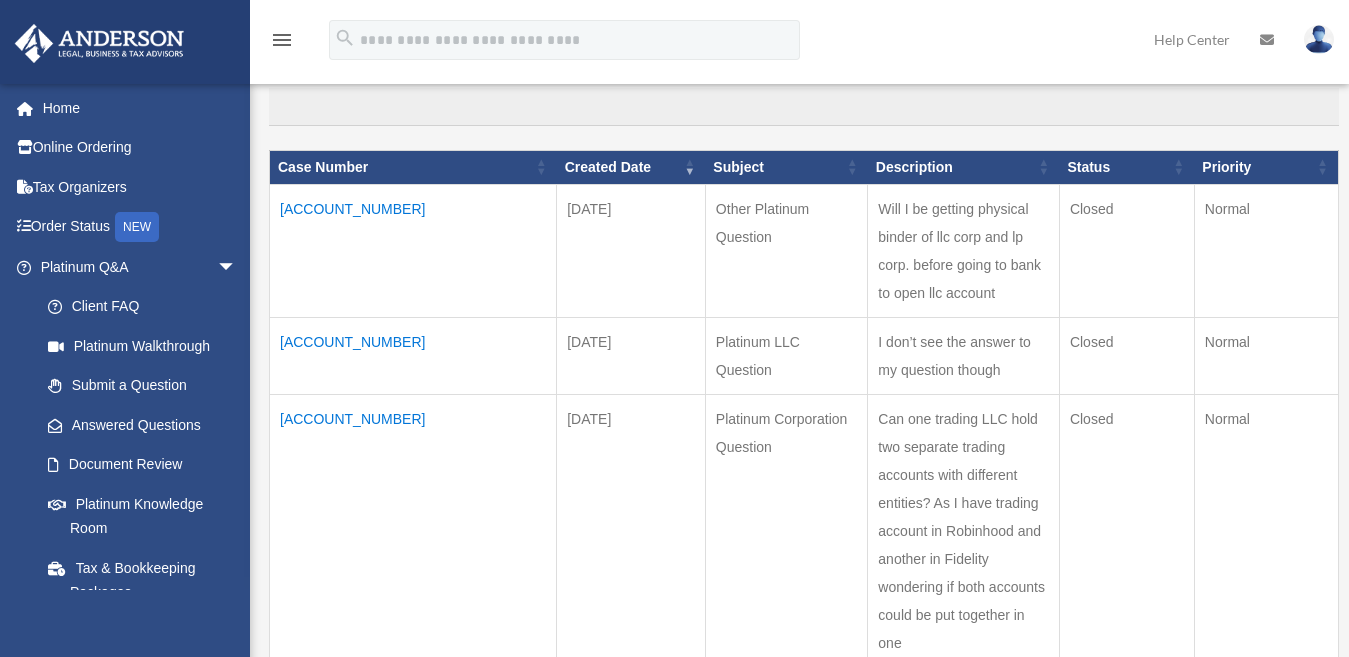 click on "[PHONE]" at bounding box center [413, 250] 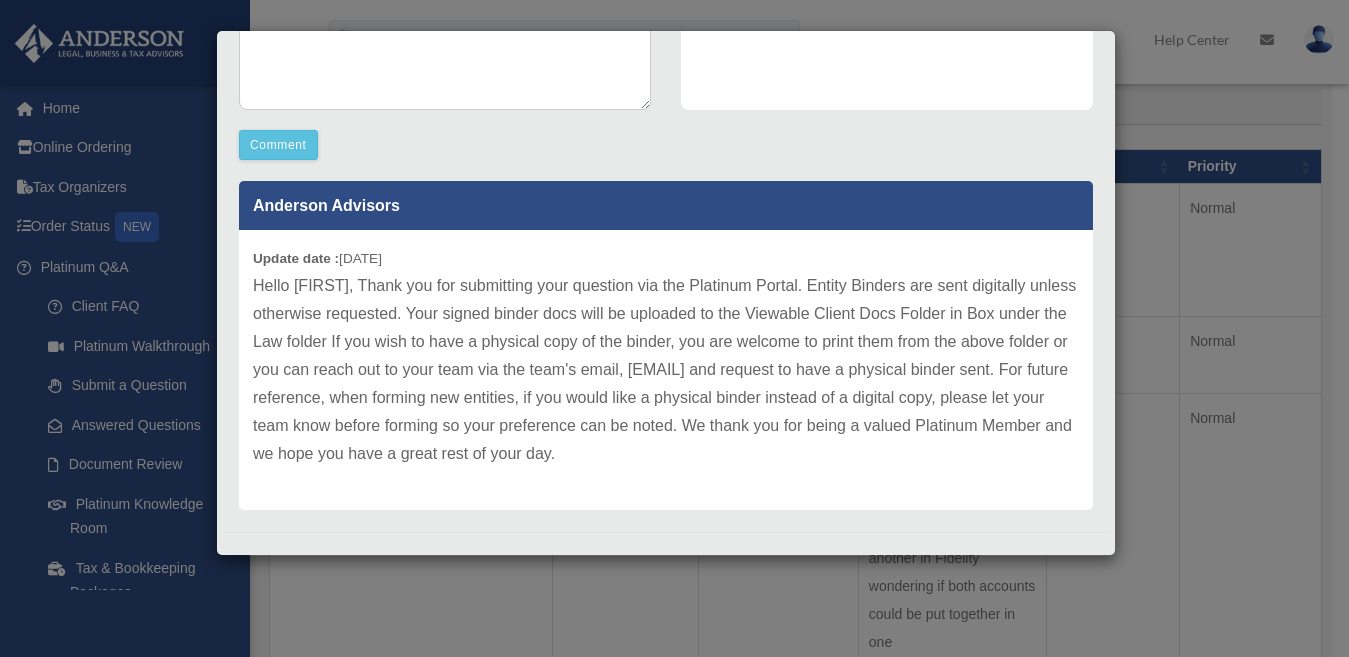 scroll, scrollTop: 525, scrollLeft: 0, axis: vertical 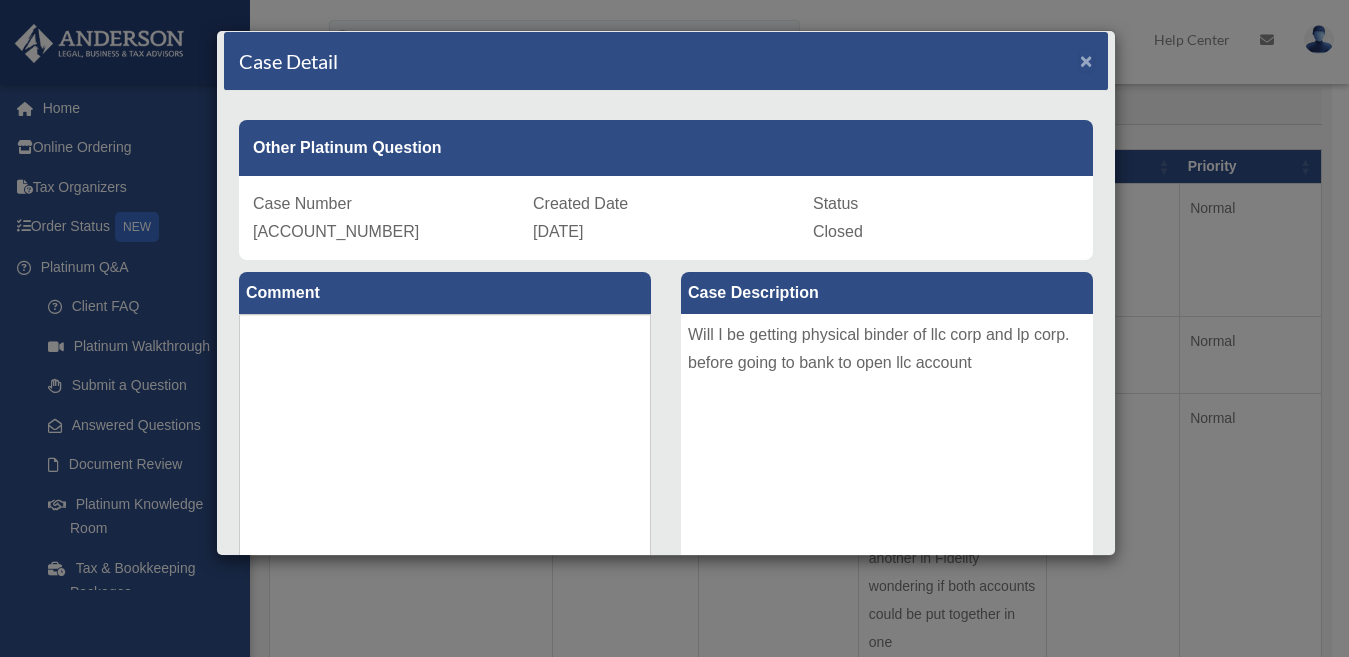click on "×" at bounding box center (1086, 60) 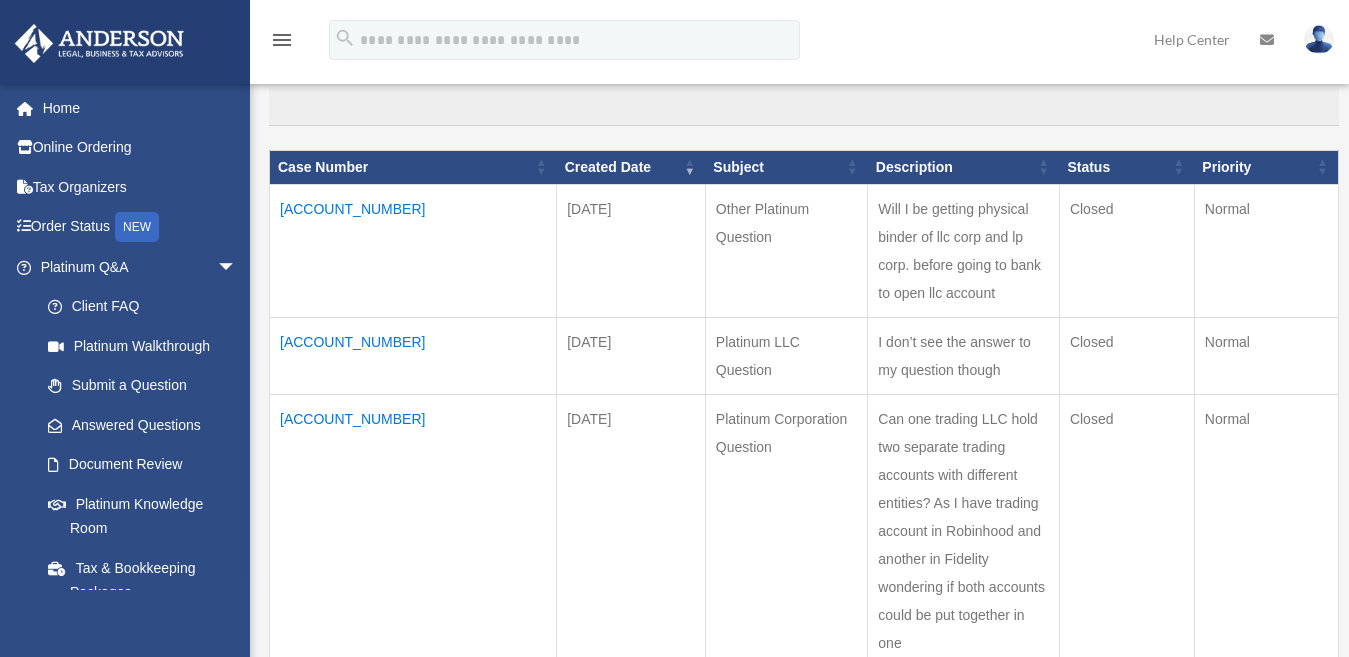 click on "01061553" at bounding box center [413, 355] 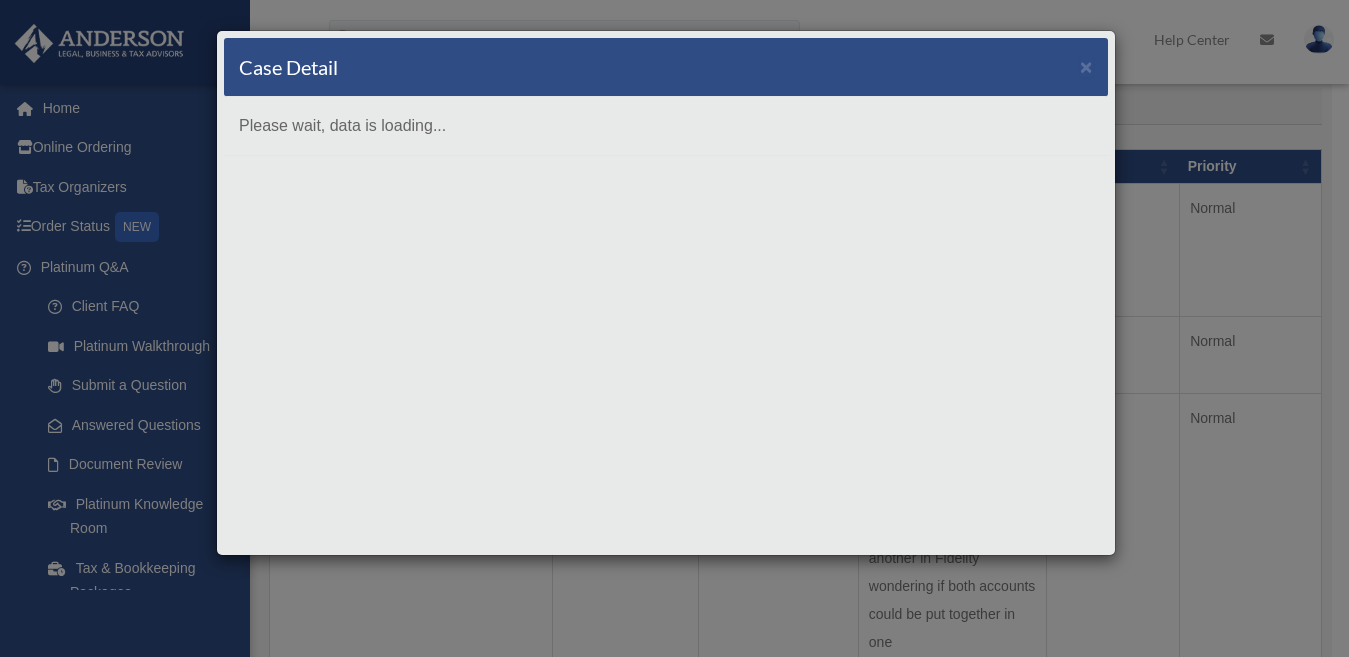 scroll, scrollTop: 0, scrollLeft: 0, axis: both 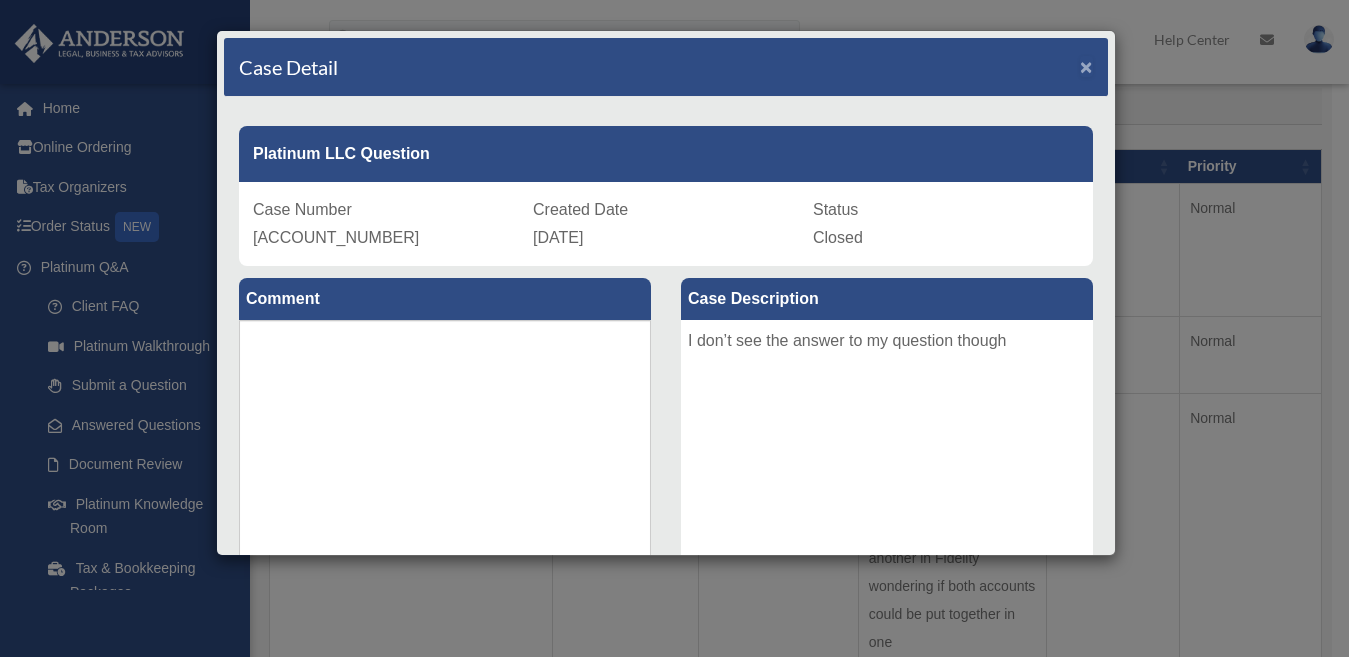 click on "×" at bounding box center (1086, 66) 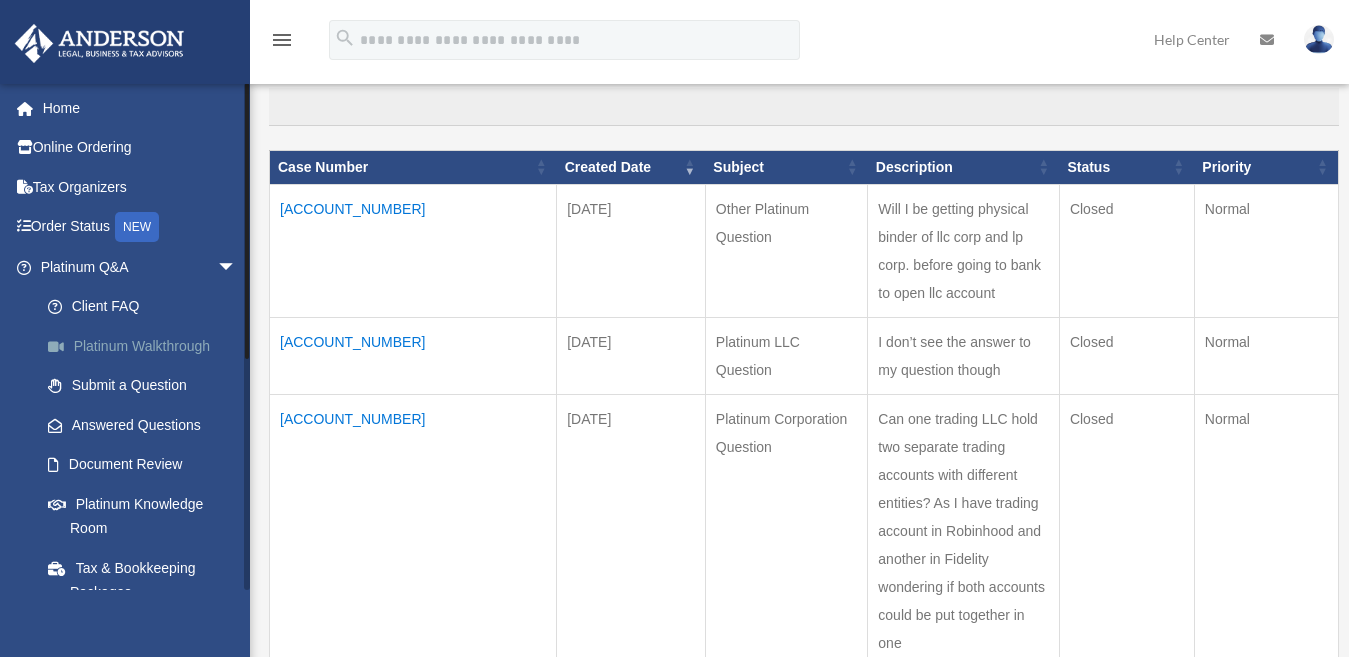 click on "Platinum Walkthrough" at bounding box center [147, 346] 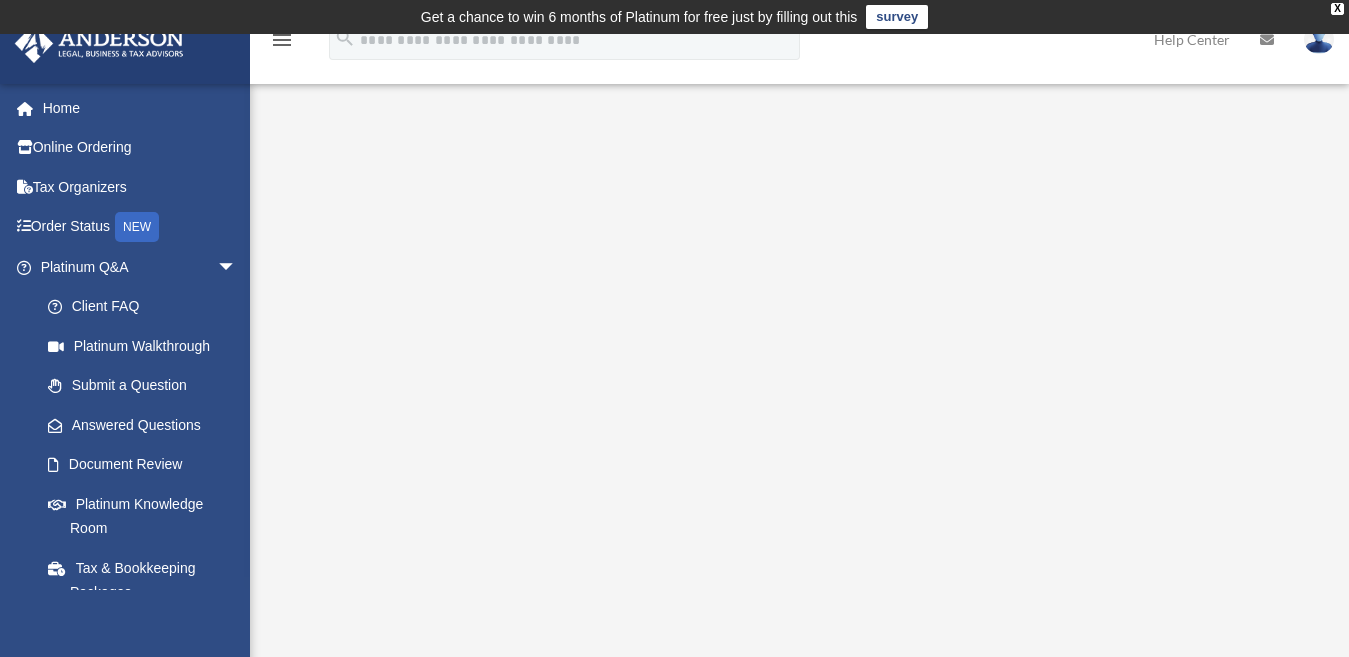 scroll, scrollTop: 0, scrollLeft: 0, axis: both 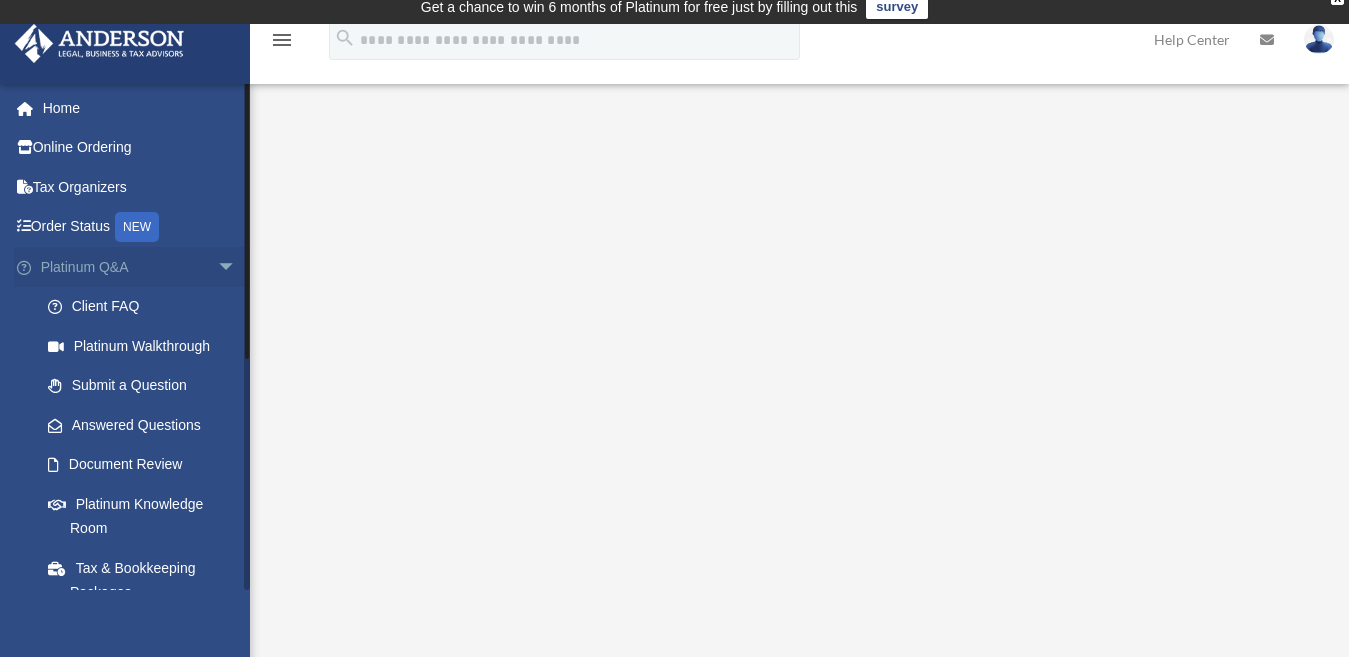 click on "Platinum Q&A arrow_drop_down" at bounding box center [140, 267] 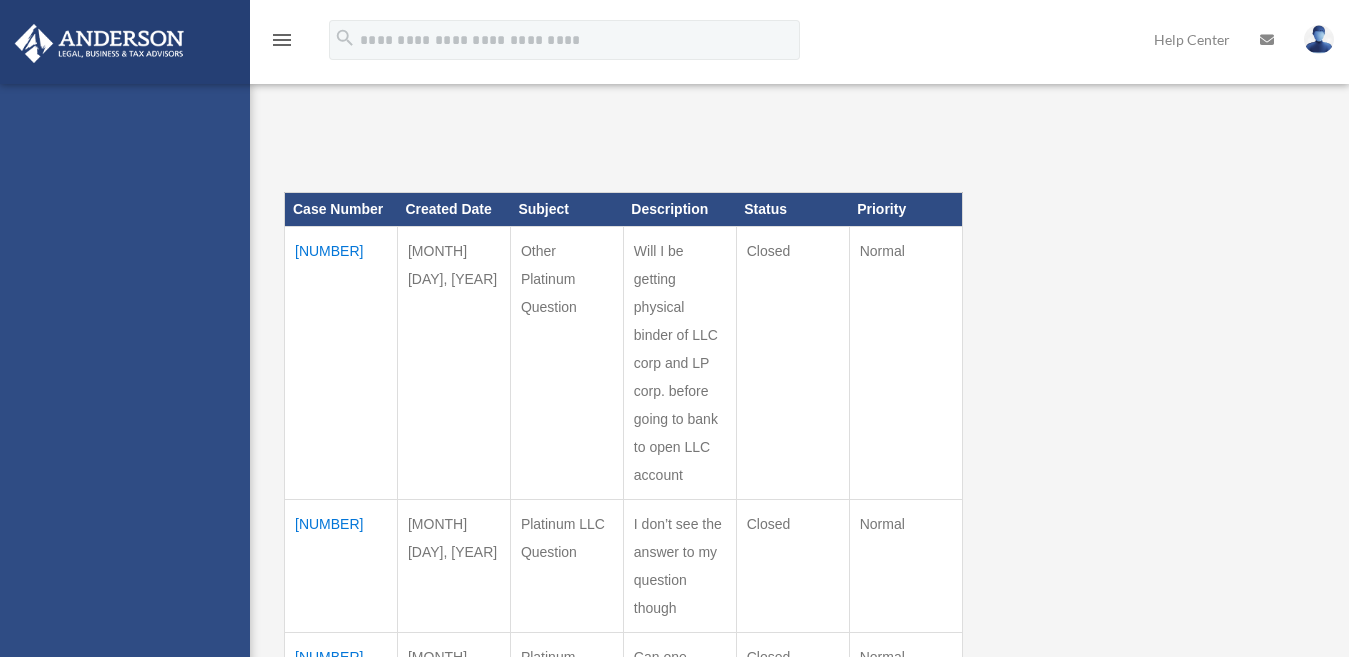 scroll, scrollTop: 0, scrollLeft: 0, axis: both 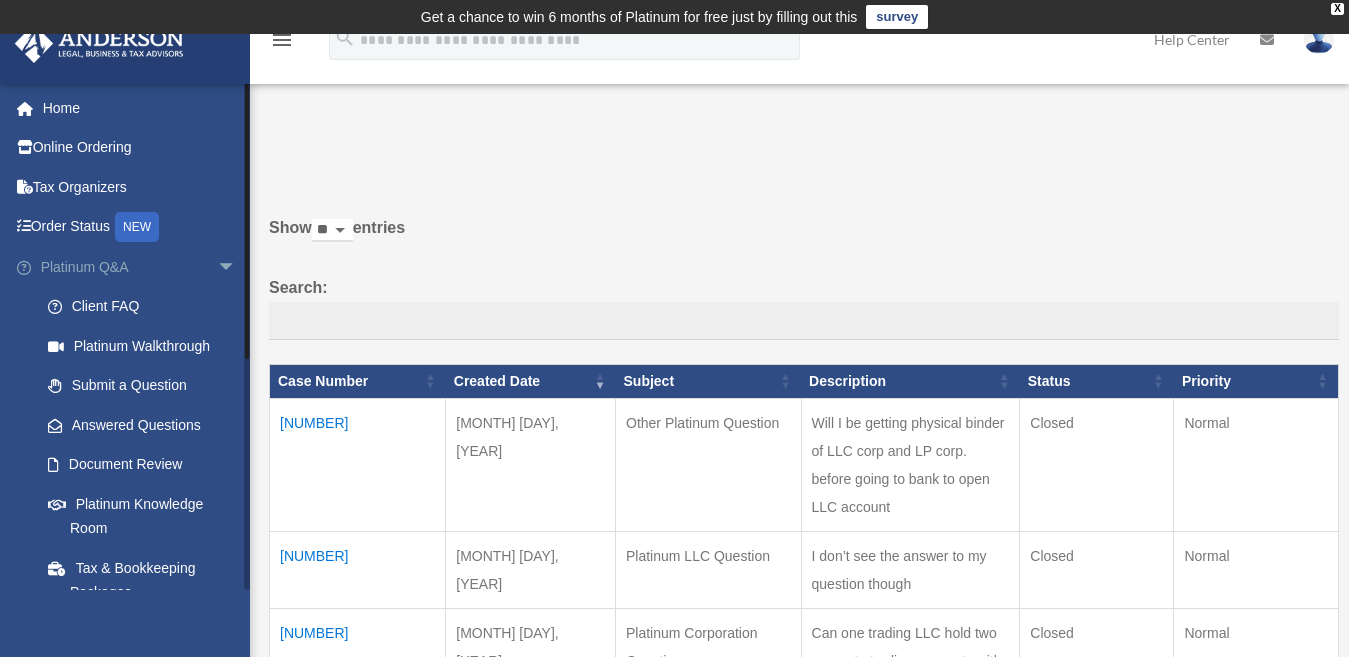 click on "arrow_drop_down" at bounding box center [237, 267] 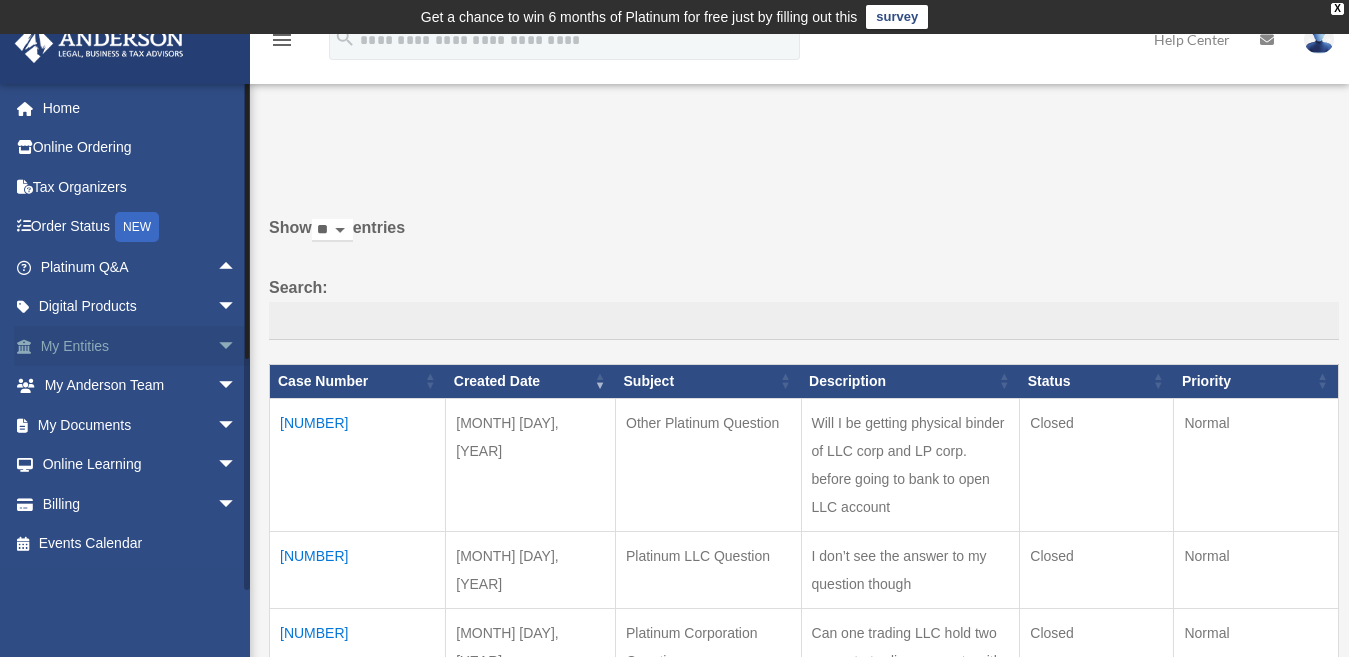 click on "My Entities arrow_drop_down" at bounding box center (140, 346) 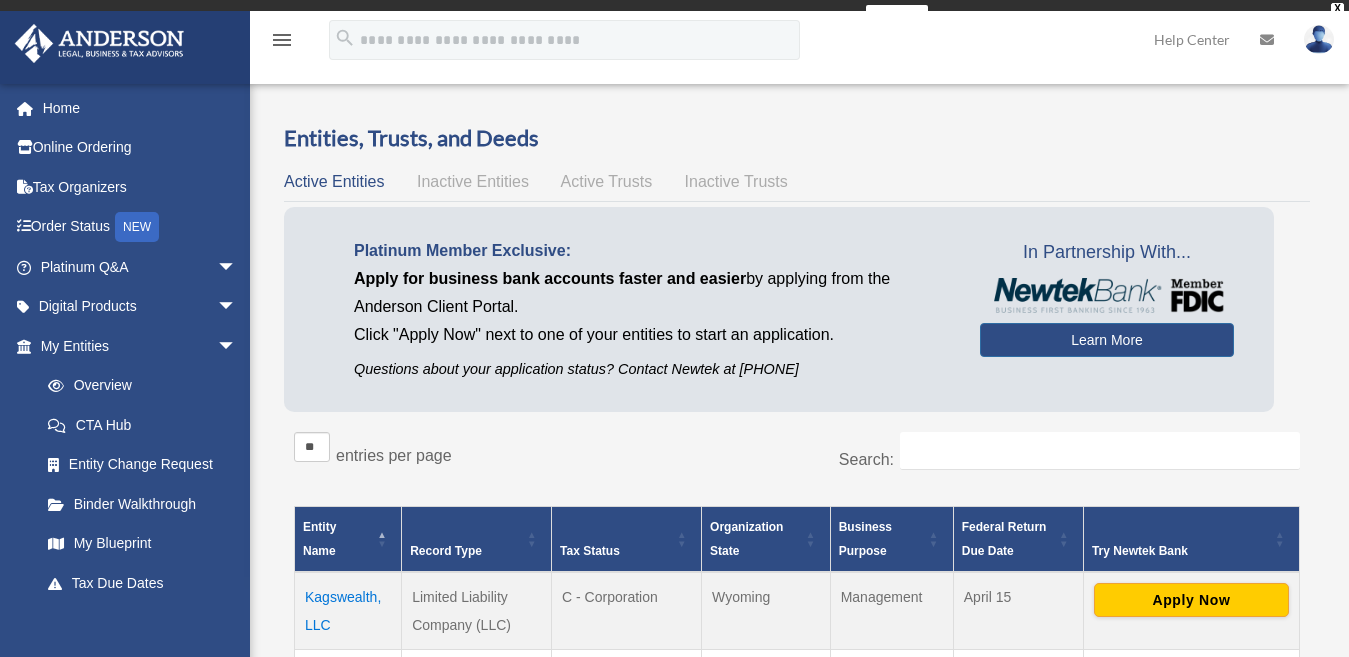 scroll, scrollTop: 0, scrollLeft: 0, axis: both 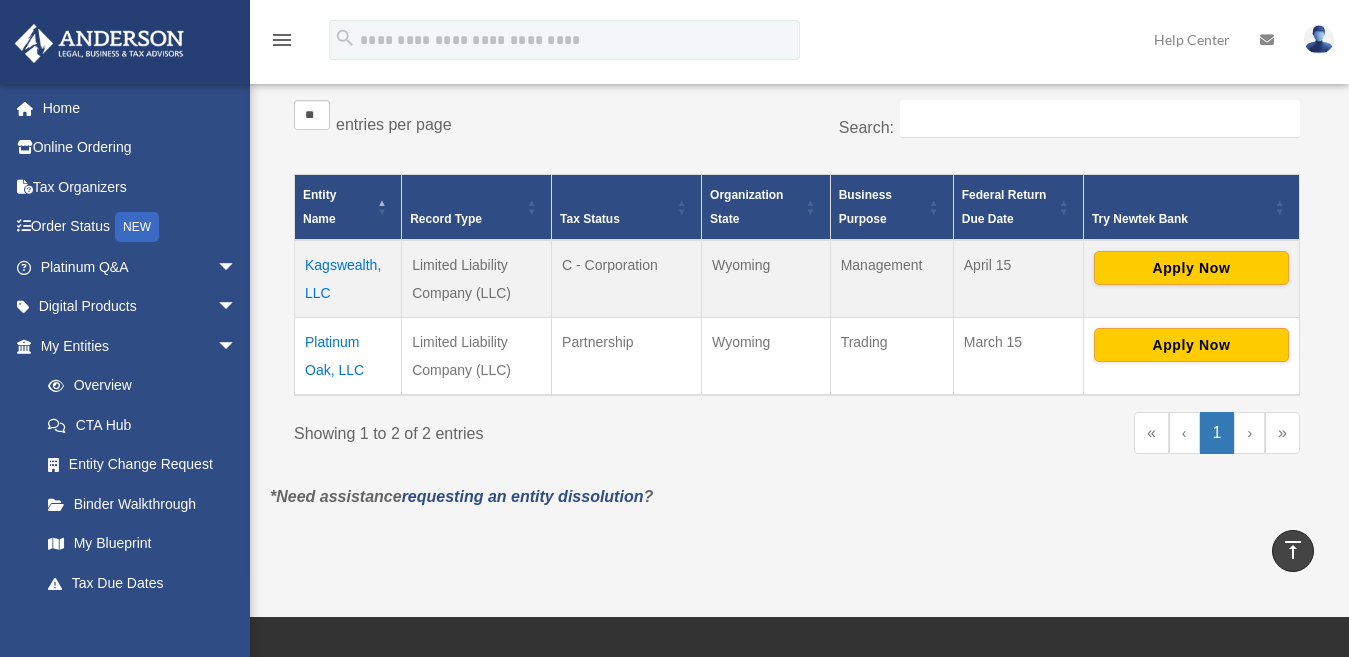 click on "Kagswealth, LLC" at bounding box center (348, 279) 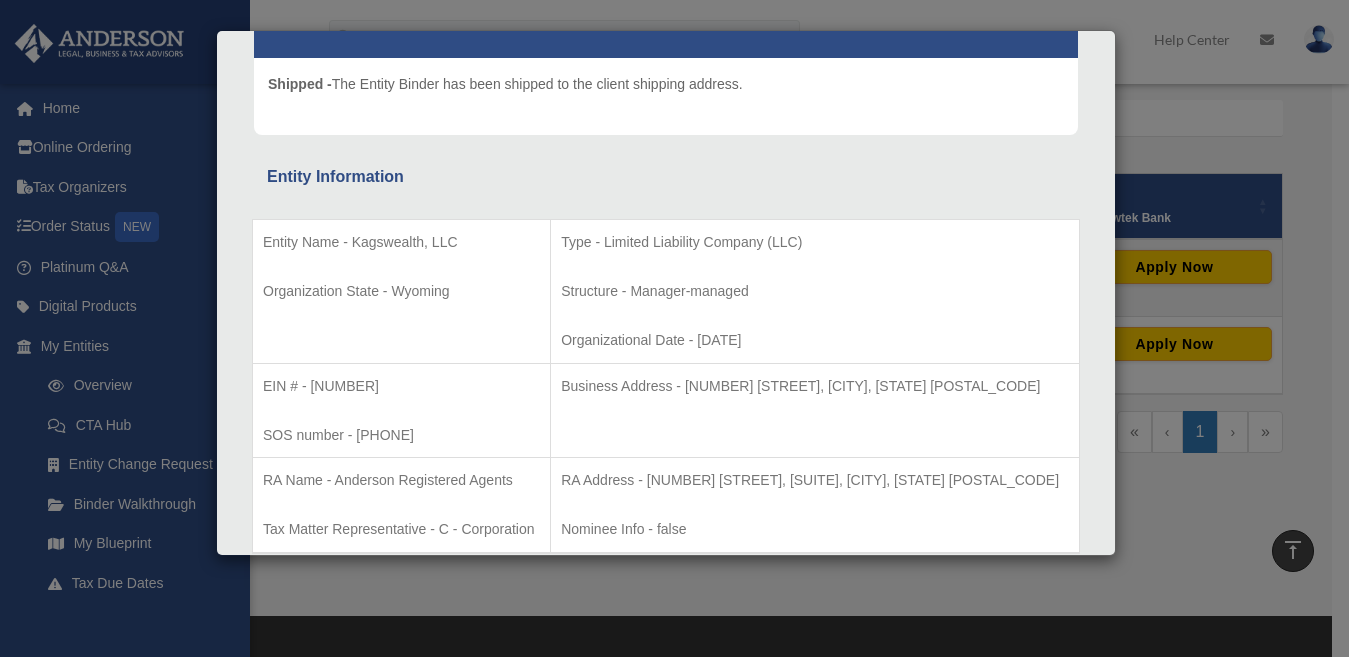 scroll, scrollTop: 0, scrollLeft: 0, axis: both 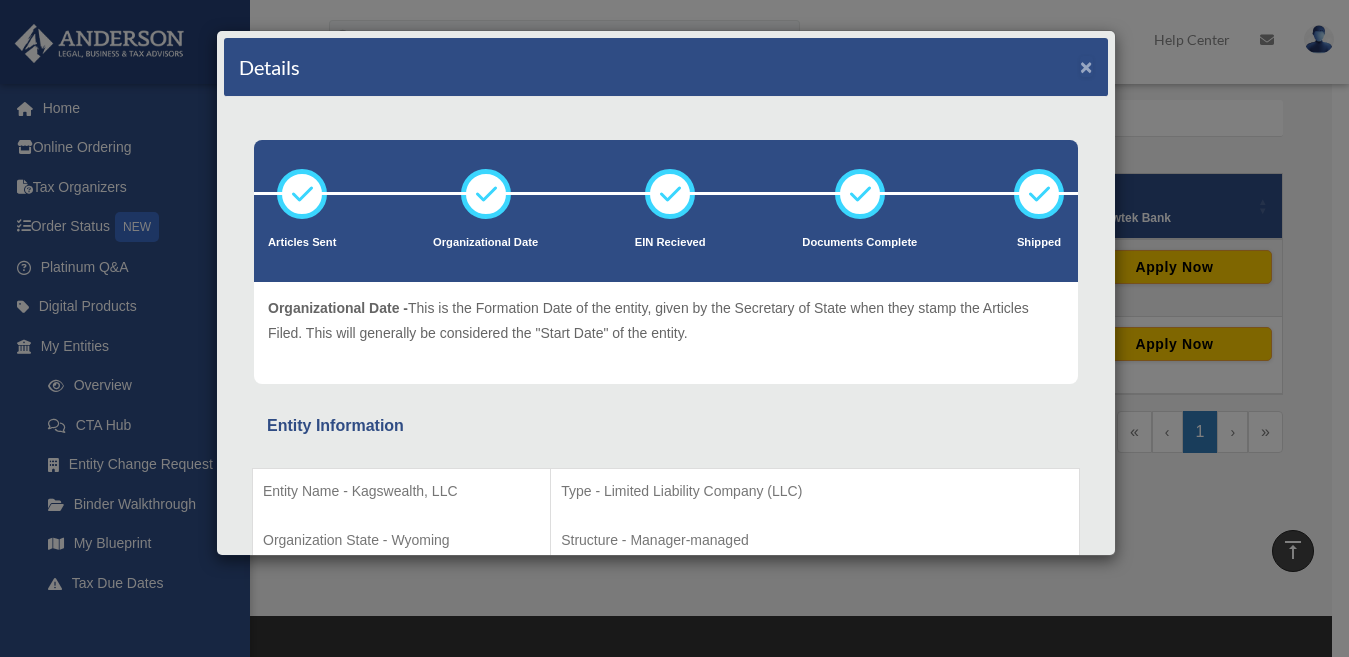 click on "×" at bounding box center [1086, 66] 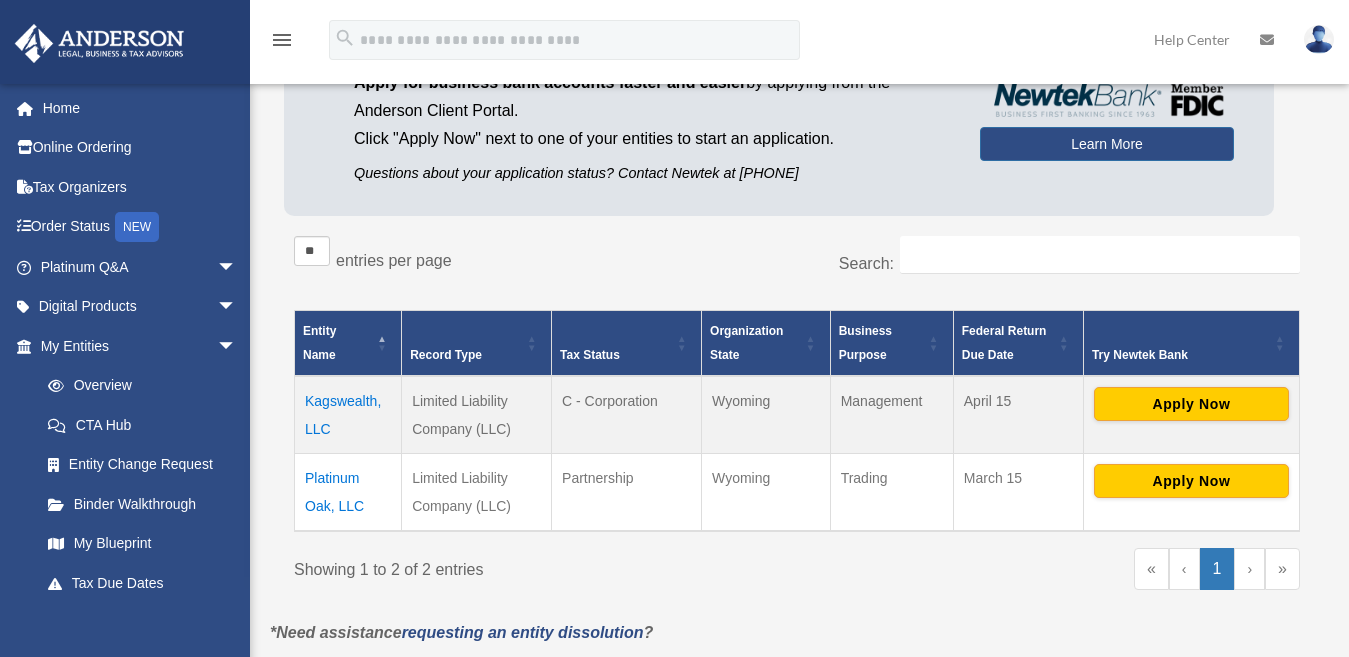 scroll, scrollTop: 255, scrollLeft: 0, axis: vertical 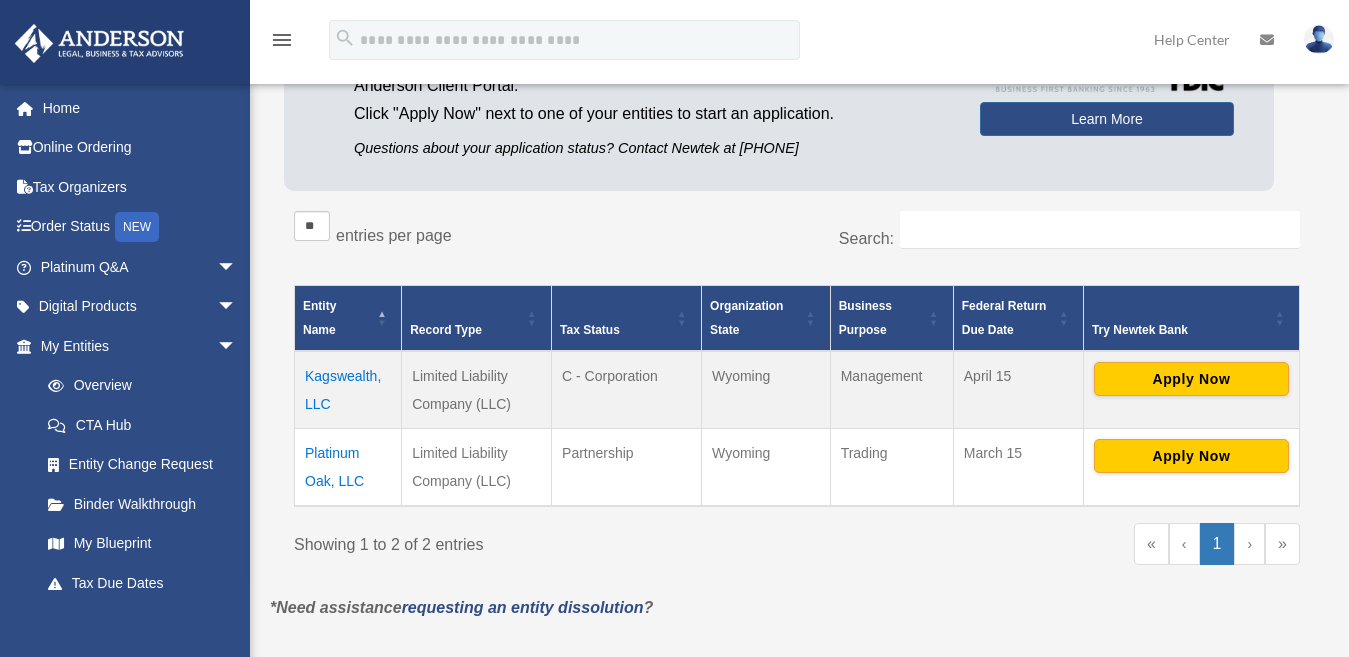 click on "Kagswealth, LLC" at bounding box center [348, 390] 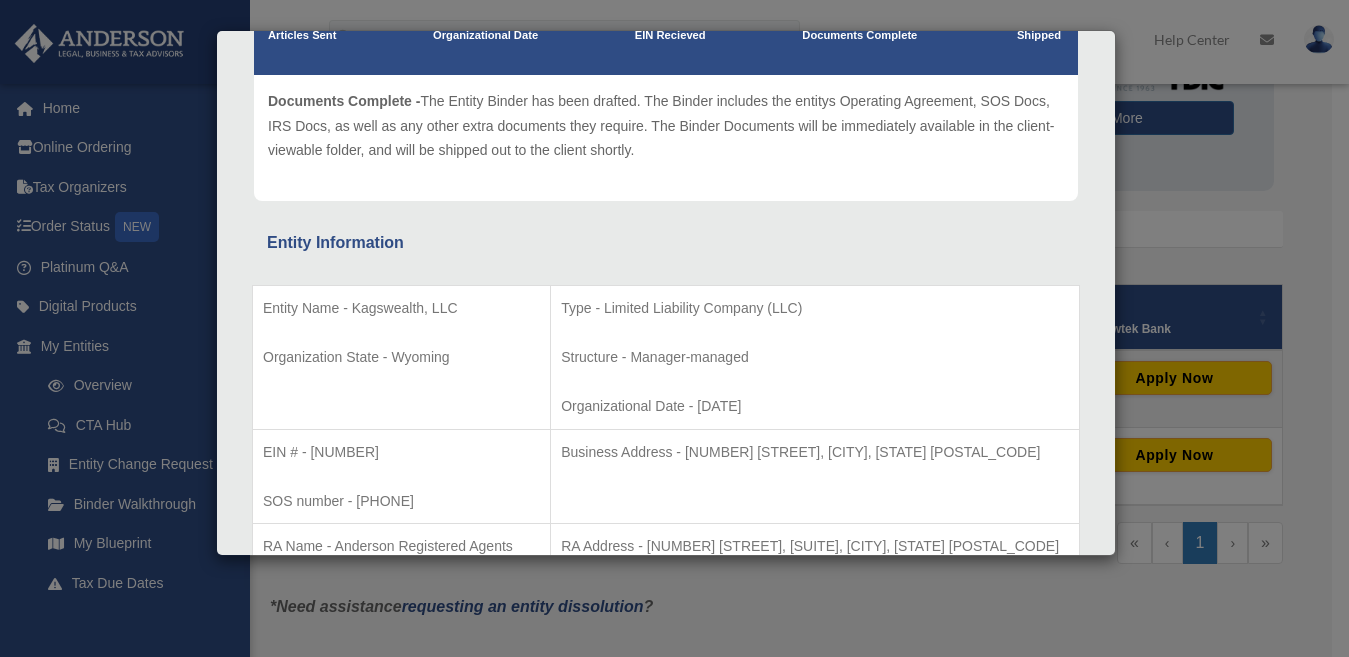 scroll, scrollTop: 0, scrollLeft: 0, axis: both 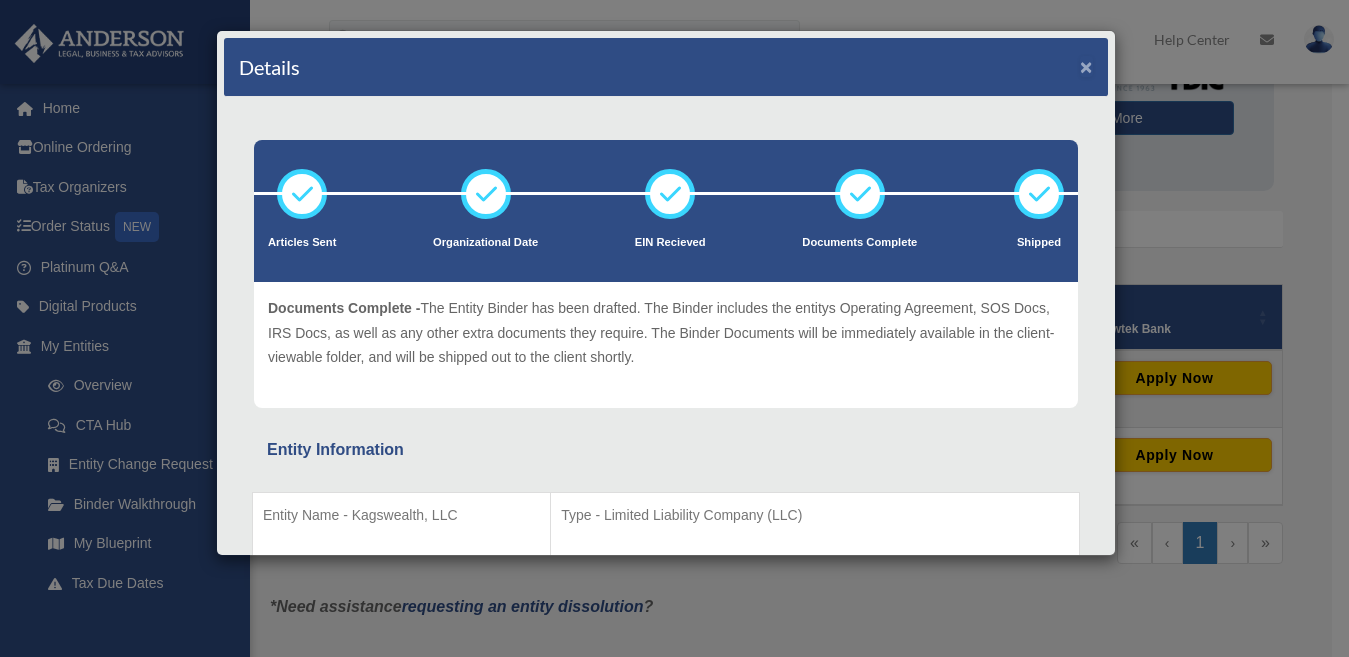 click on "×" at bounding box center [1086, 66] 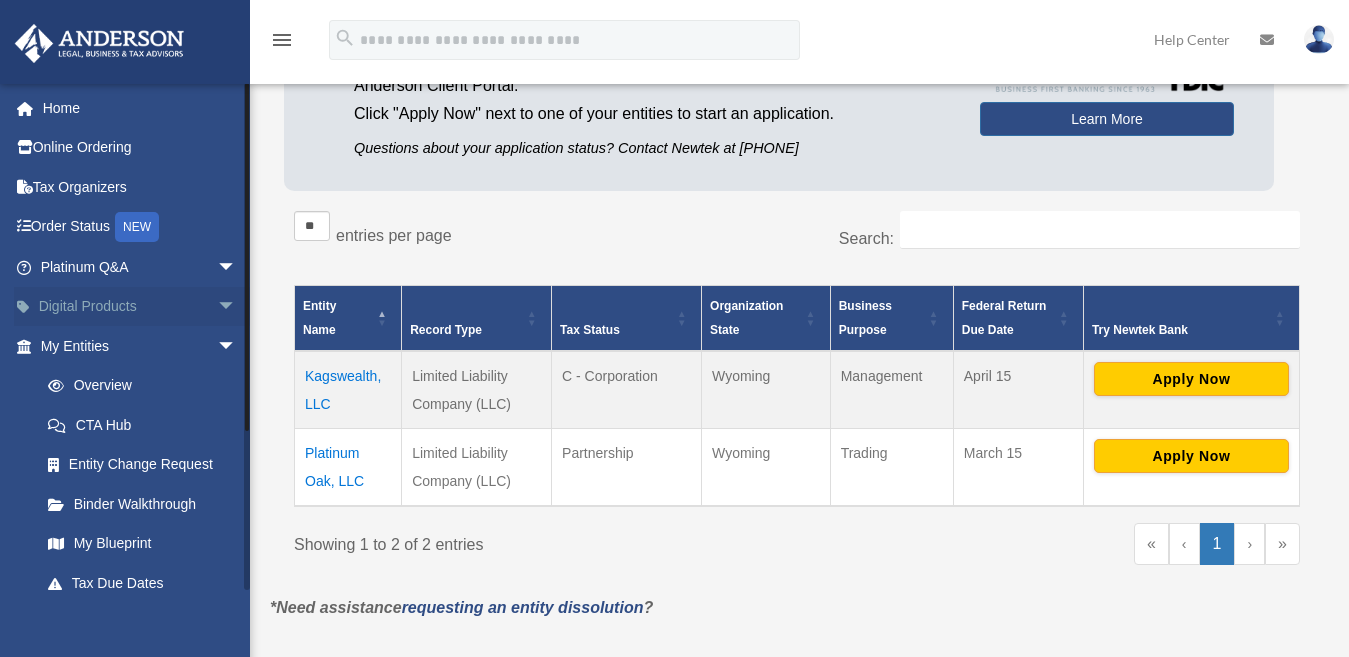 click on "arrow_drop_down" at bounding box center (237, 307) 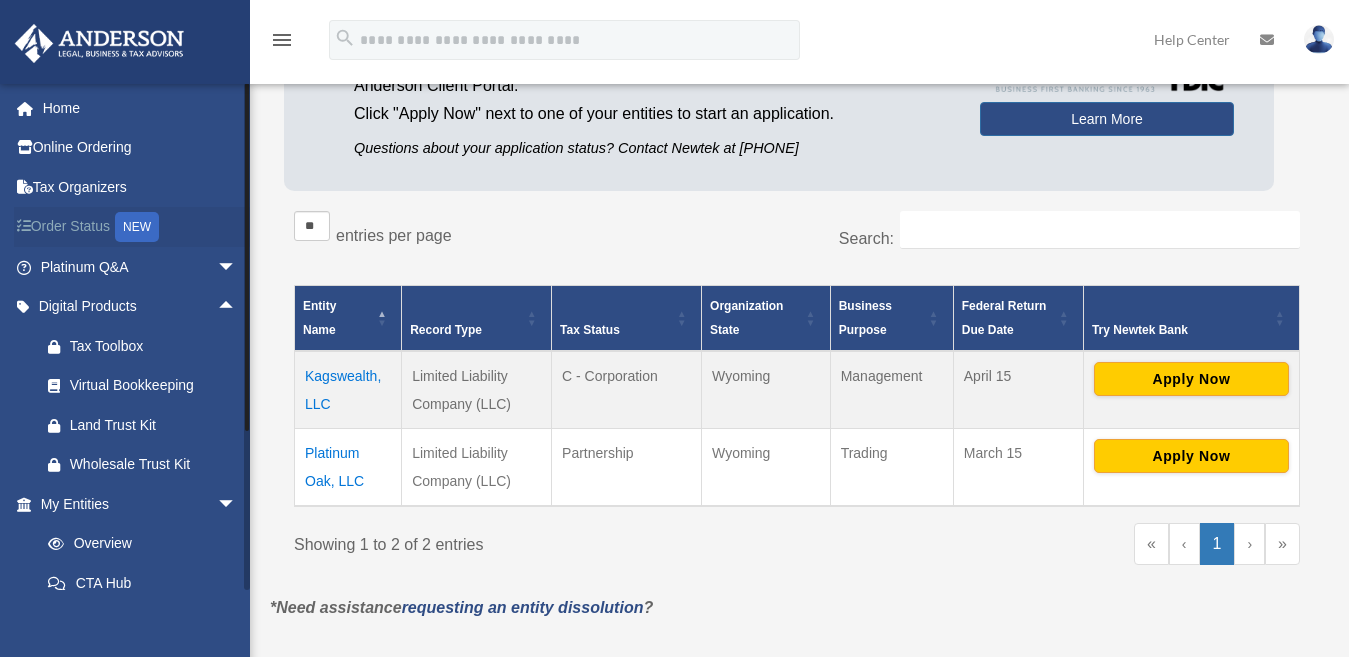click on "Order Status  NEW" at bounding box center [140, 227] 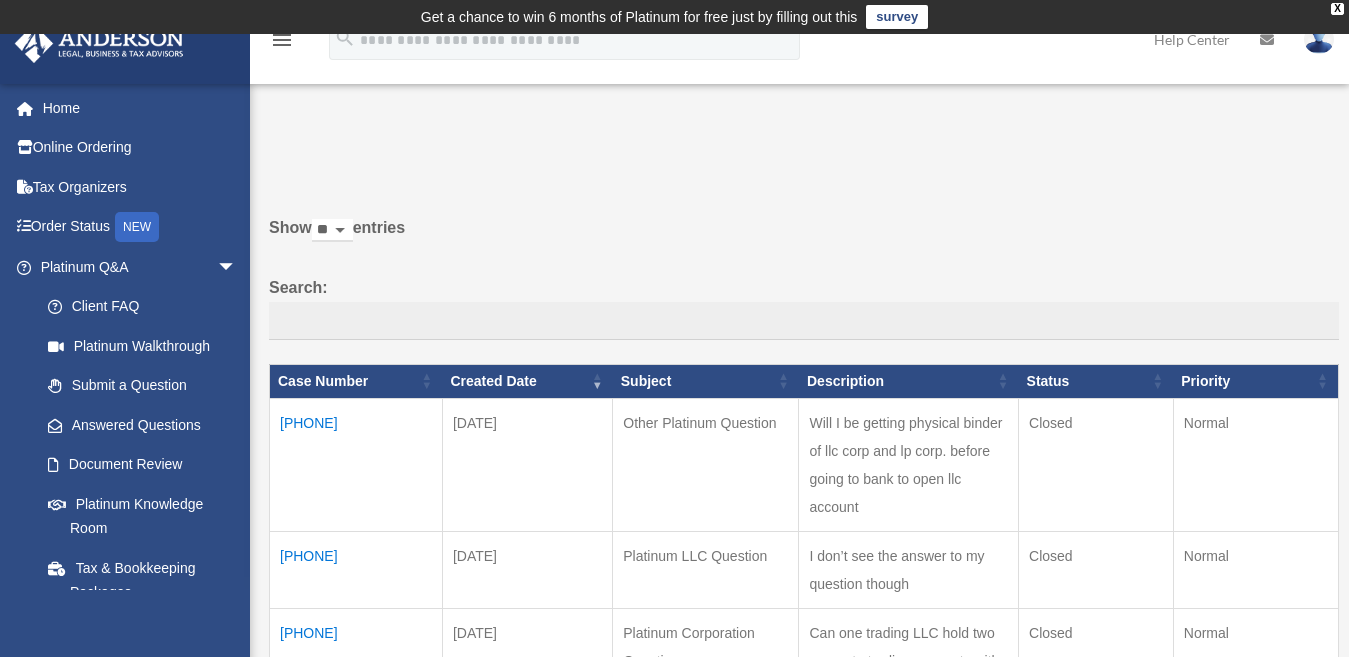 scroll, scrollTop: 0, scrollLeft: 0, axis: both 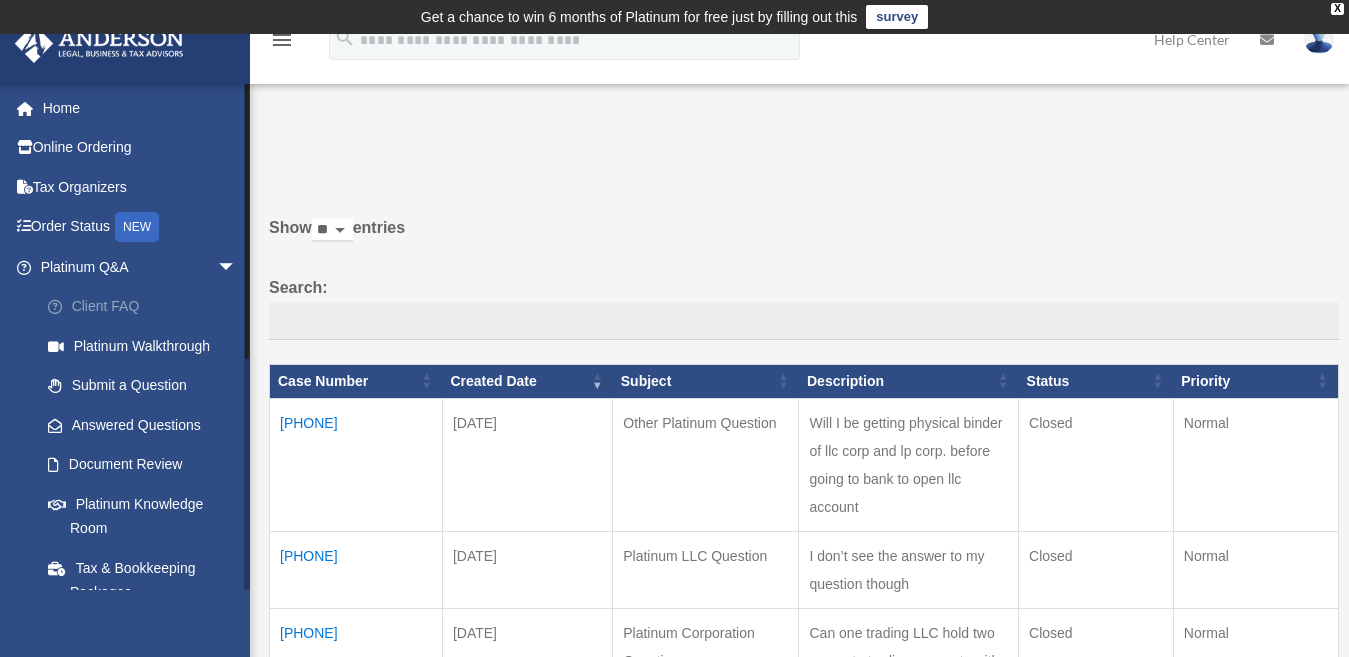 click on "Client FAQ" at bounding box center [147, 307] 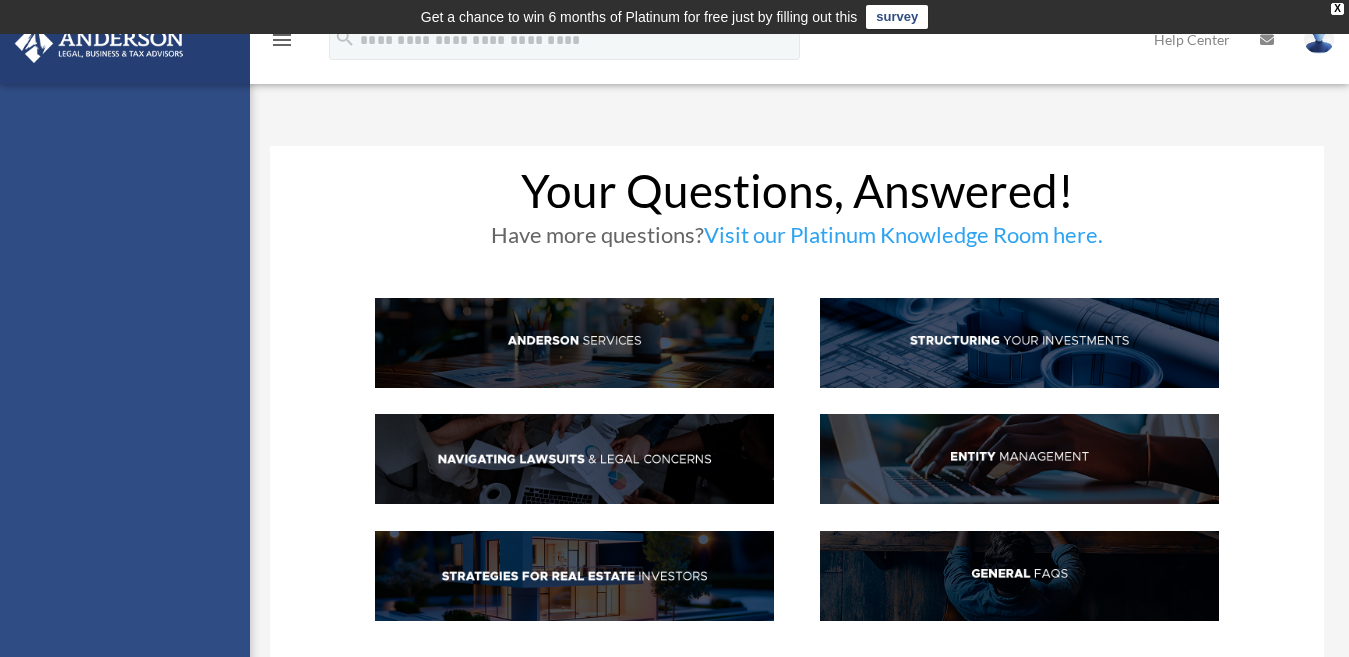 scroll, scrollTop: 0, scrollLeft: 0, axis: both 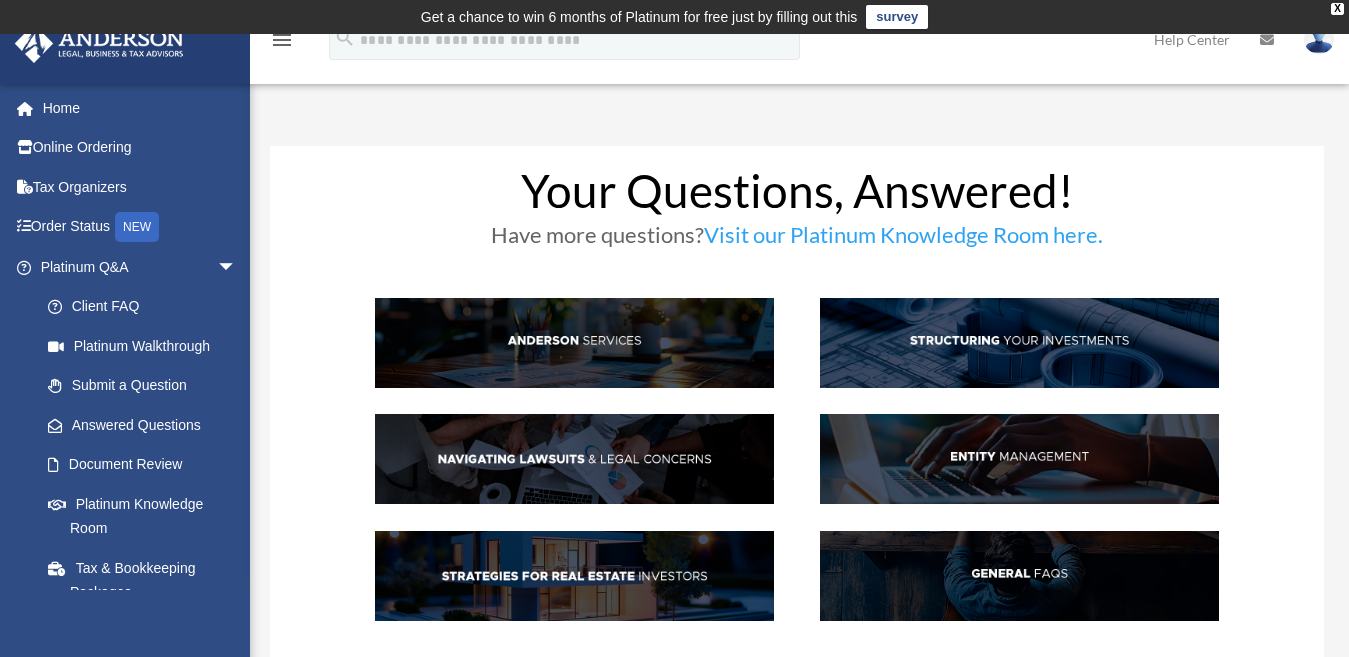 click at bounding box center (1319, 39) 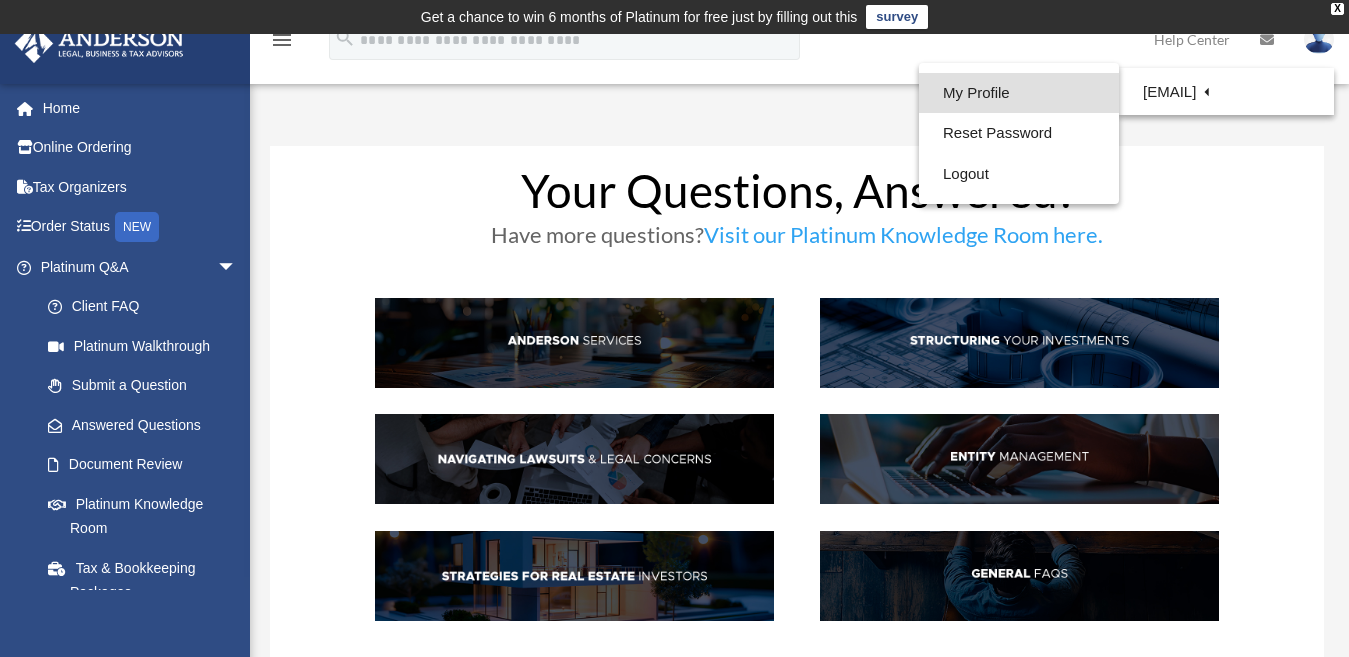 click on "My Profile" at bounding box center (1019, 93) 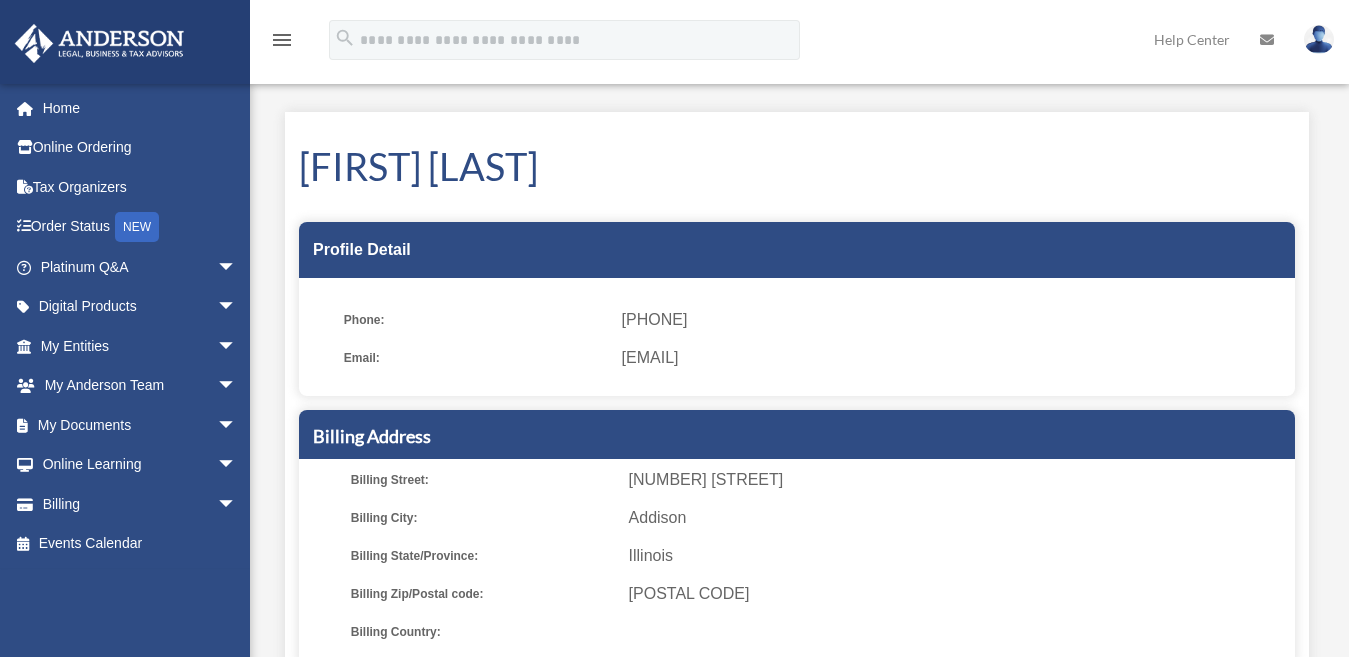 scroll, scrollTop: 0, scrollLeft: 0, axis: both 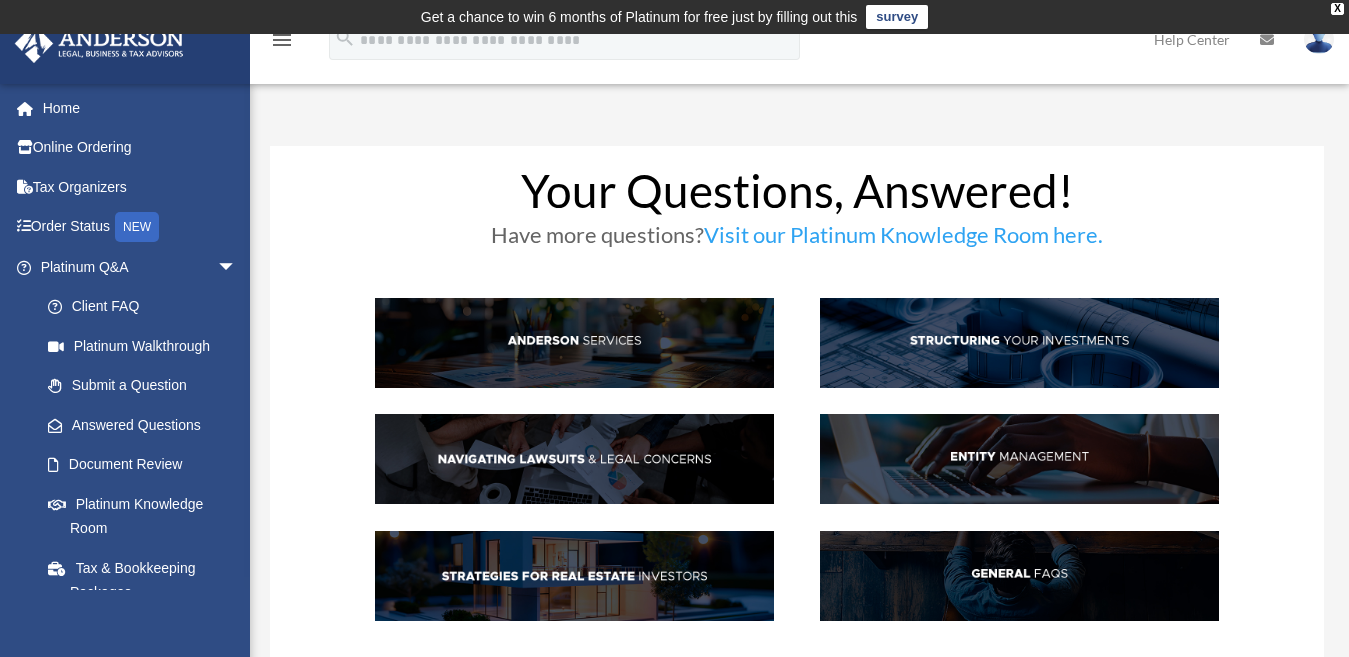 click at bounding box center (1019, 343) 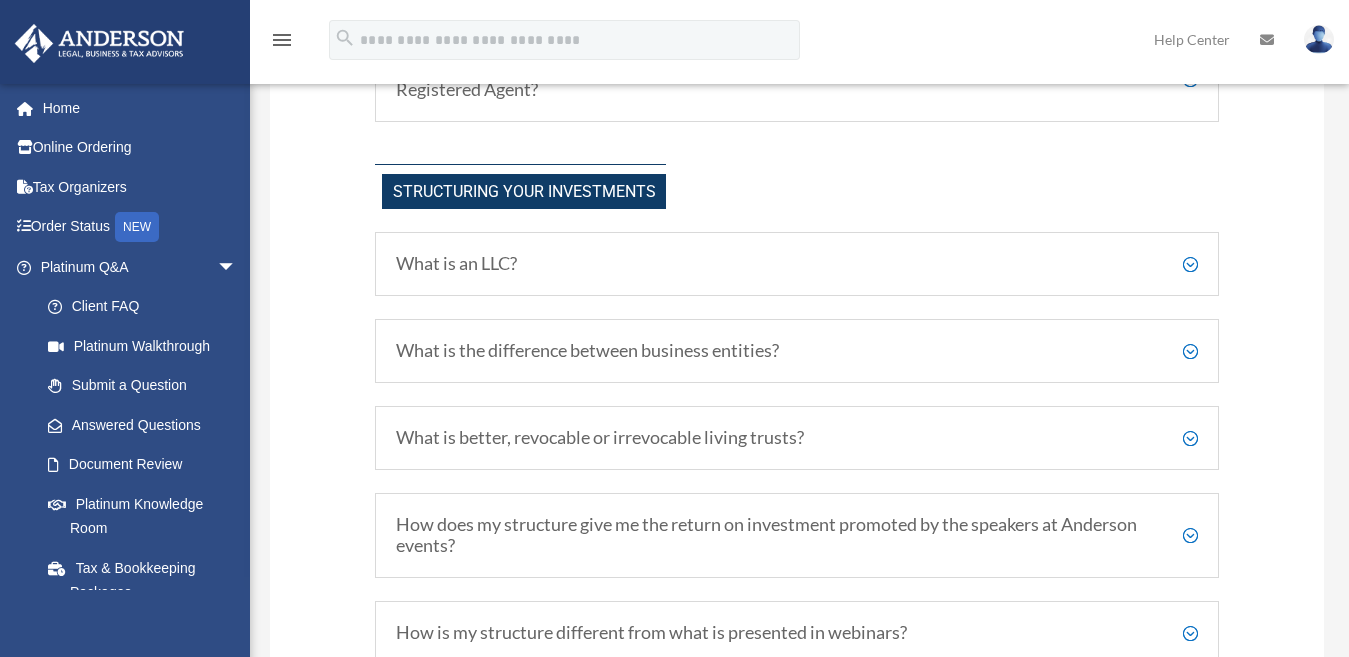scroll, scrollTop: 959, scrollLeft: 0, axis: vertical 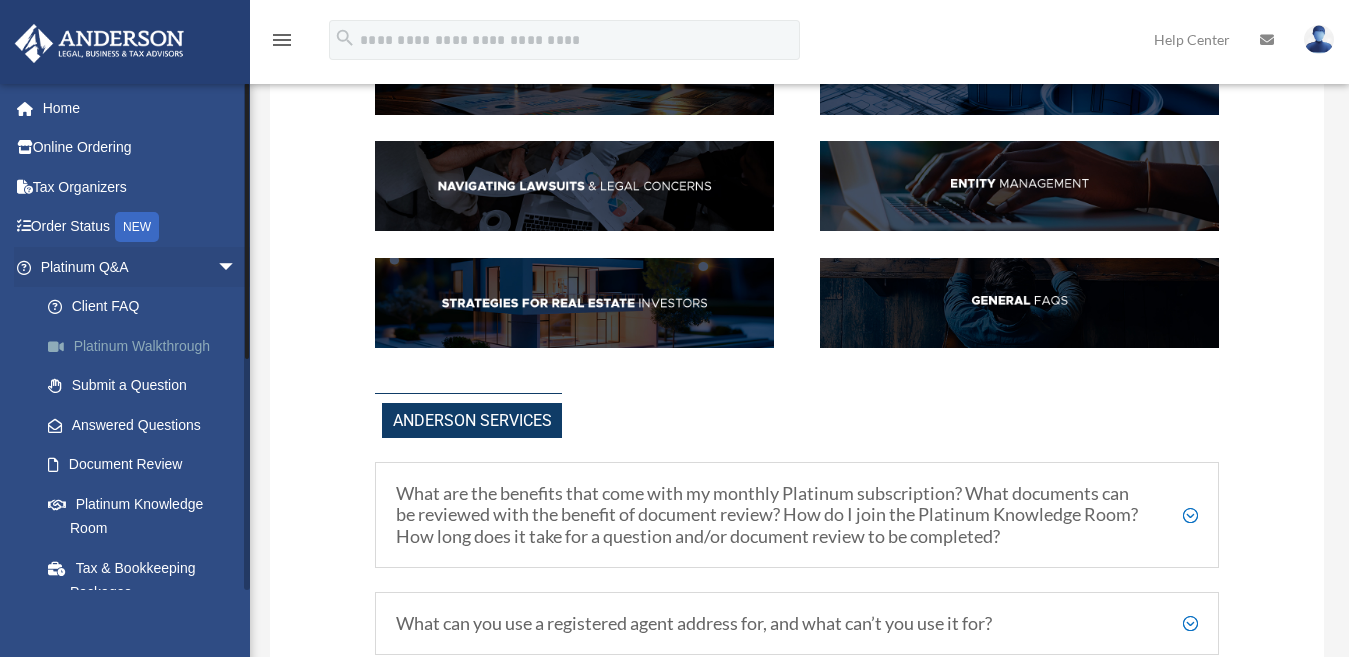 click on "Platinum Walkthrough" at bounding box center (147, 346) 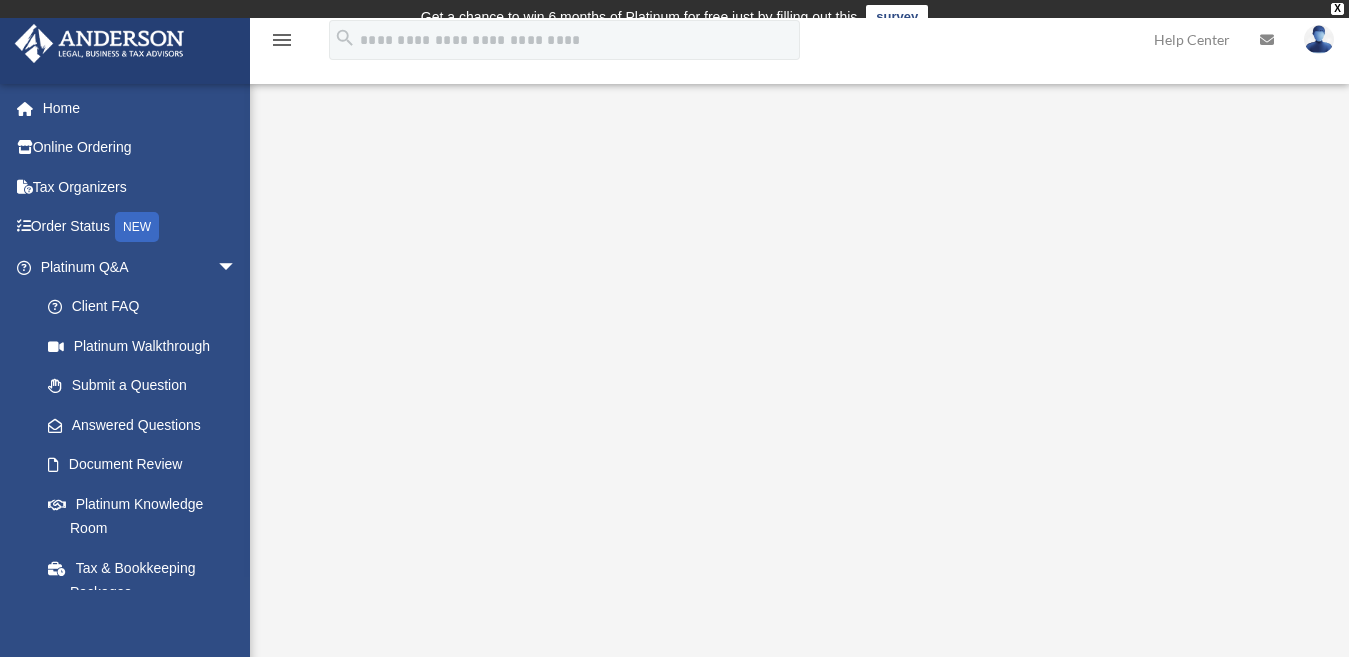scroll, scrollTop: 0, scrollLeft: 0, axis: both 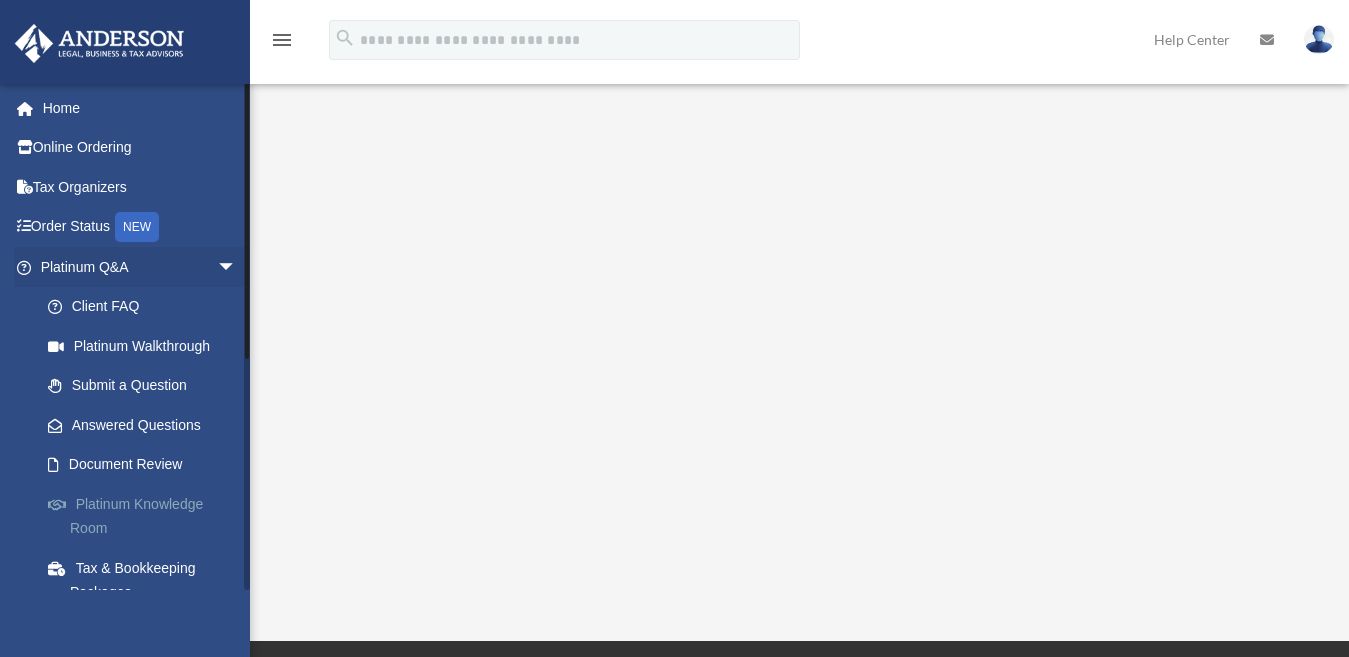 click on "Platinum Knowledge Room" at bounding box center (147, 516) 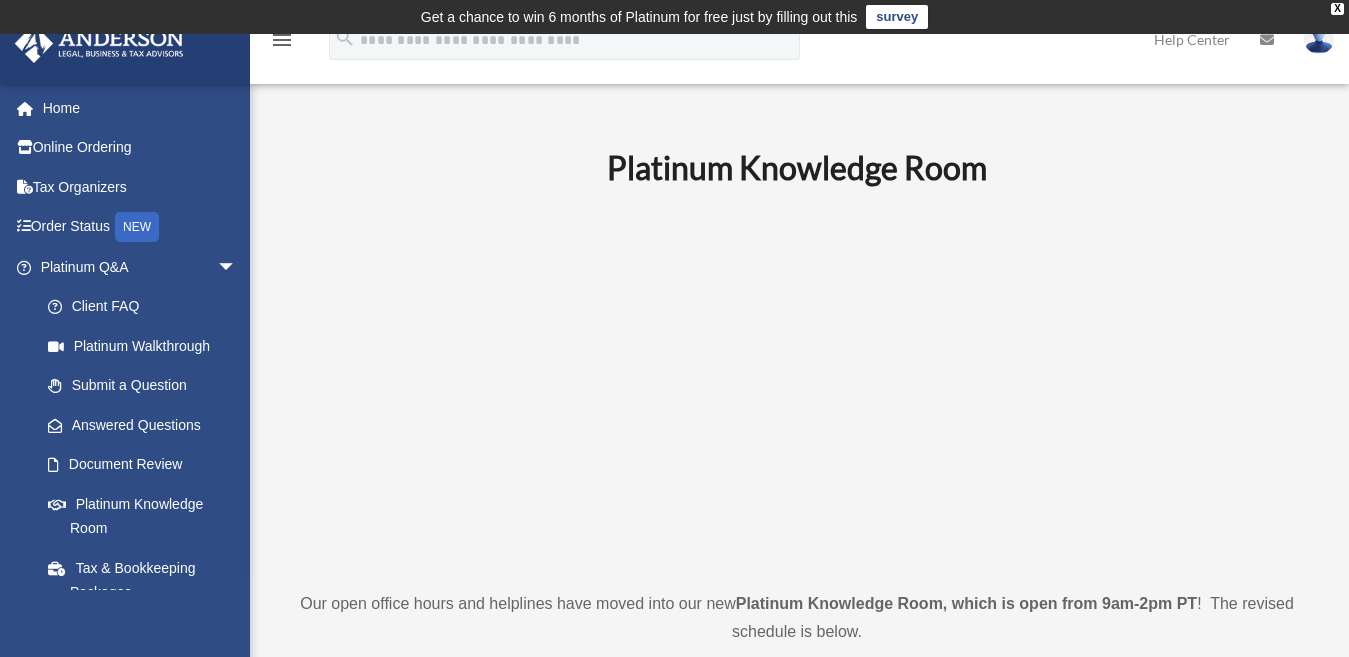 scroll, scrollTop: 0, scrollLeft: 0, axis: both 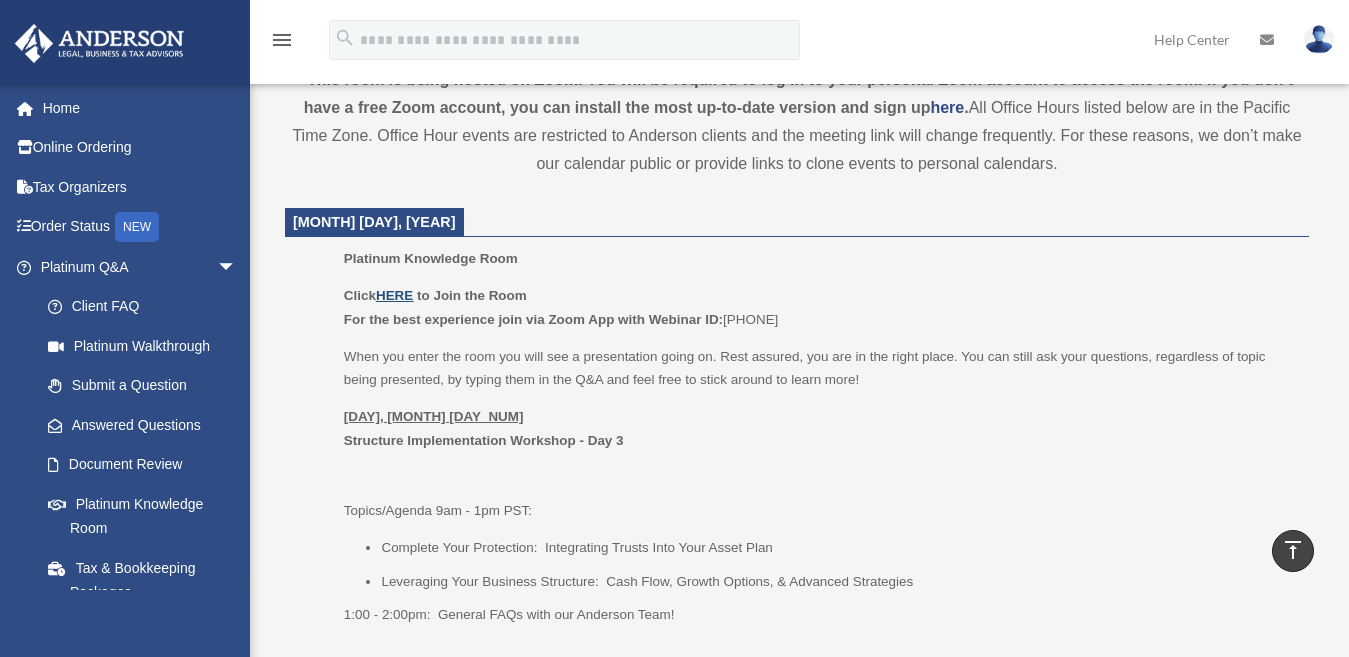 click on "HERE" at bounding box center (394, 295) 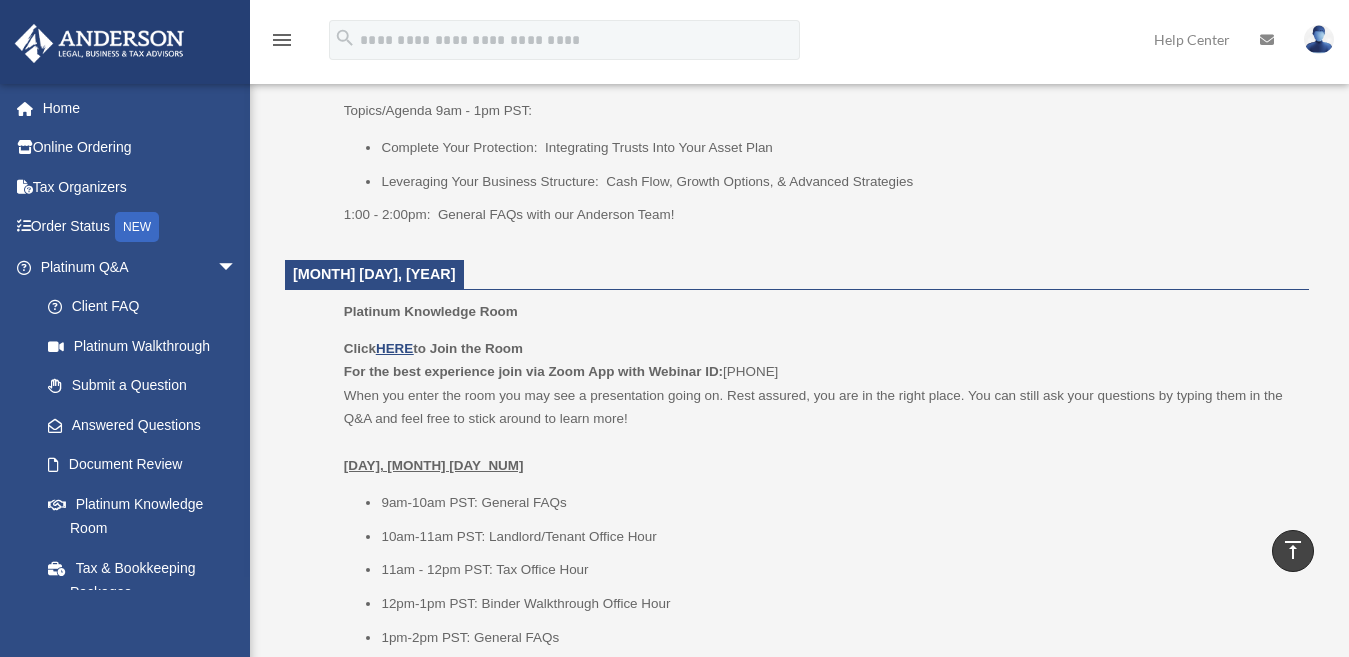 scroll, scrollTop: 1048, scrollLeft: 0, axis: vertical 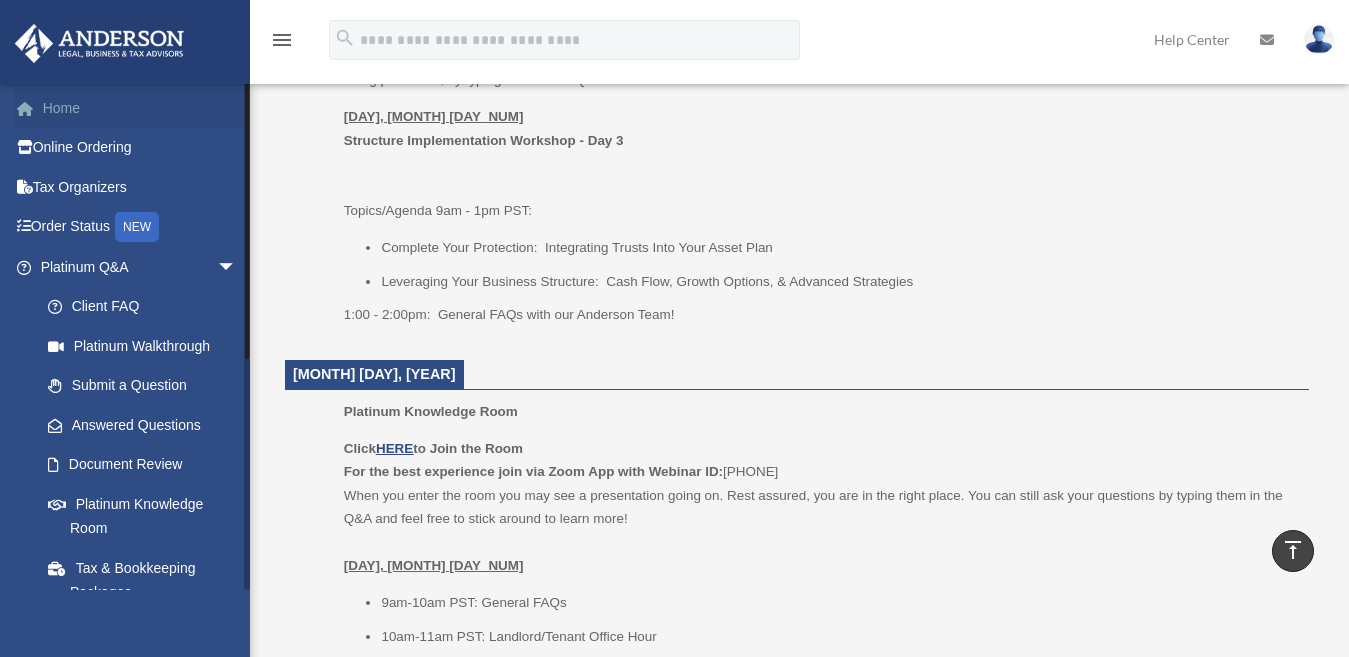 click on "Home" at bounding box center (140, 108) 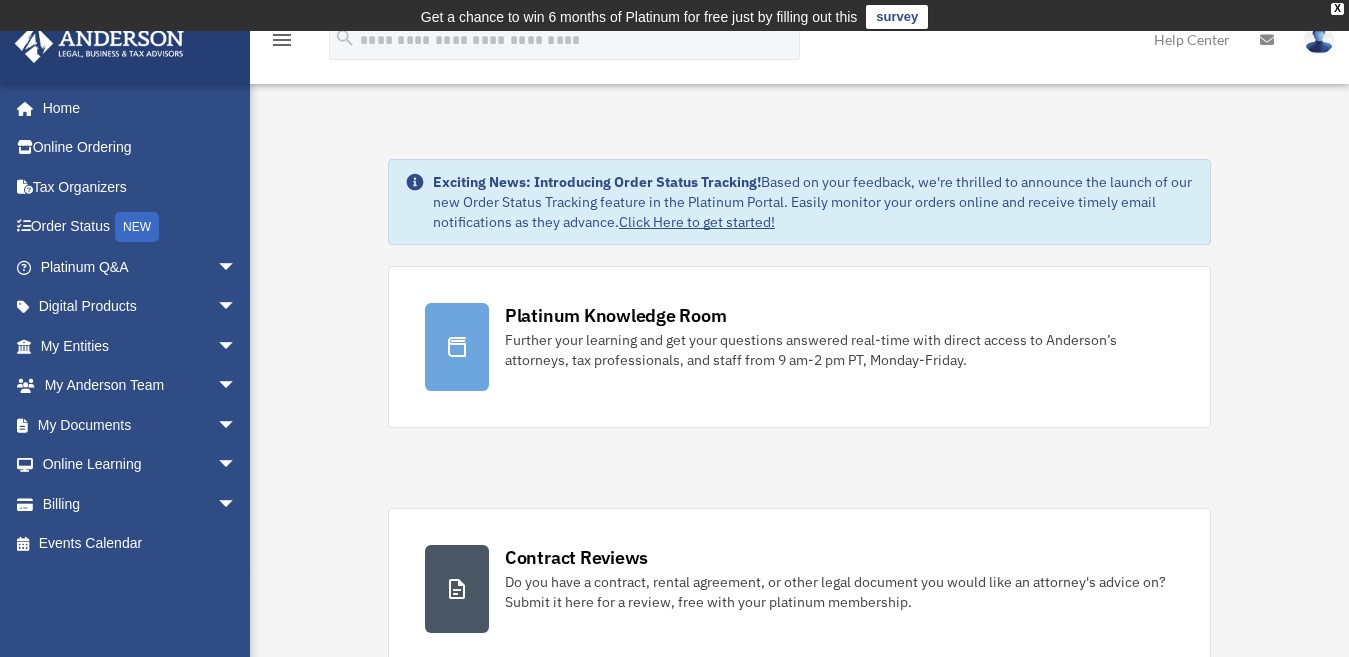 scroll, scrollTop: 0, scrollLeft: 0, axis: both 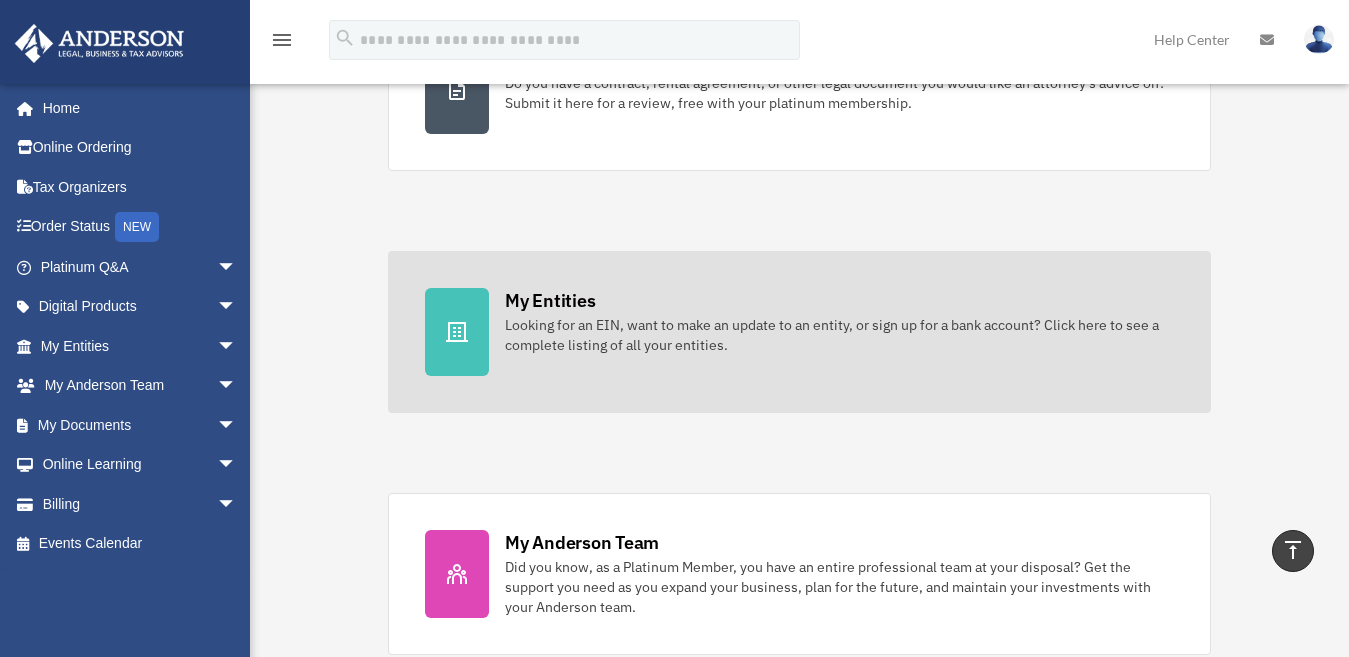 click 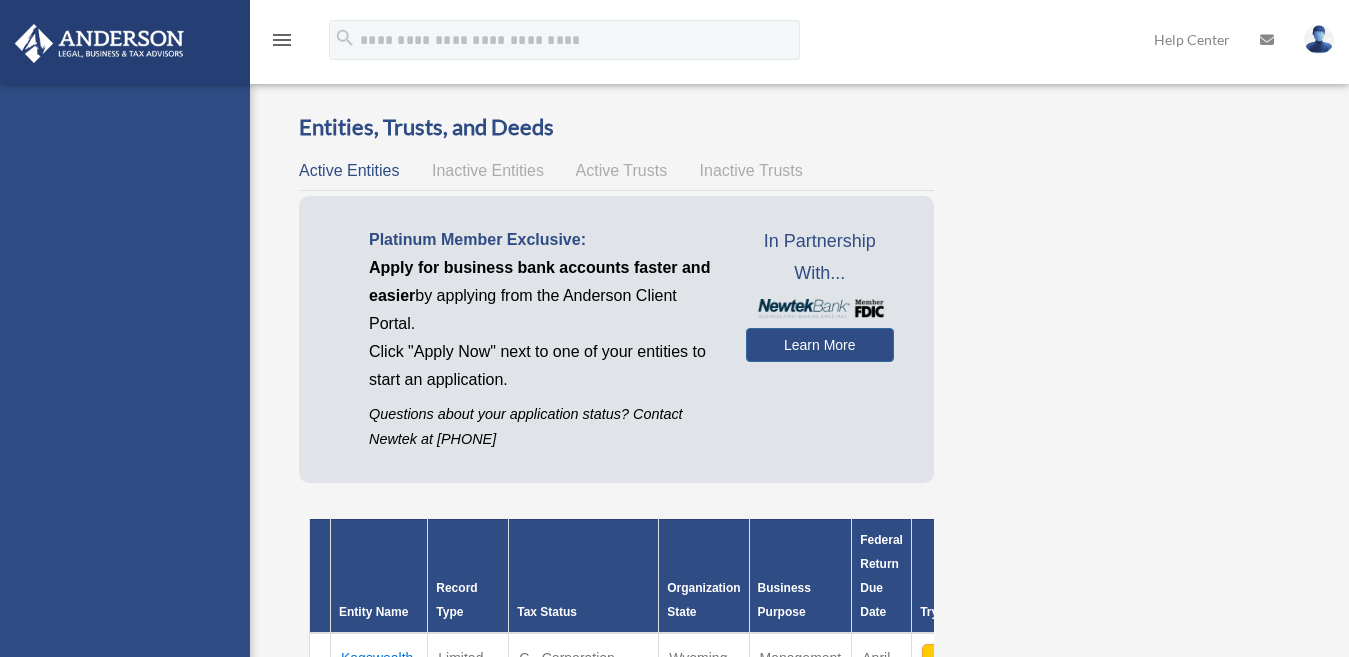 scroll, scrollTop: 0, scrollLeft: 0, axis: both 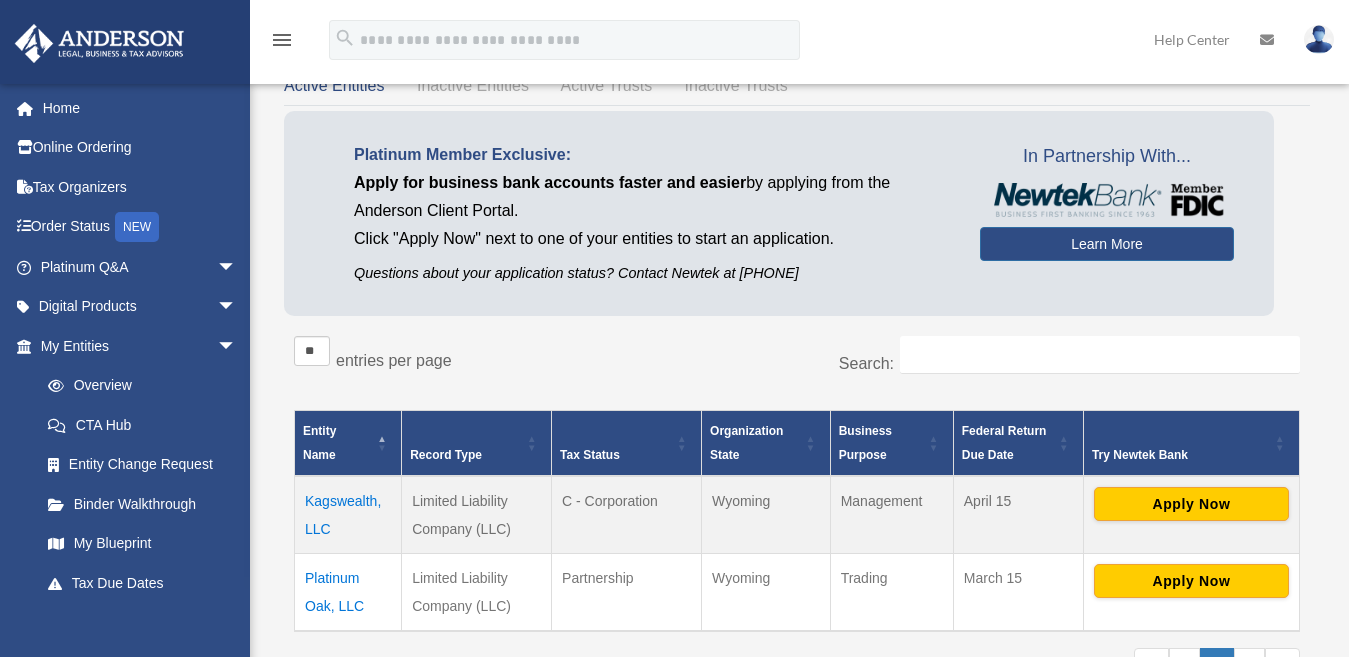 click on "Kagswealth, LLC" at bounding box center (348, 515) 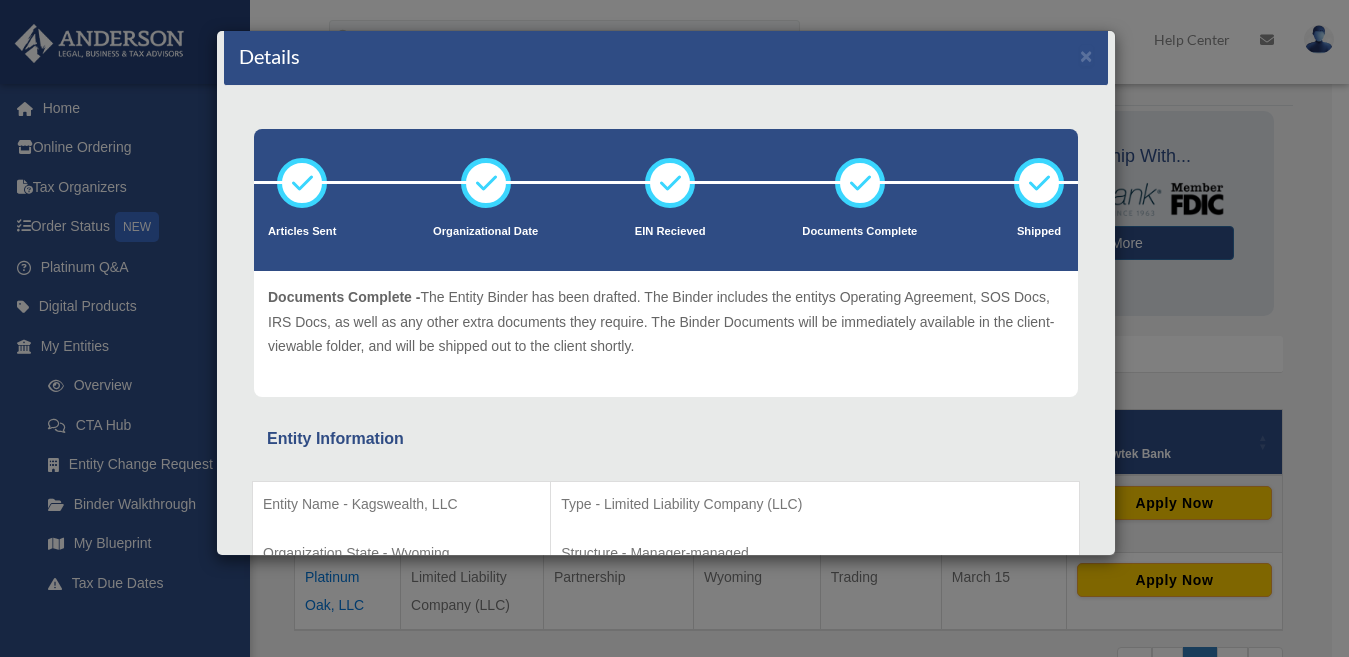 scroll, scrollTop: 0, scrollLeft: 0, axis: both 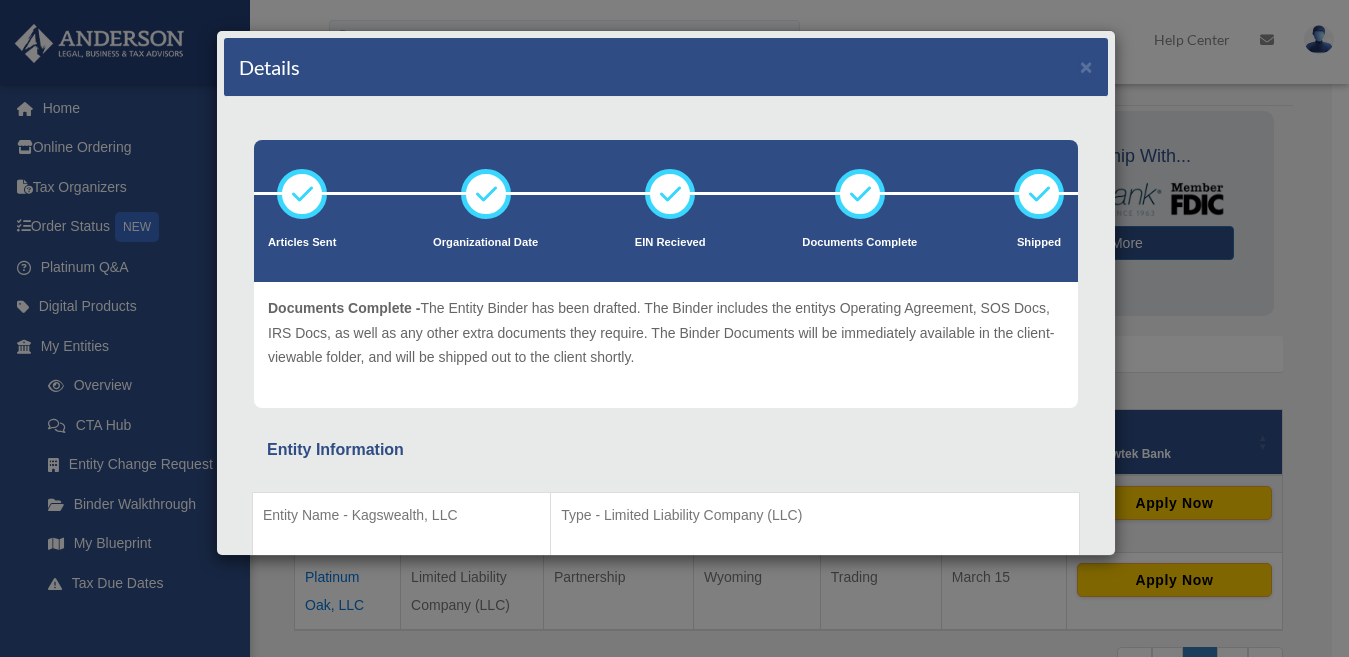 click on "Articles Sent
Organizational Date" at bounding box center [666, 1375] 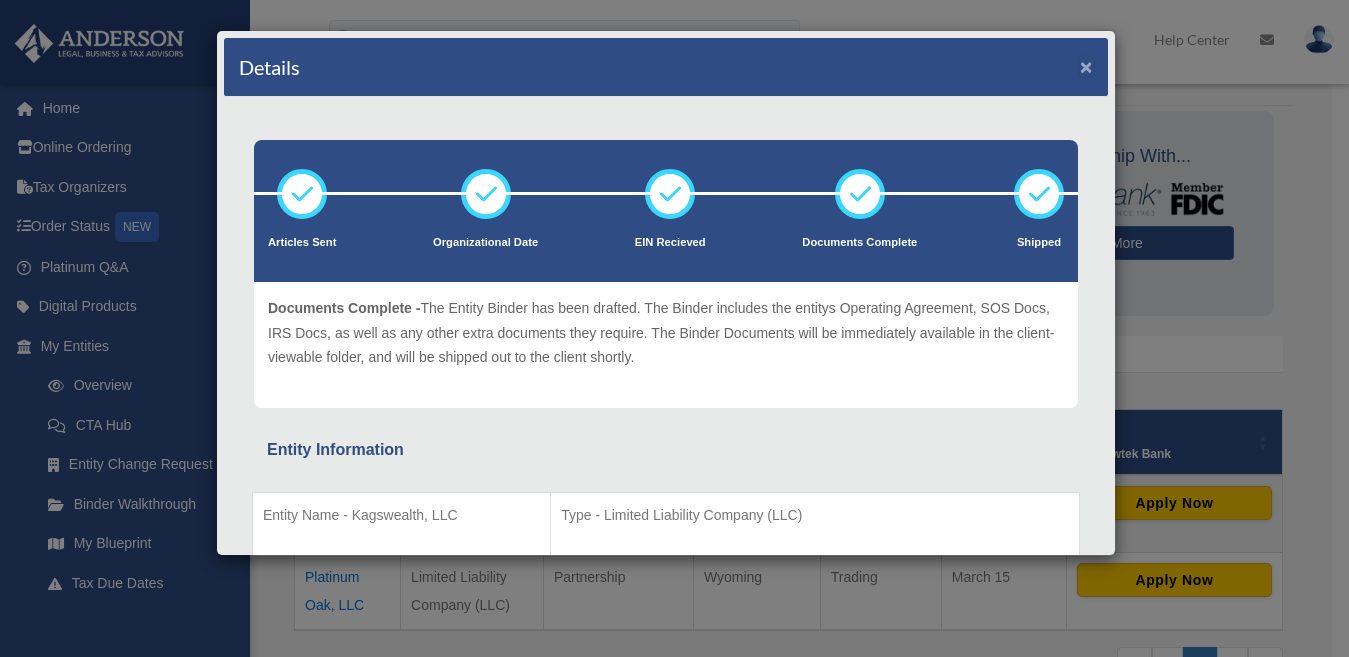 click on "×" at bounding box center [1086, 66] 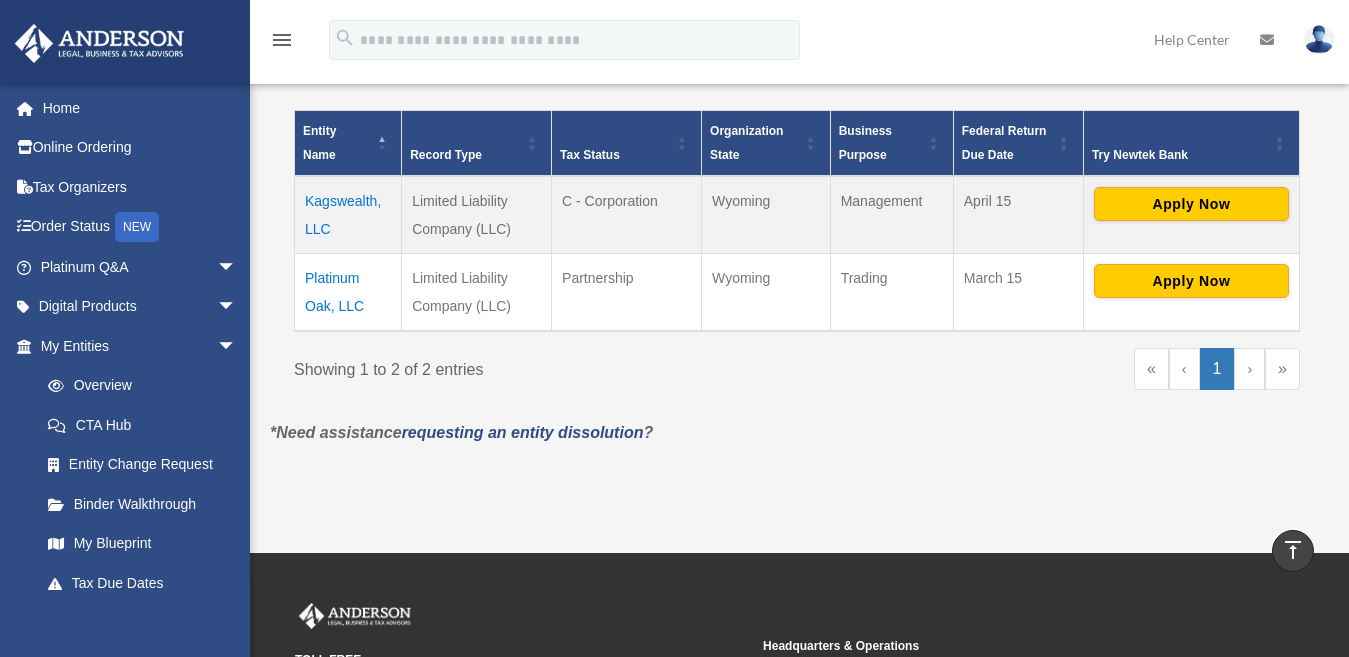 scroll, scrollTop: 319, scrollLeft: 0, axis: vertical 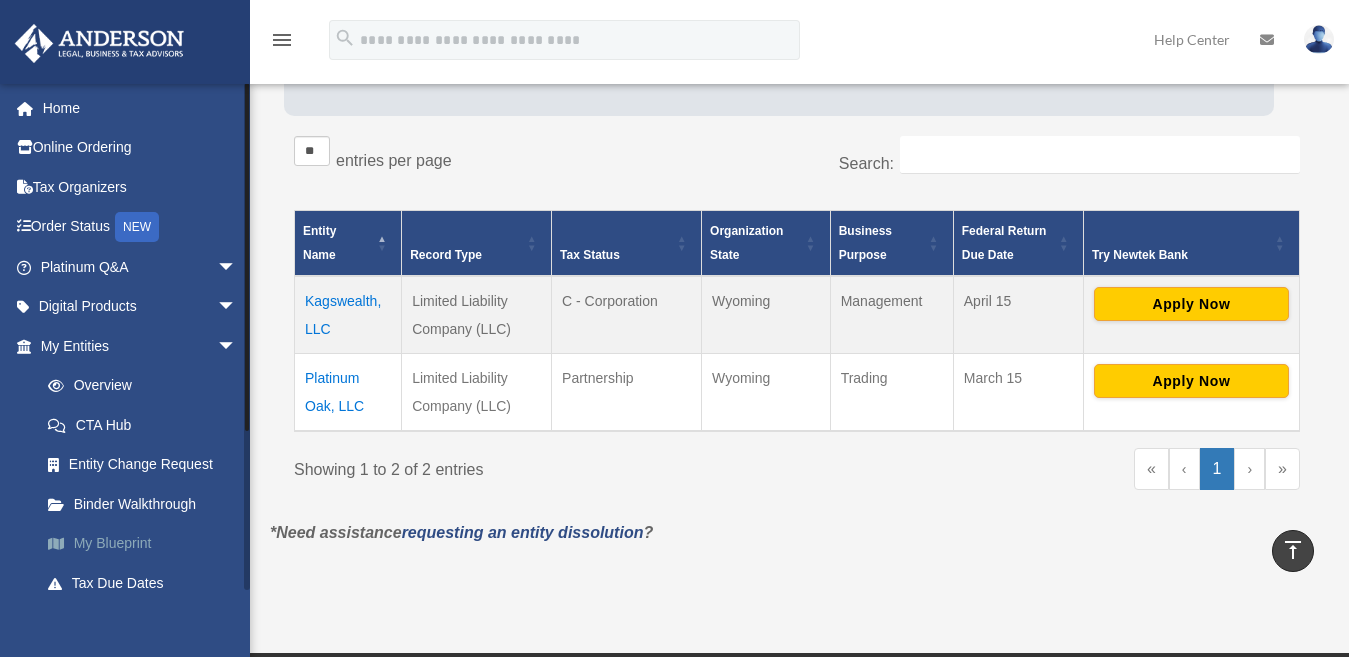 click on "My Blueprint" at bounding box center (147, 544) 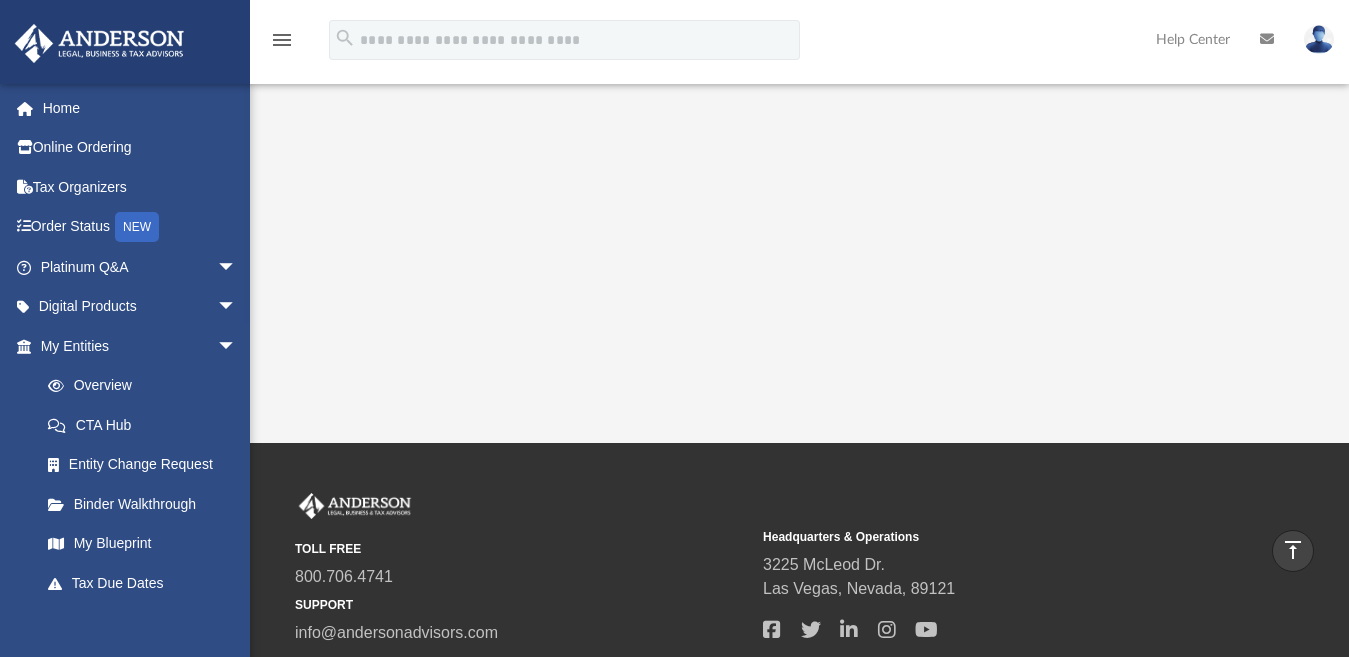 scroll, scrollTop: 200, scrollLeft: 0, axis: vertical 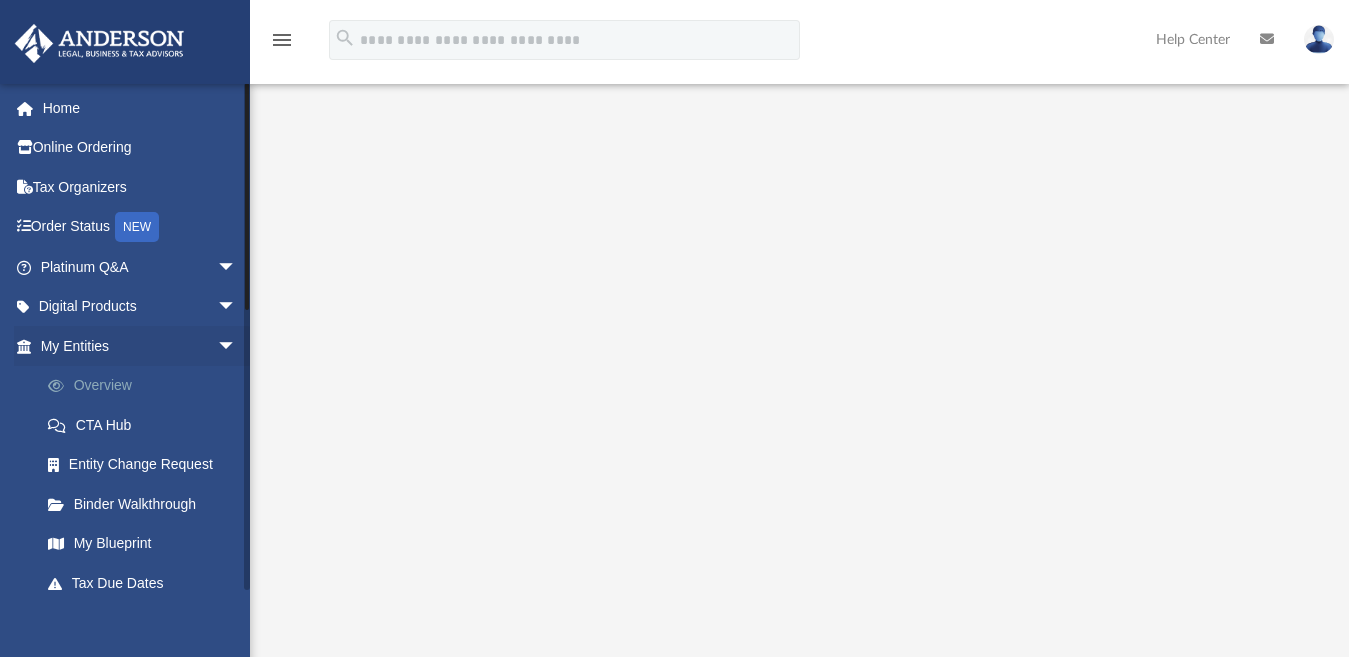 click on "Overview" at bounding box center [147, 386] 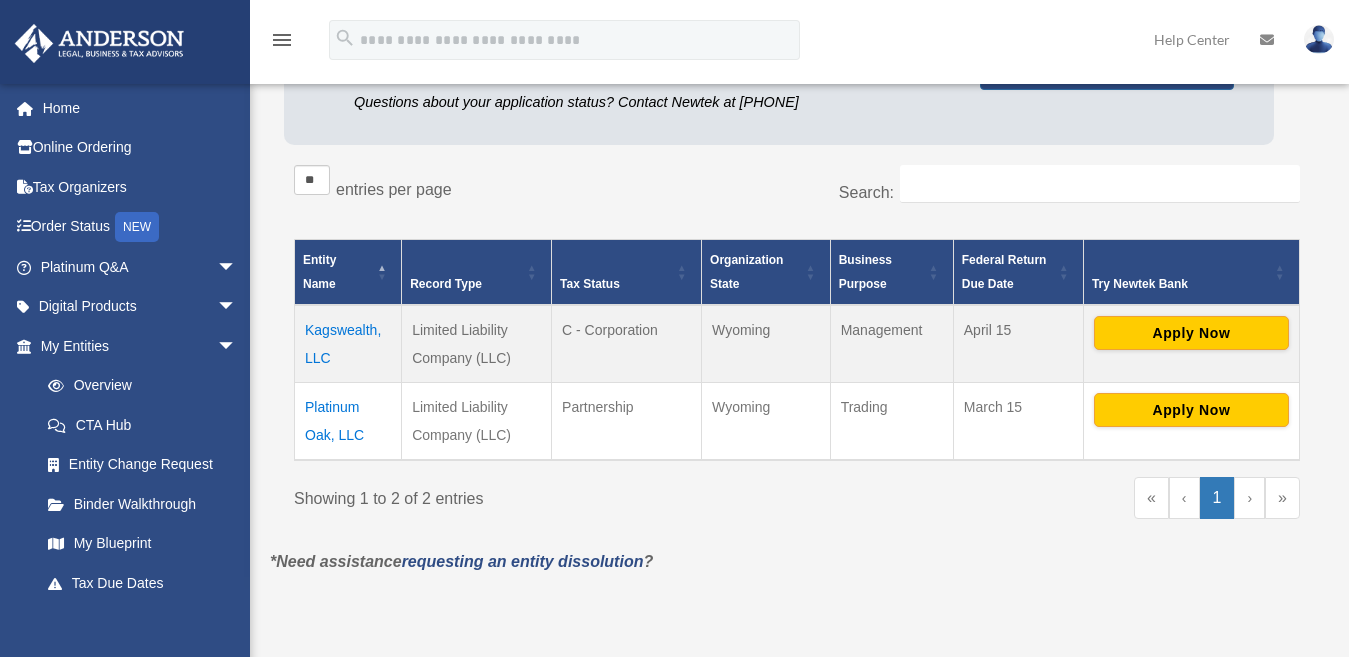 scroll, scrollTop: 300, scrollLeft: 0, axis: vertical 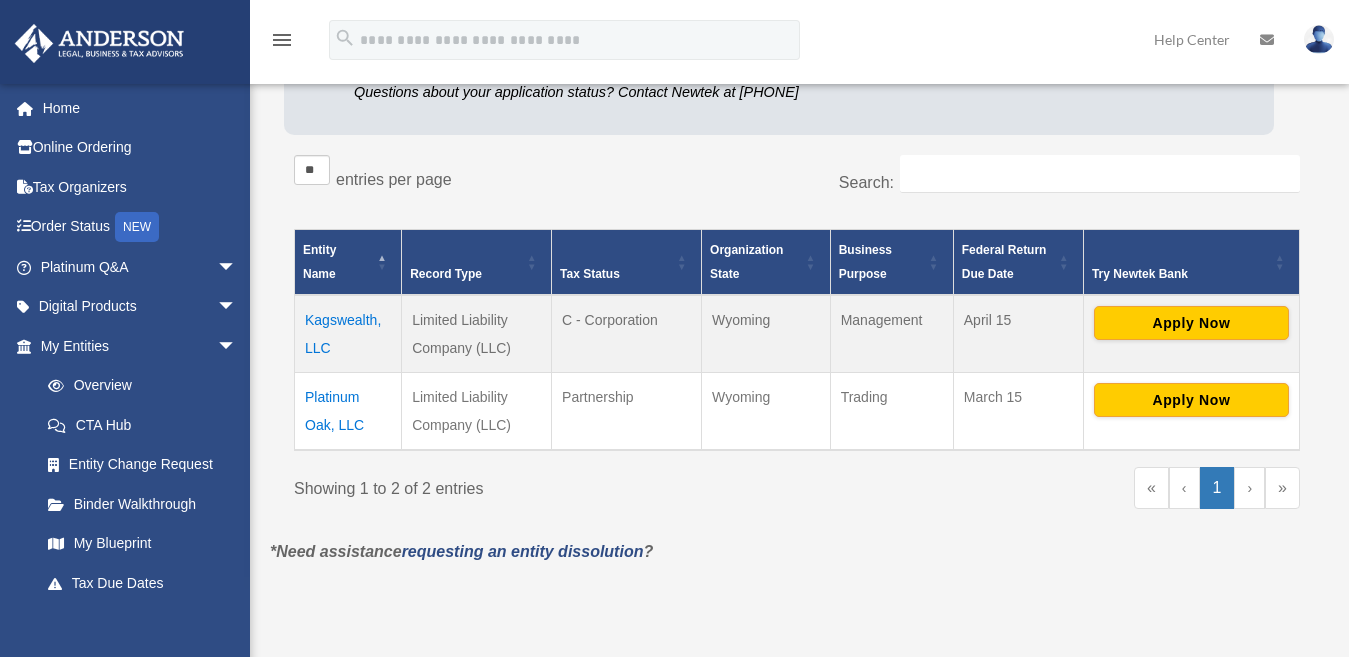 click on "Kagswealth, LLC" at bounding box center [348, 334] 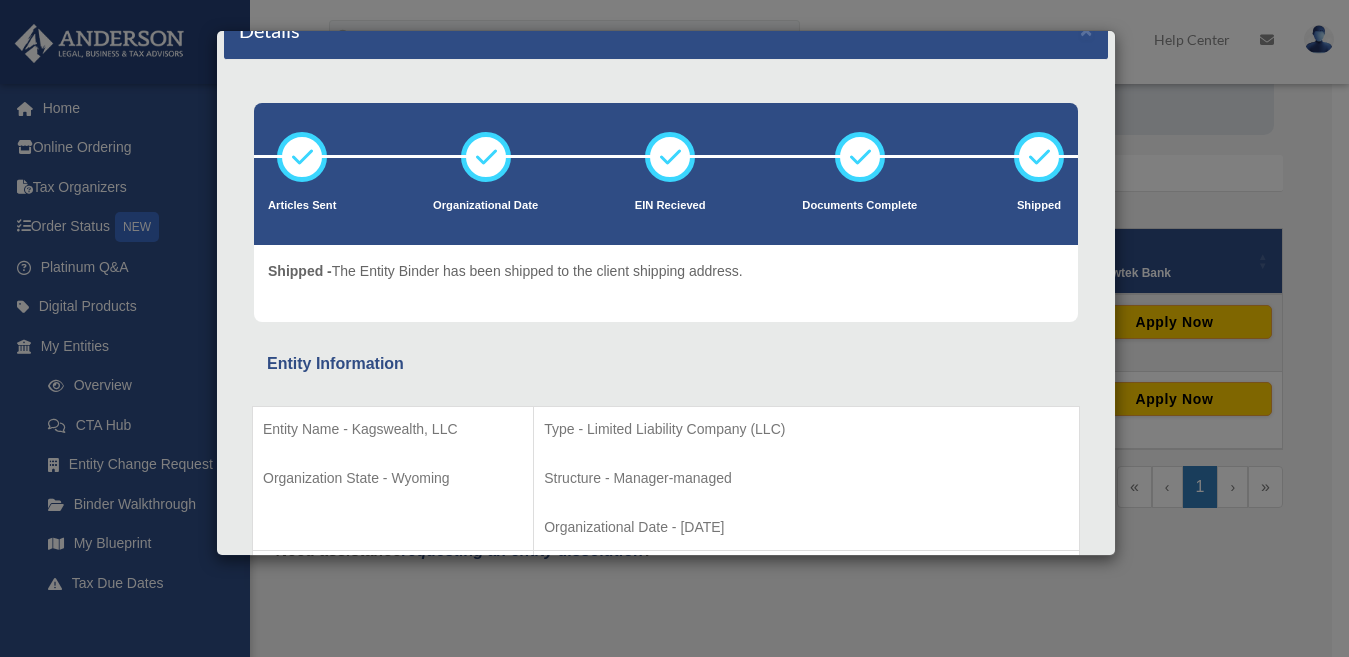 scroll, scrollTop: 32, scrollLeft: 0, axis: vertical 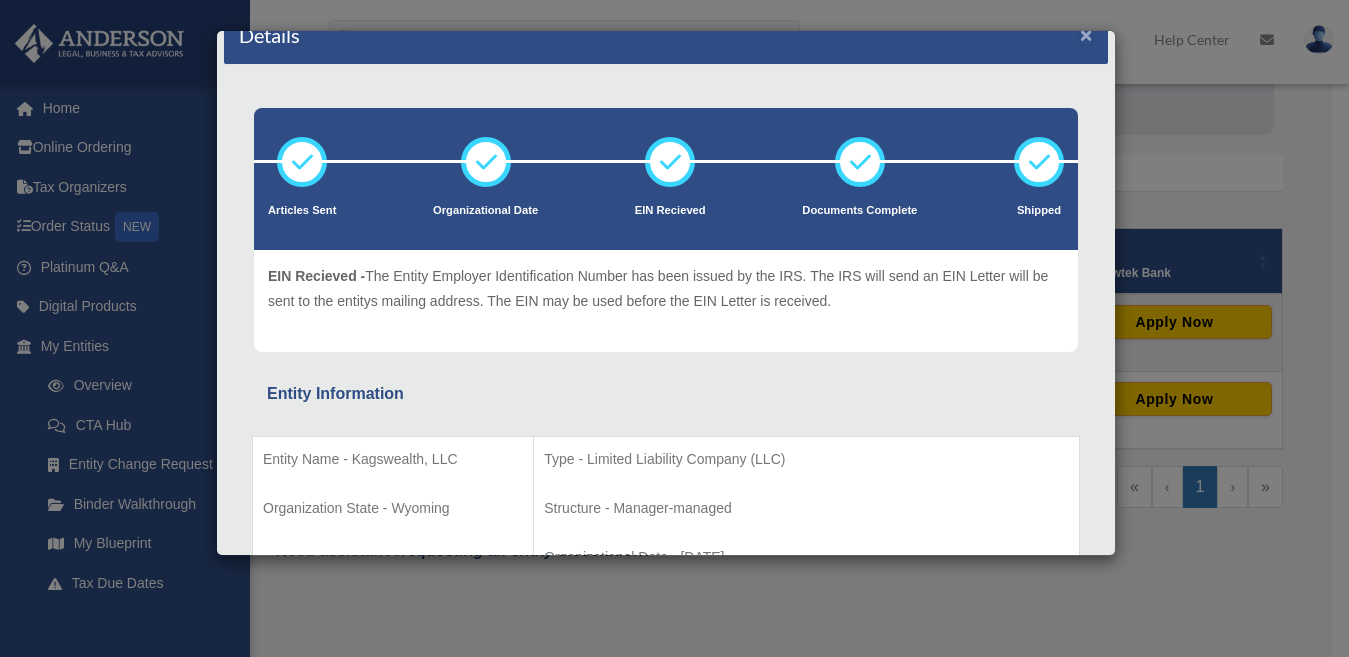 click on "×" at bounding box center (1086, 34) 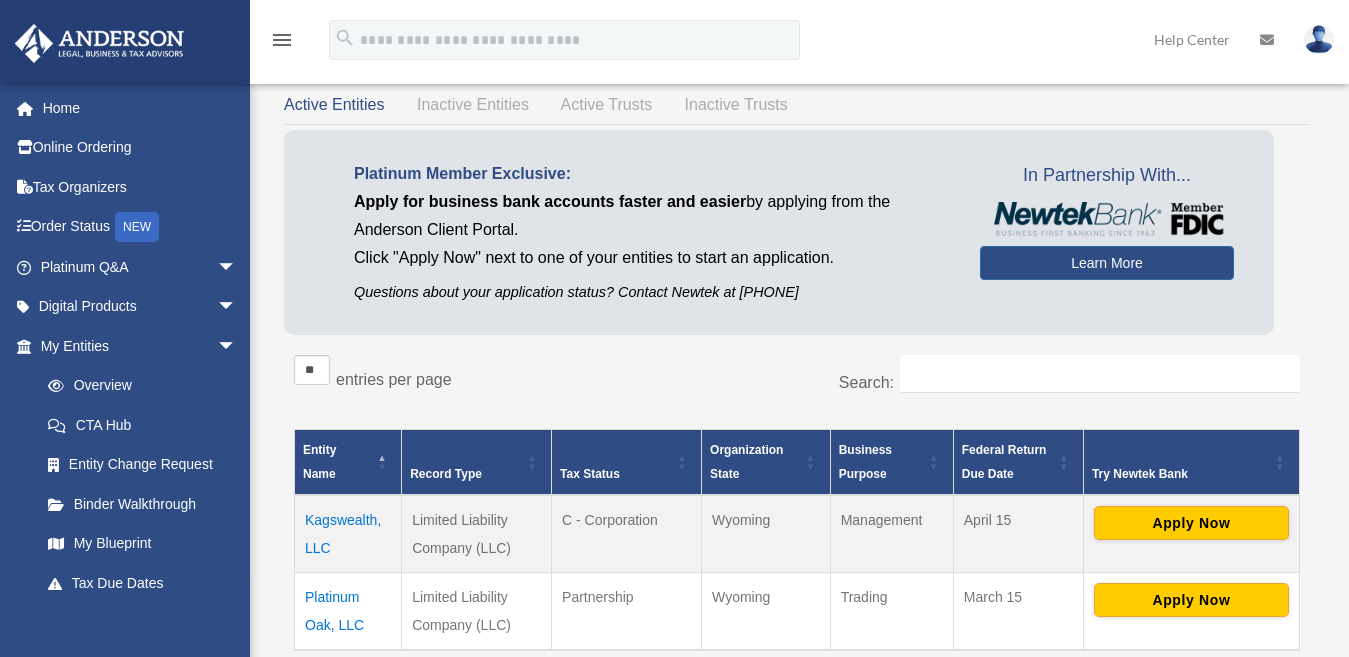 scroll, scrollTop: 0, scrollLeft: 0, axis: both 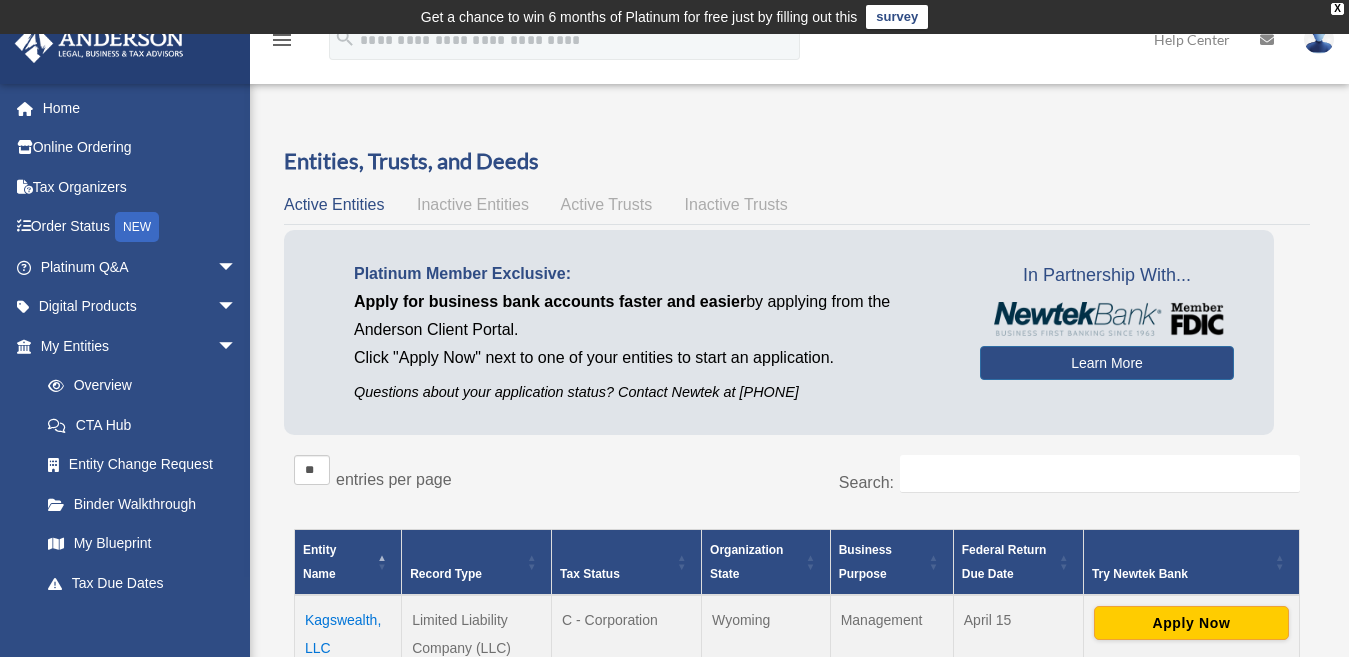 click on "Active Entities" at bounding box center (334, 204) 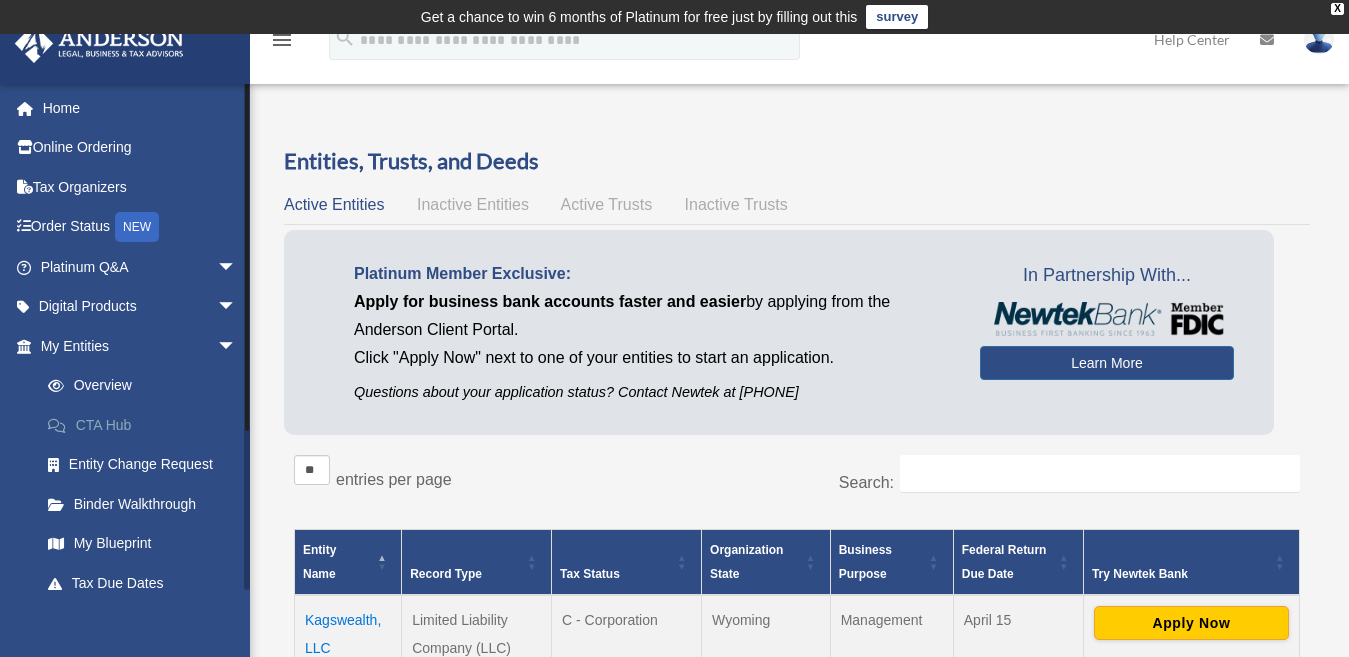 click on "CTA Hub" at bounding box center (147, 425) 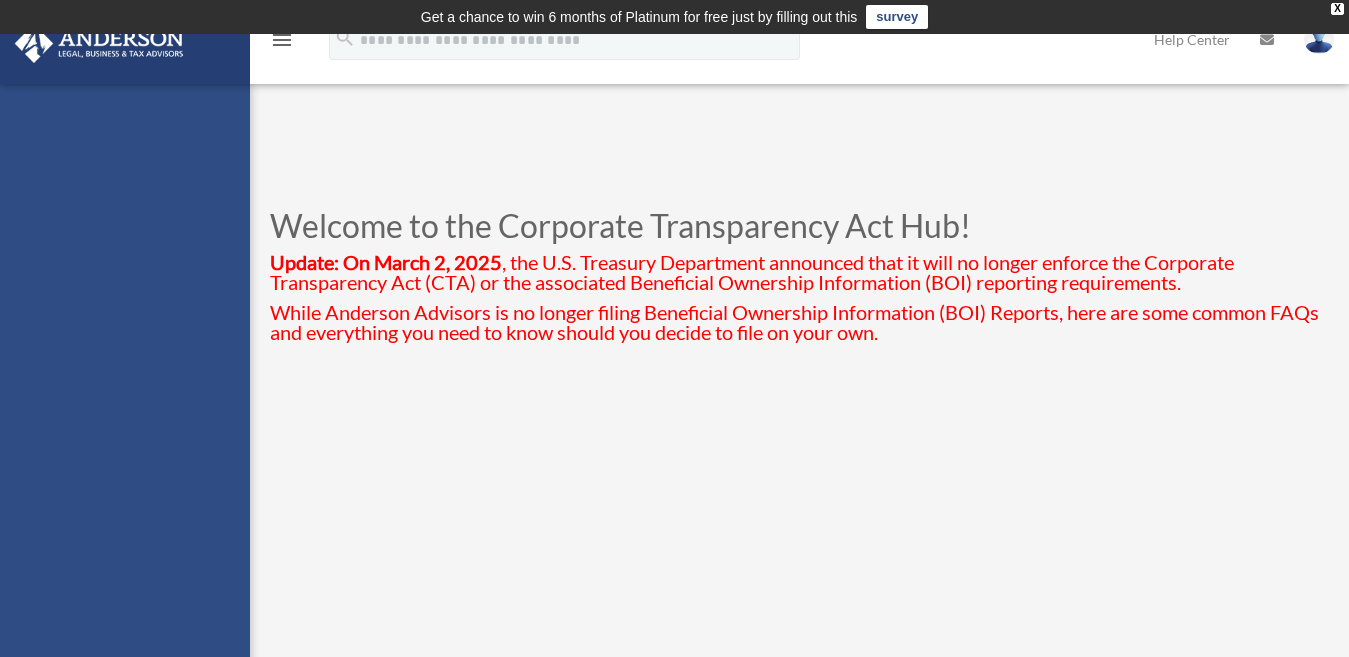 scroll, scrollTop: 0, scrollLeft: 0, axis: both 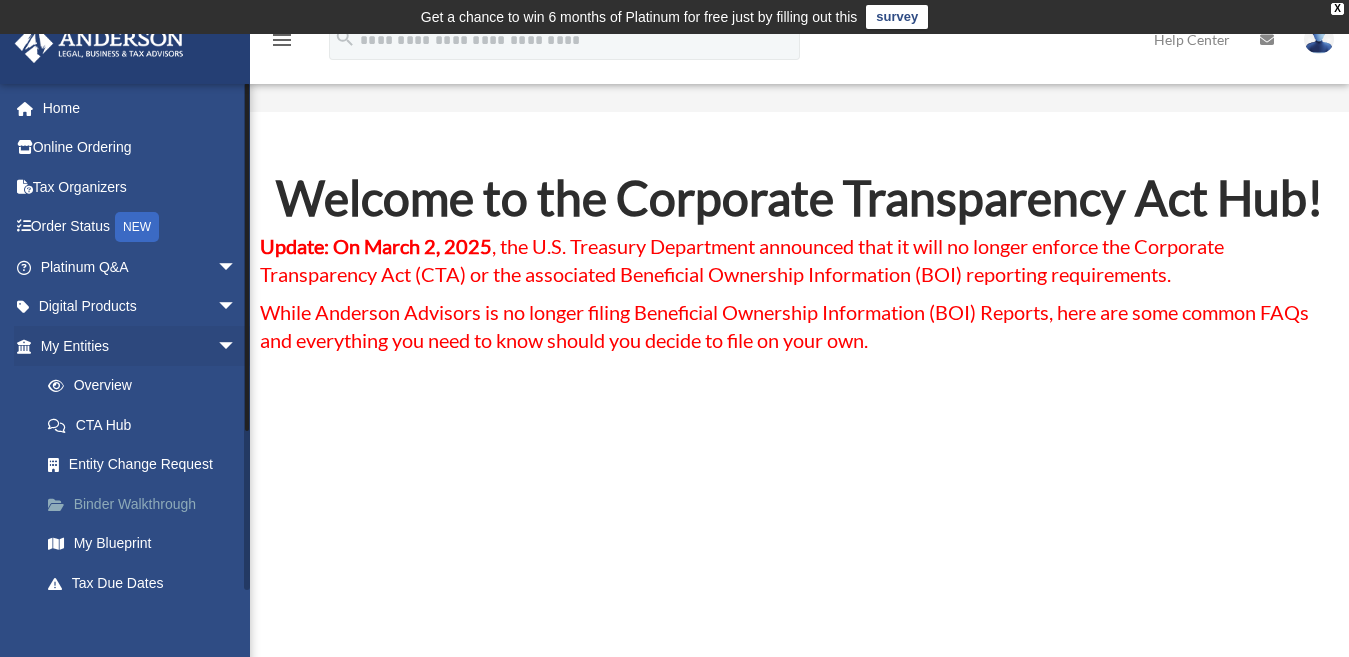 click on "Binder Walkthrough" at bounding box center [147, 504] 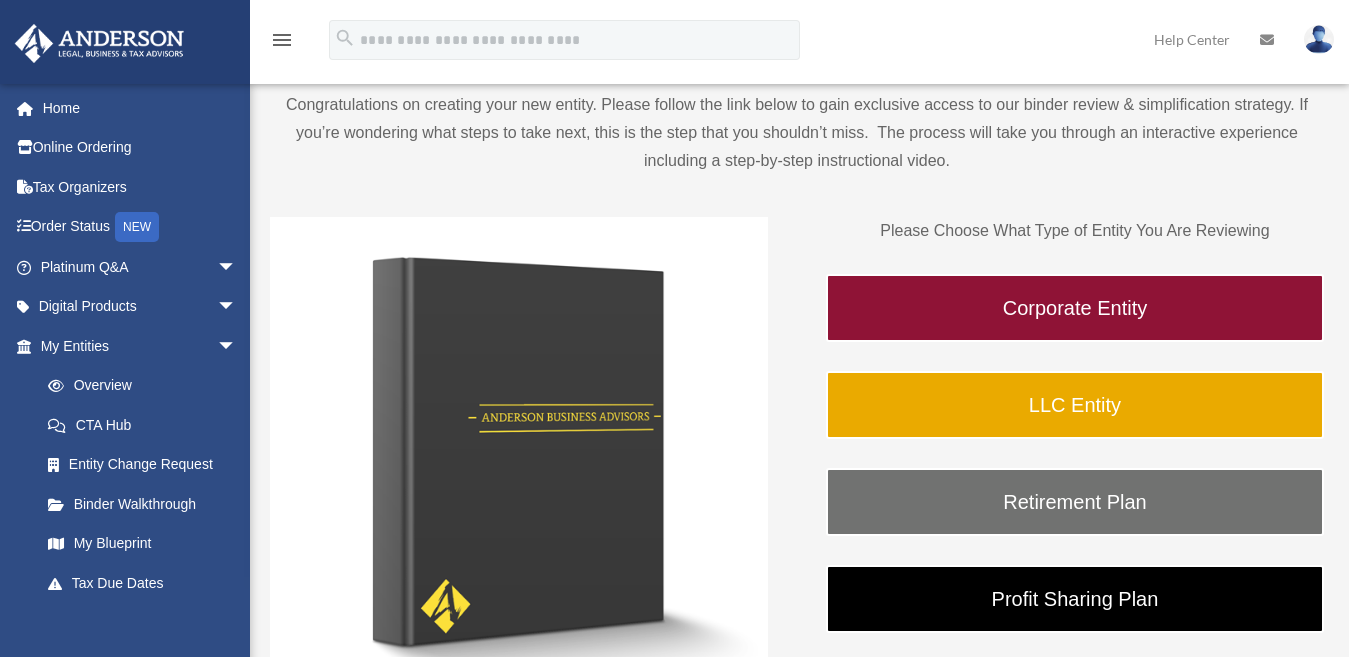 scroll, scrollTop: 200, scrollLeft: 0, axis: vertical 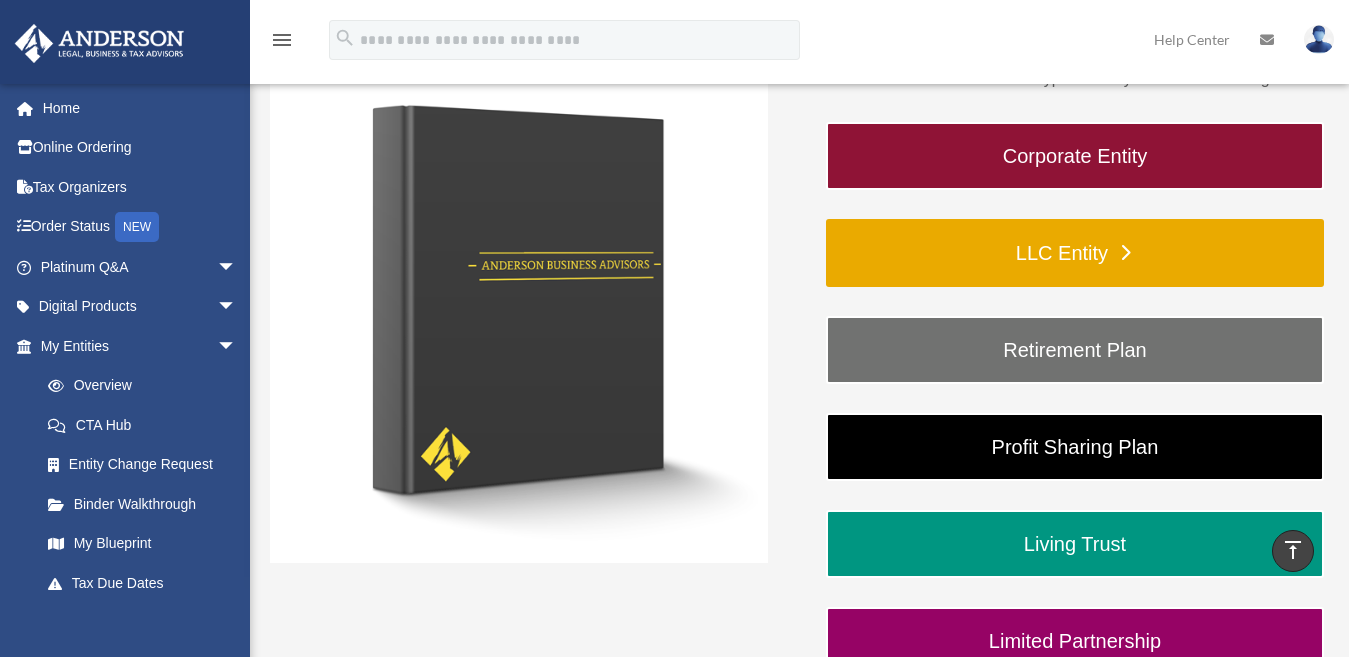 click on "LLC Entity" at bounding box center (1075, 253) 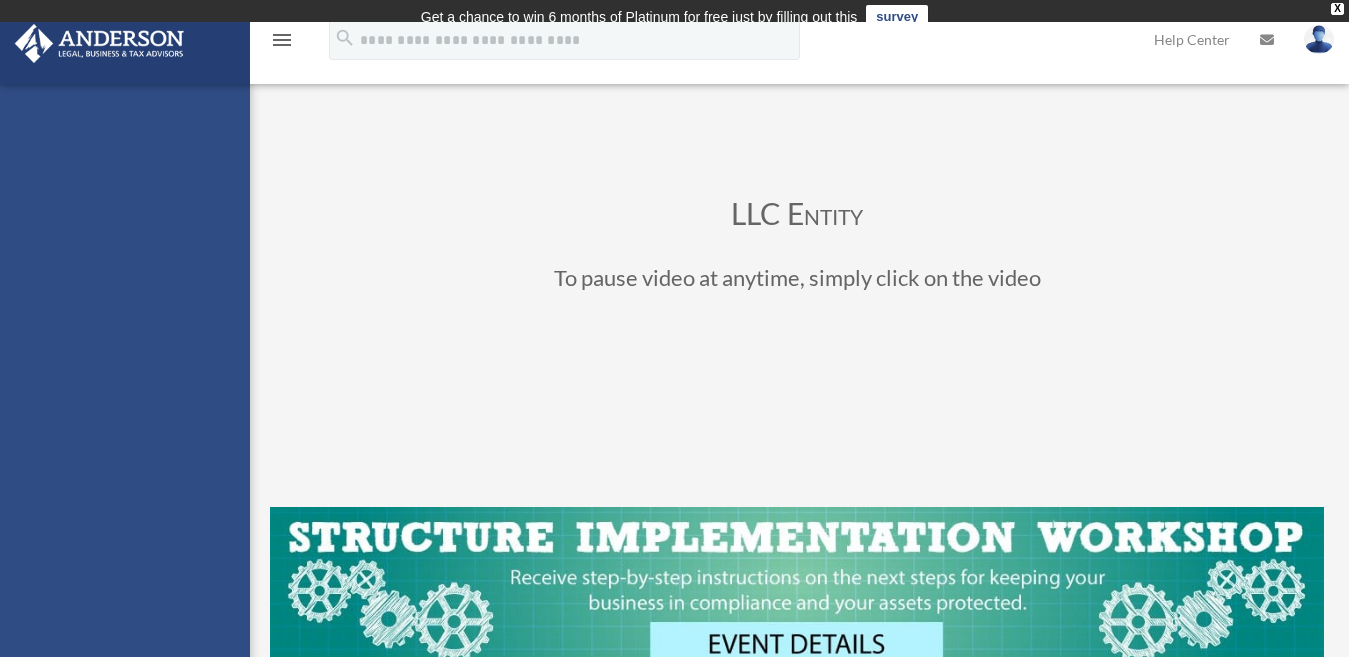 scroll, scrollTop: 0, scrollLeft: 0, axis: both 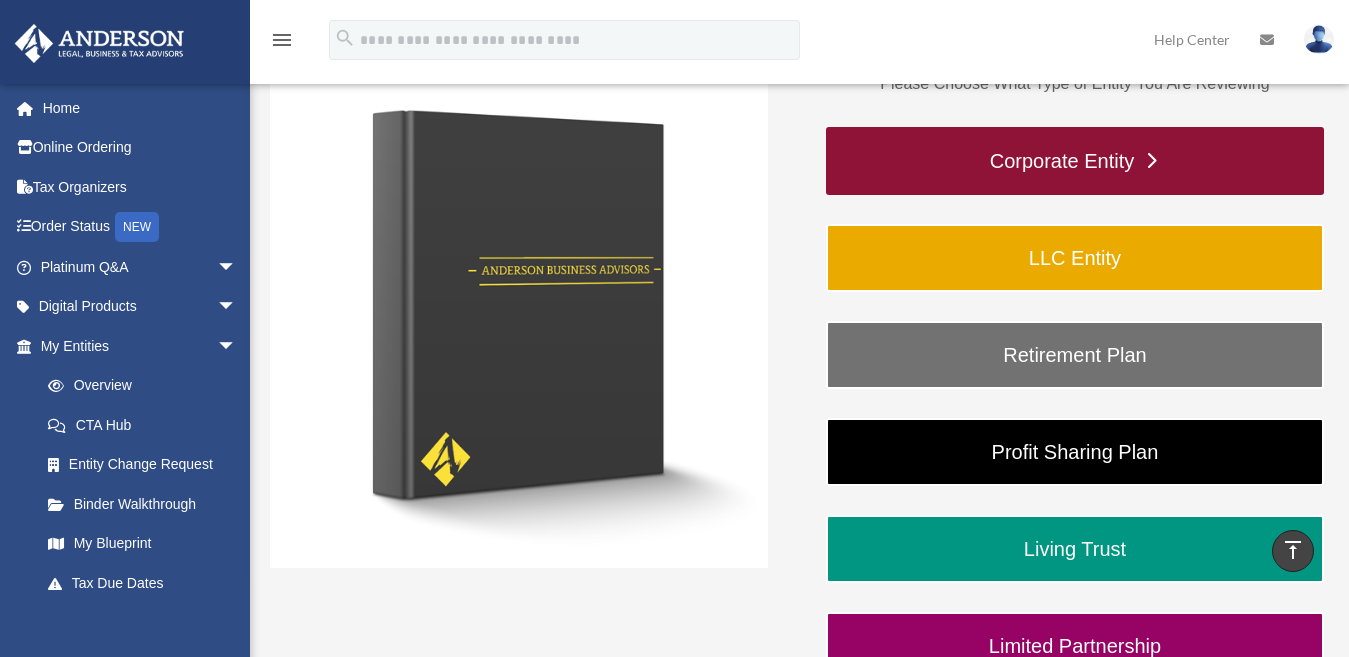 click on "Corporate Entity" at bounding box center [1075, 161] 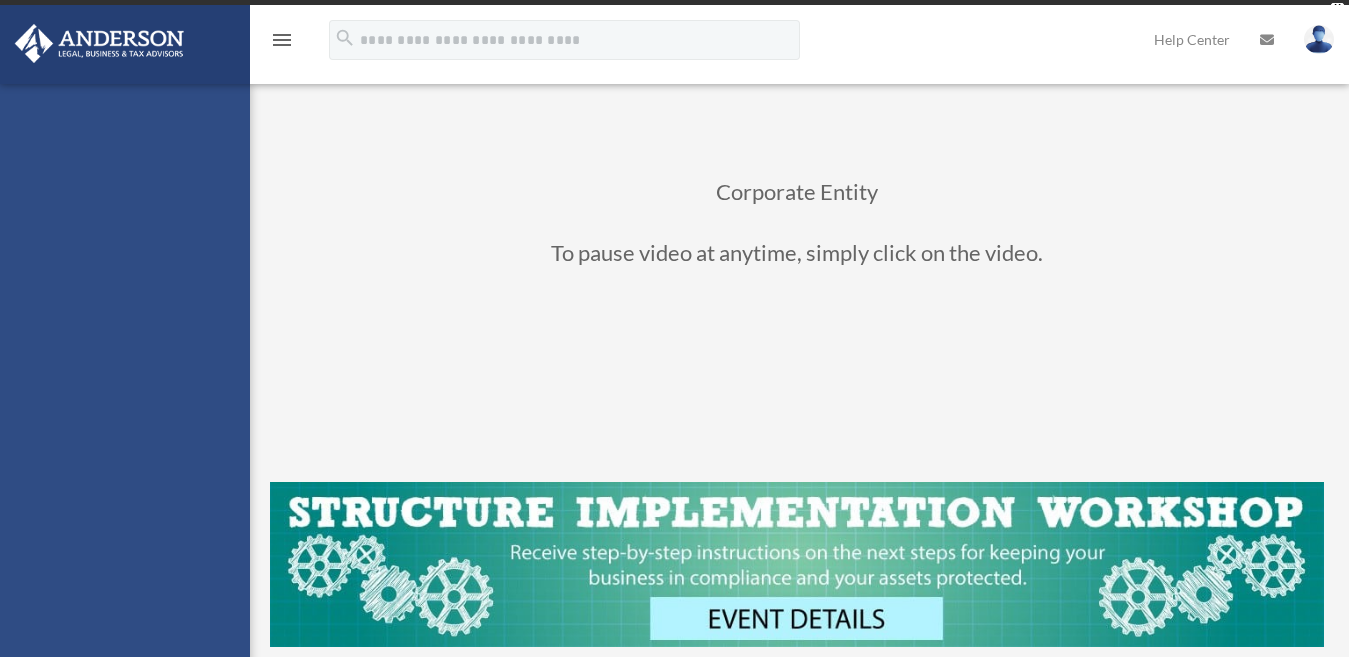scroll, scrollTop: 0, scrollLeft: 0, axis: both 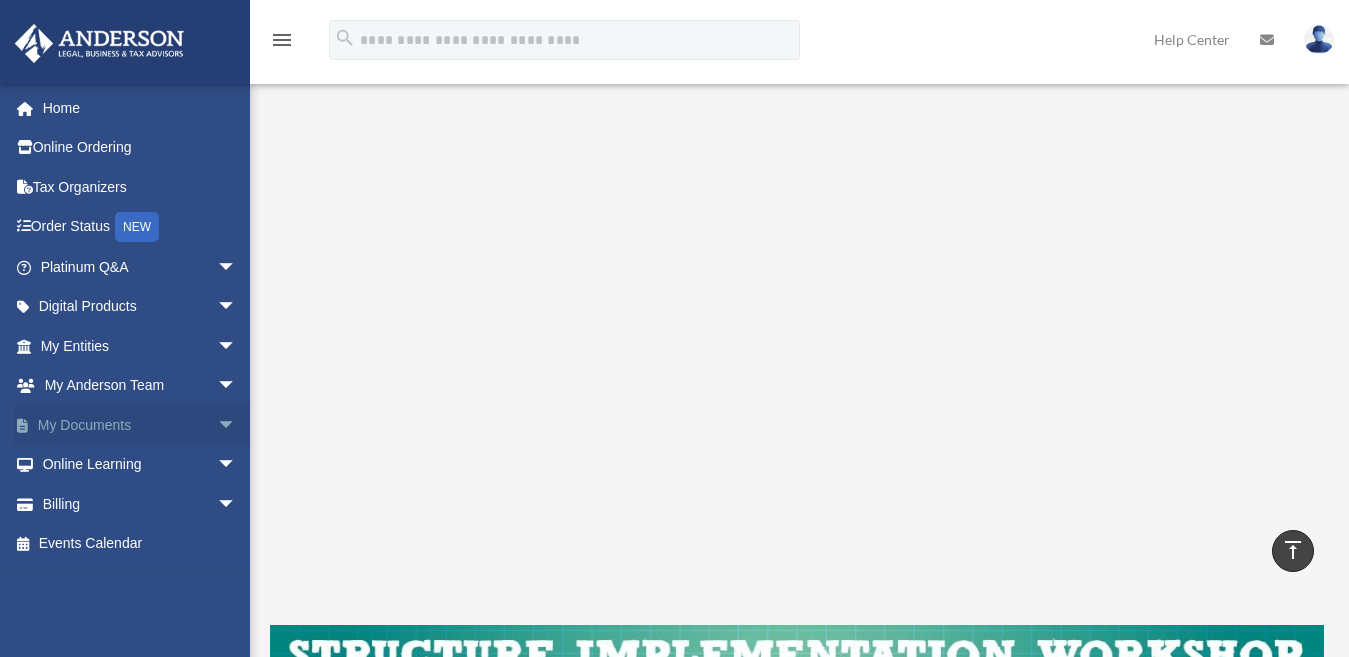 click on "arrow_drop_down" at bounding box center [237, 425] 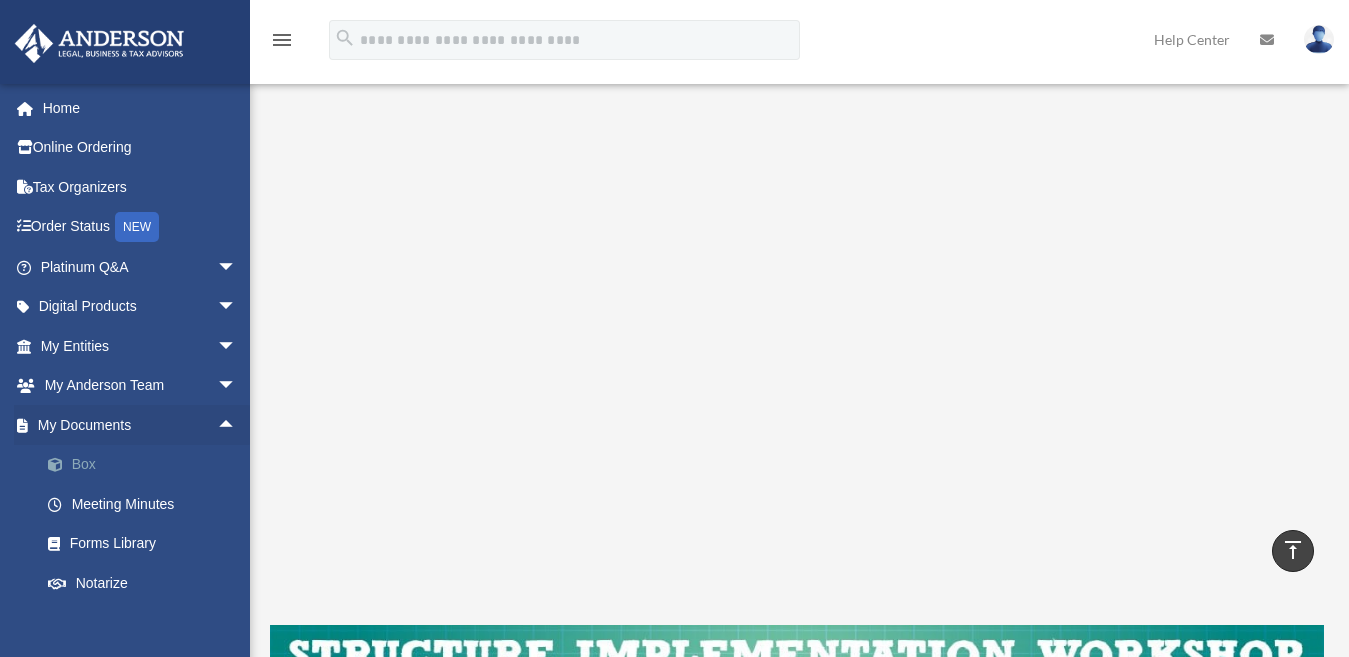 click on "Box" at bounding box center [147, 465] 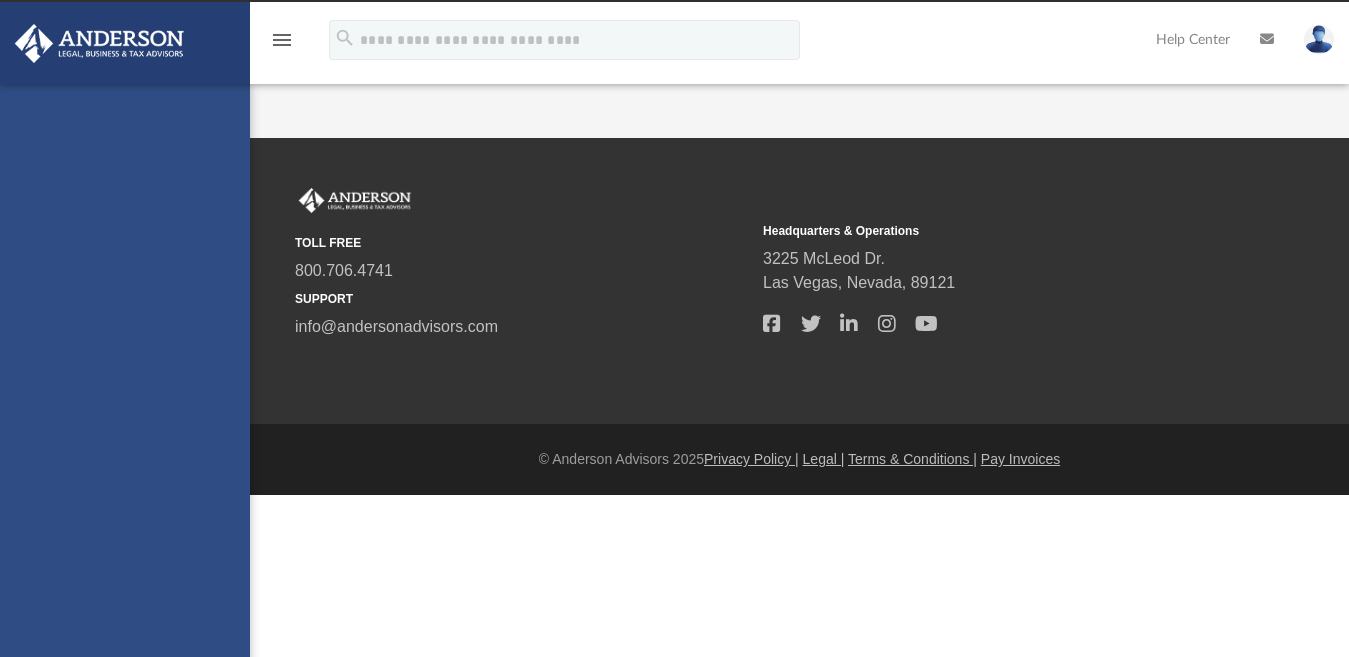 scroll, scrollTop: 0, scrollLeft: 0, axis: both 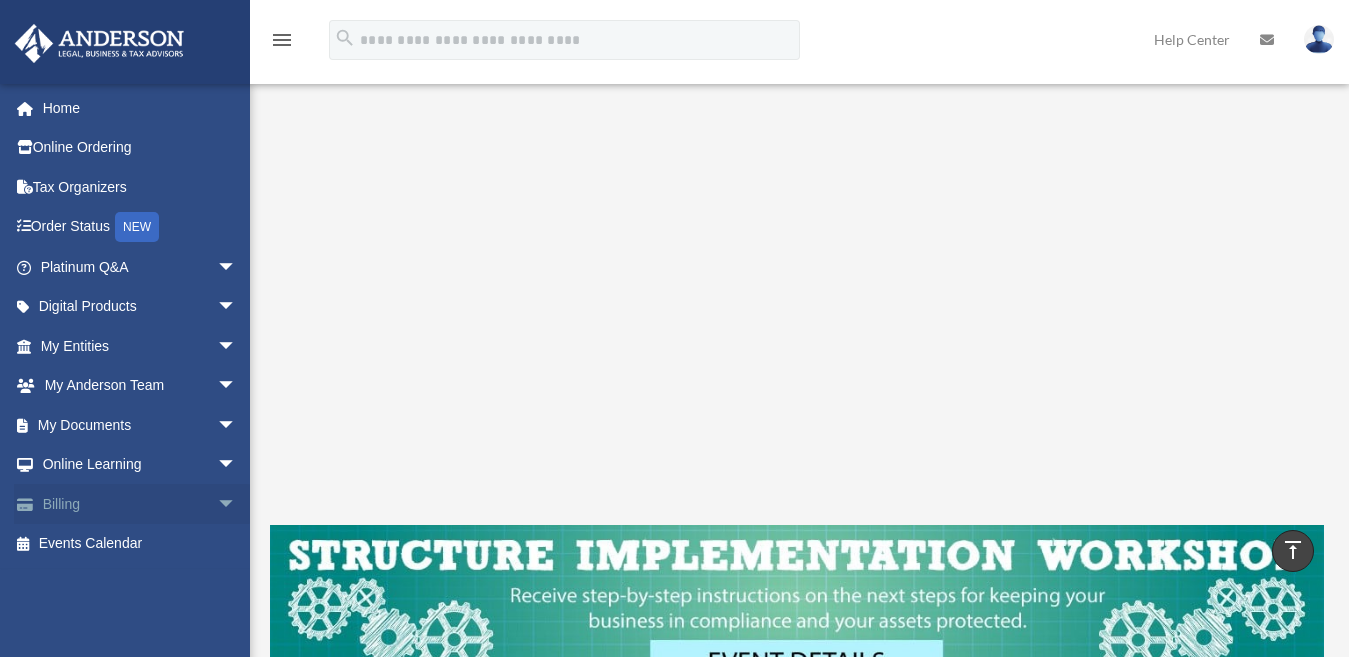 click on "arrow_drop_down" at bounding box center [237, 504] 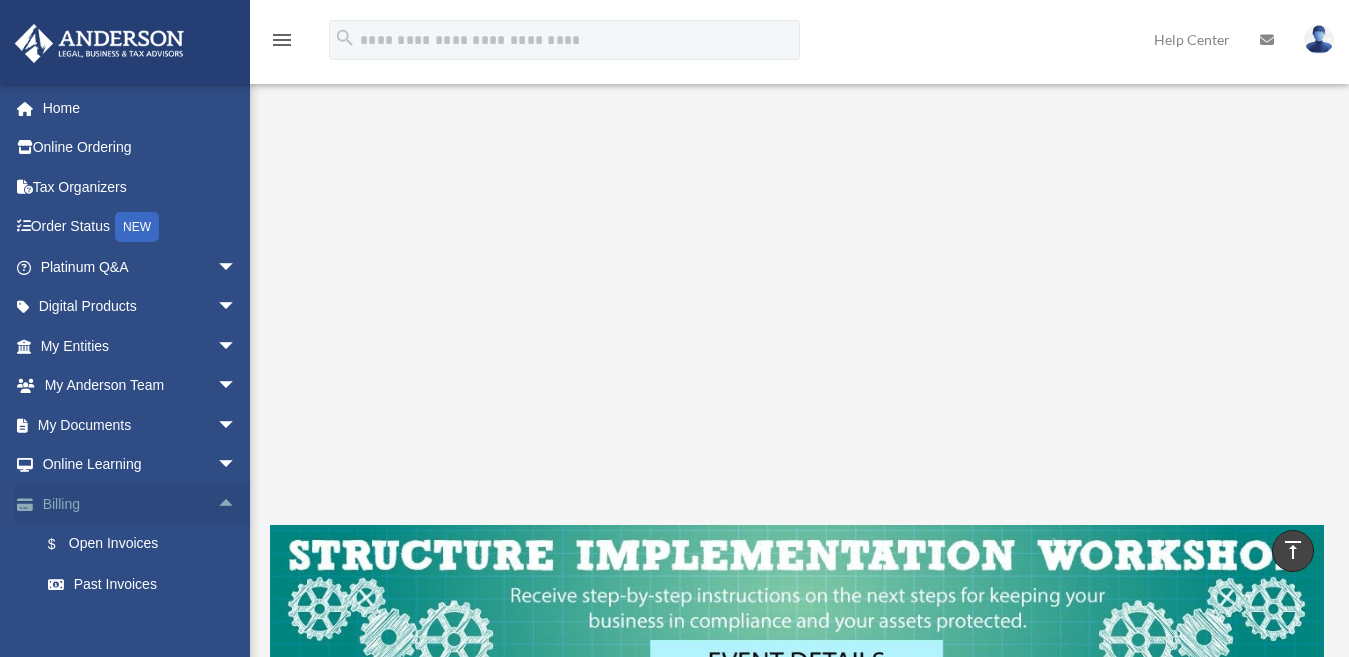 click on "arrow_drop_up" at bounding box center [237, 504] 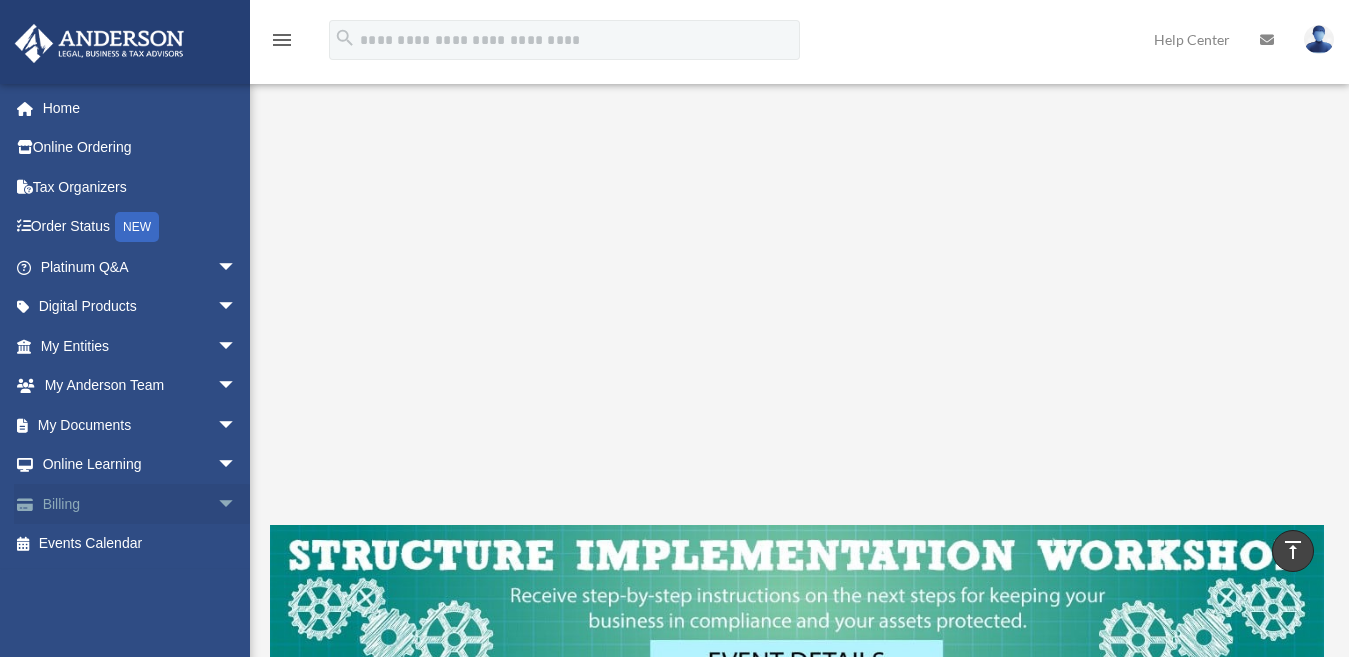 click on "arrow_drop_down" at bounding box center [237, 504] 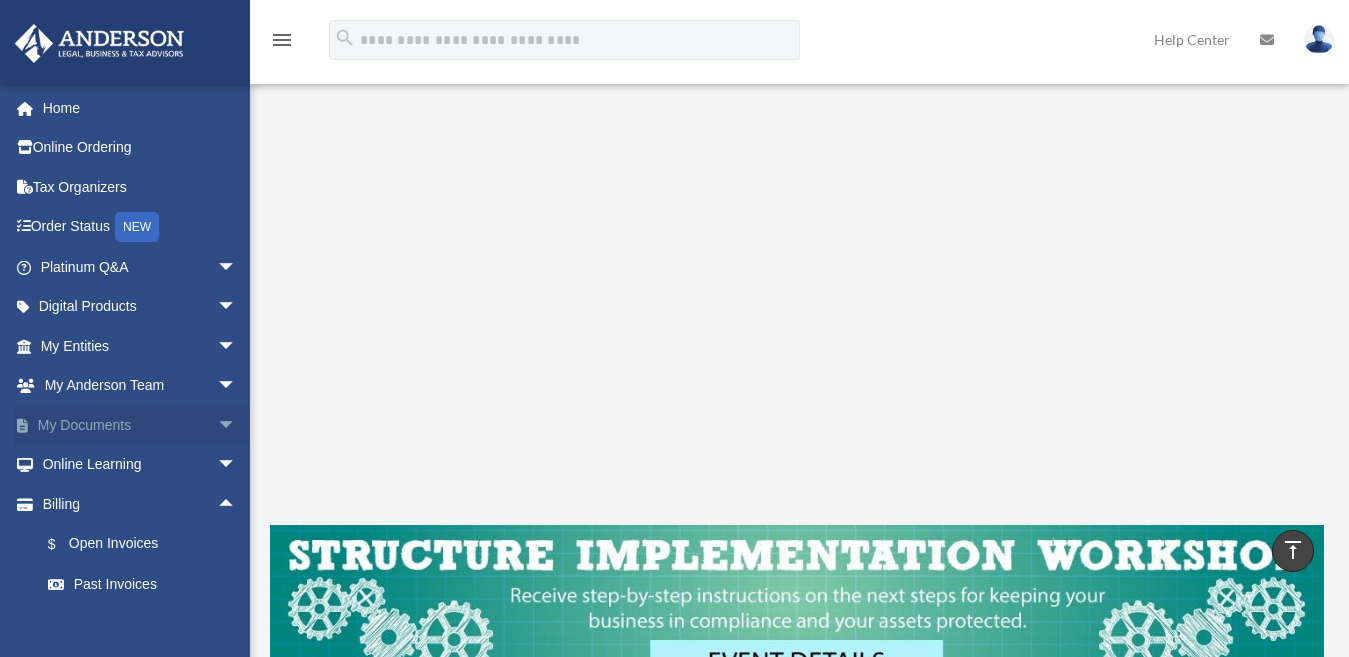 click on "arrow_drop_down" at bounding box center [237, 425] 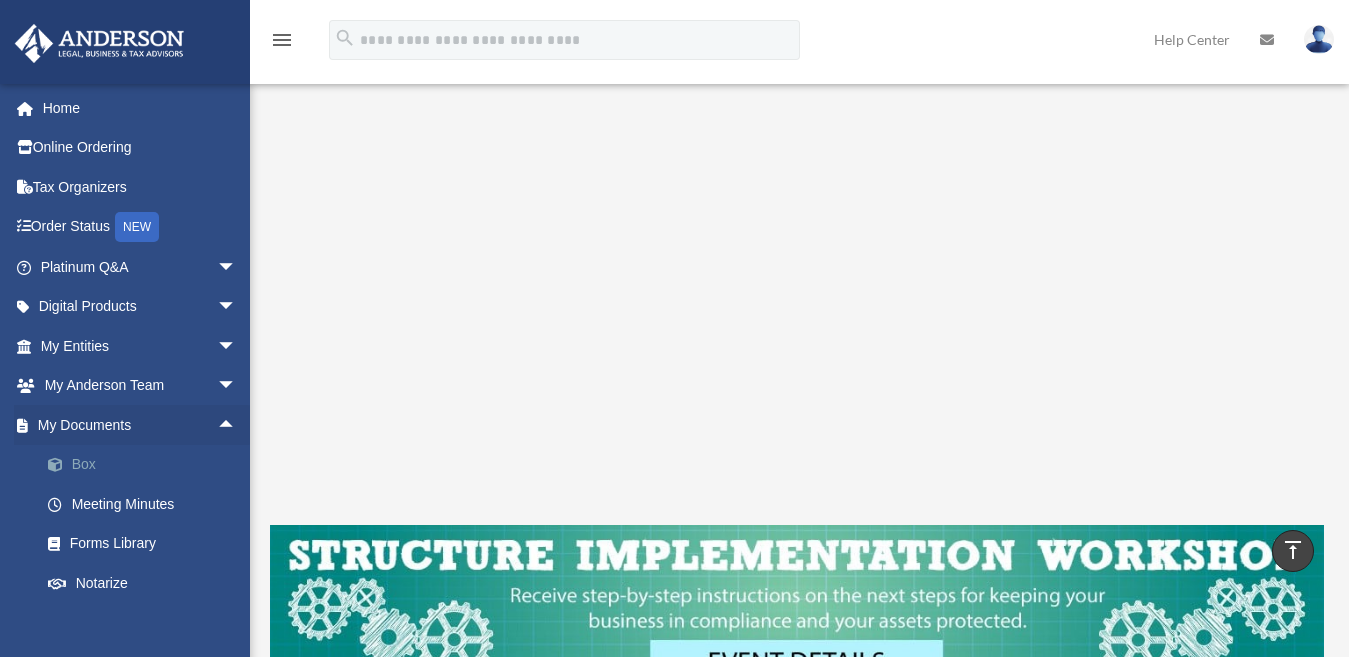click on "Box" at bounding box center (147, 465) 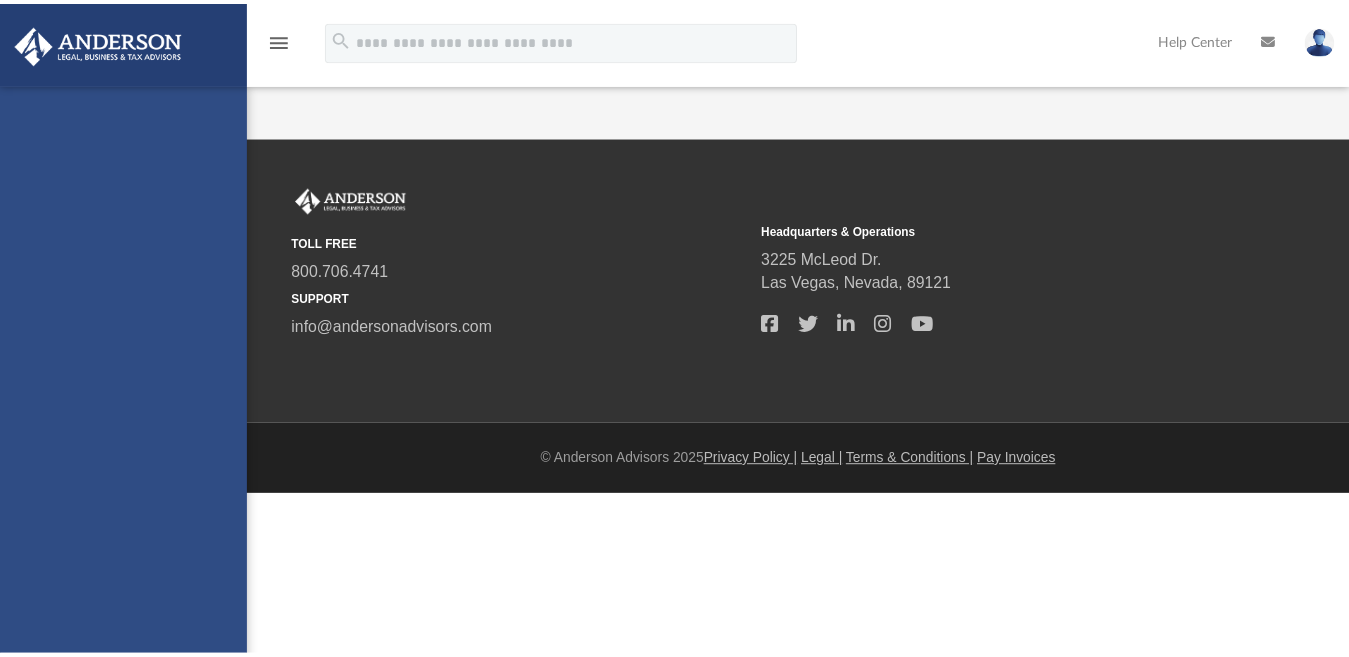 scroll, scrollTop: 0, scrollLeft: 0, axis: both 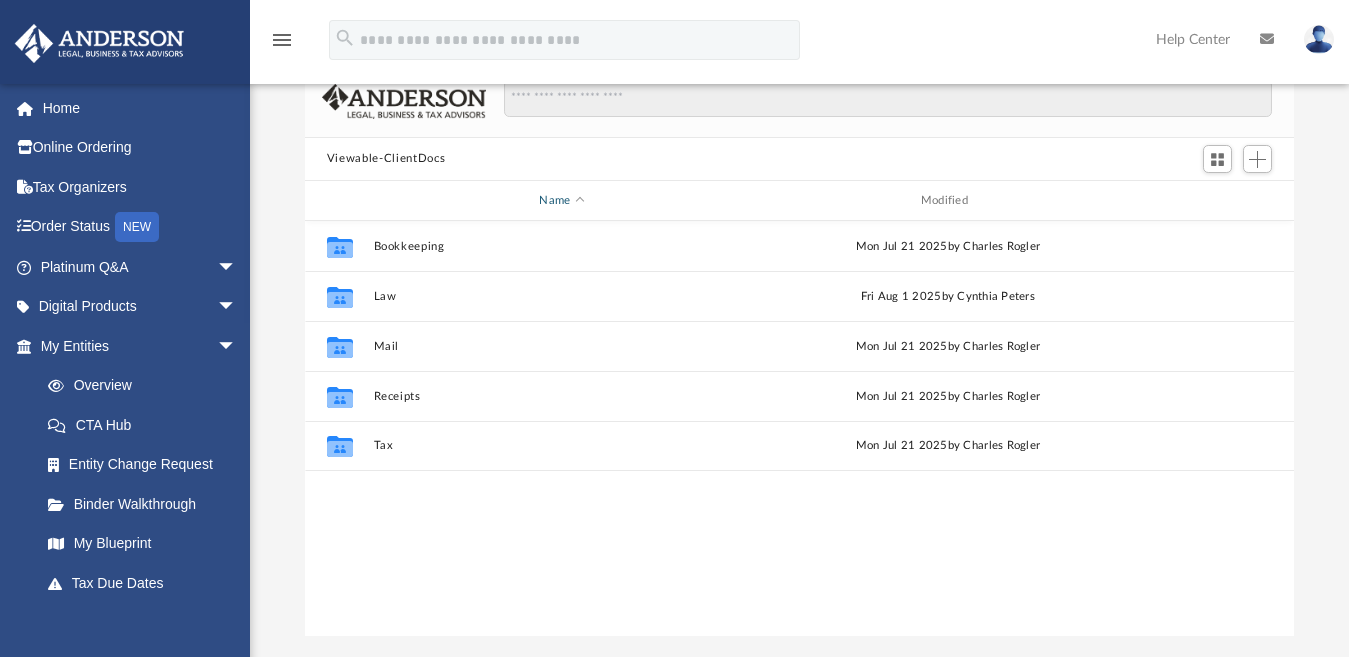 click on "Name" at bounding box center [561, 201] 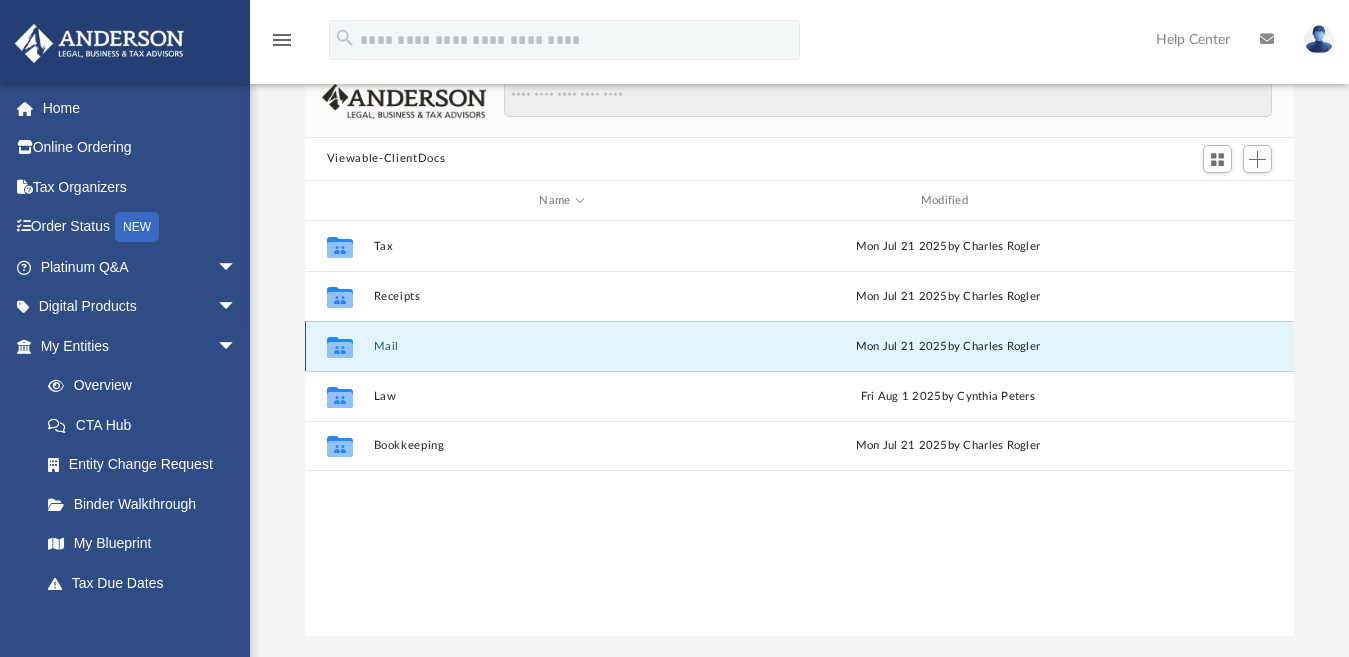 click on "Mail" at bounding box center [561, 346] 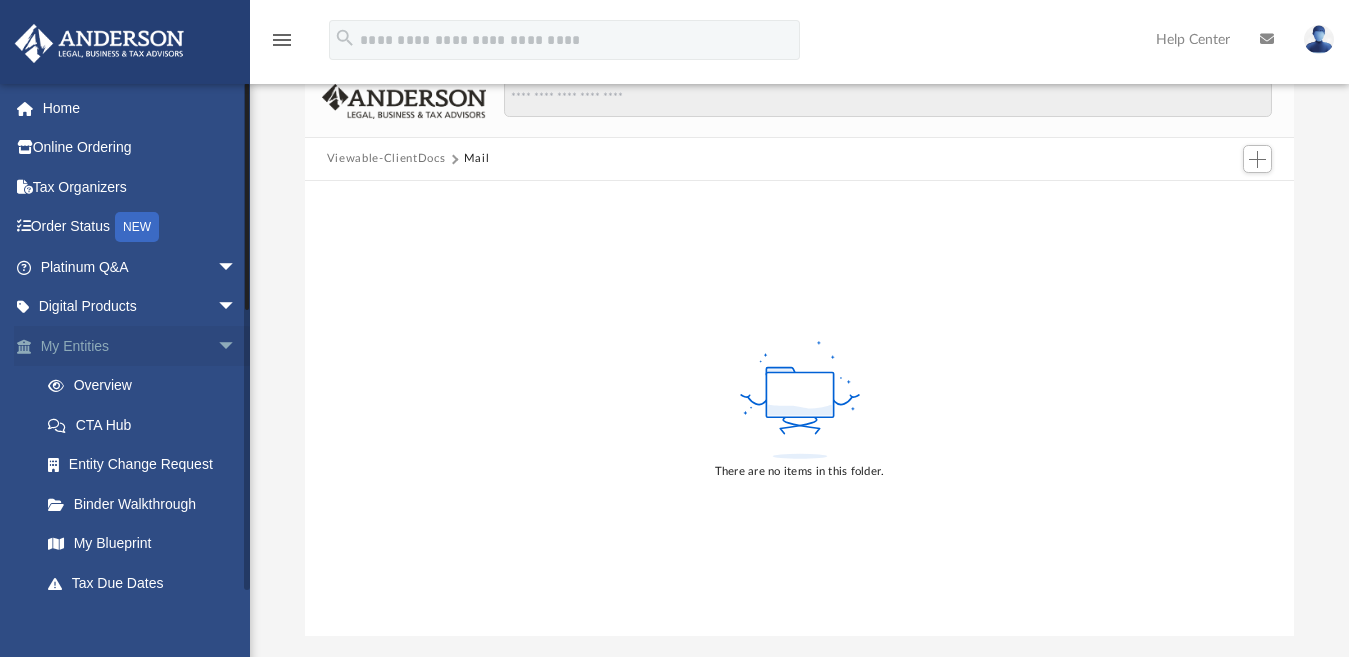 click on "arrow_drop_down" at bounding box center [237, 346] 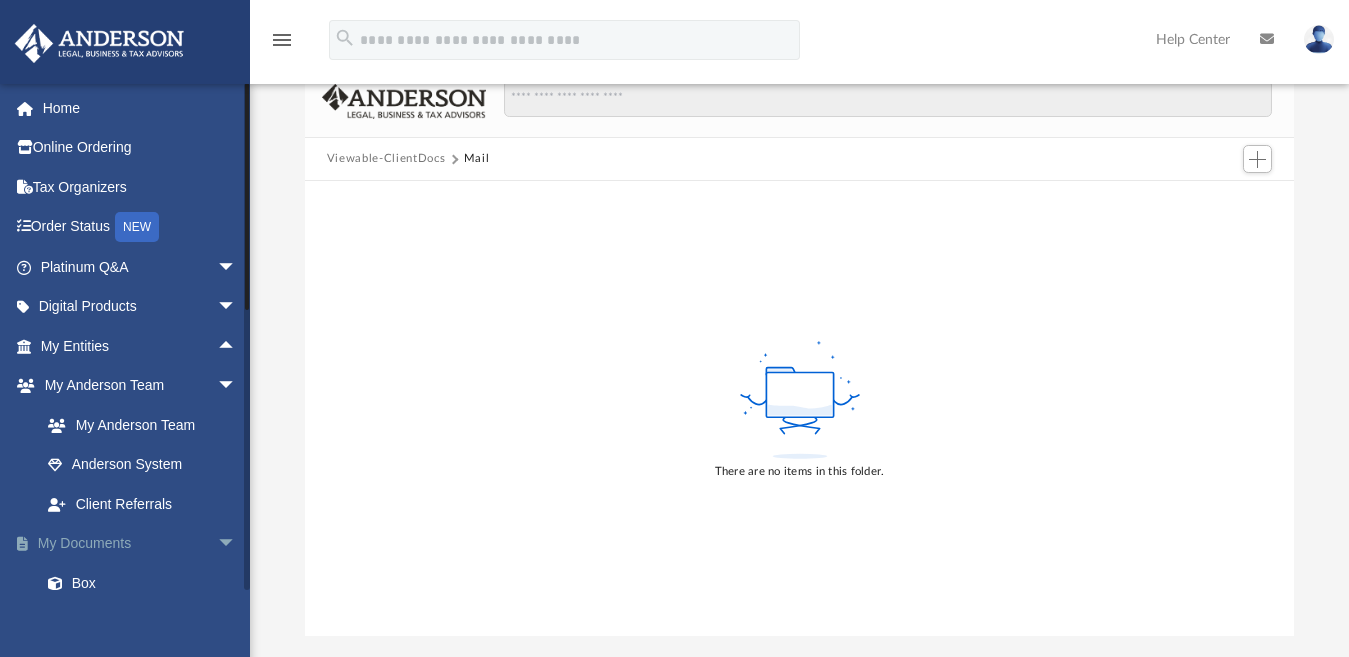 click on "arrow_drop_down" at bounding box center [237, 544] 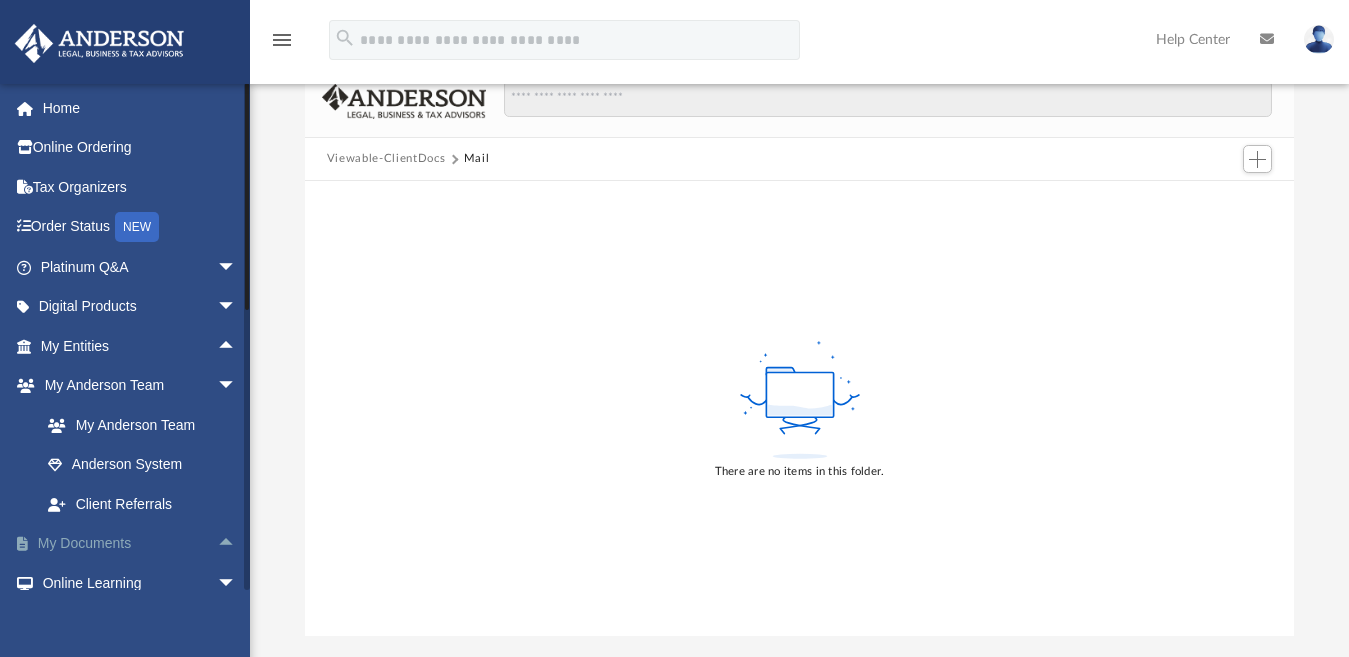 click on "My Documents arrow_drop_up" at bounding box center [140, 544] 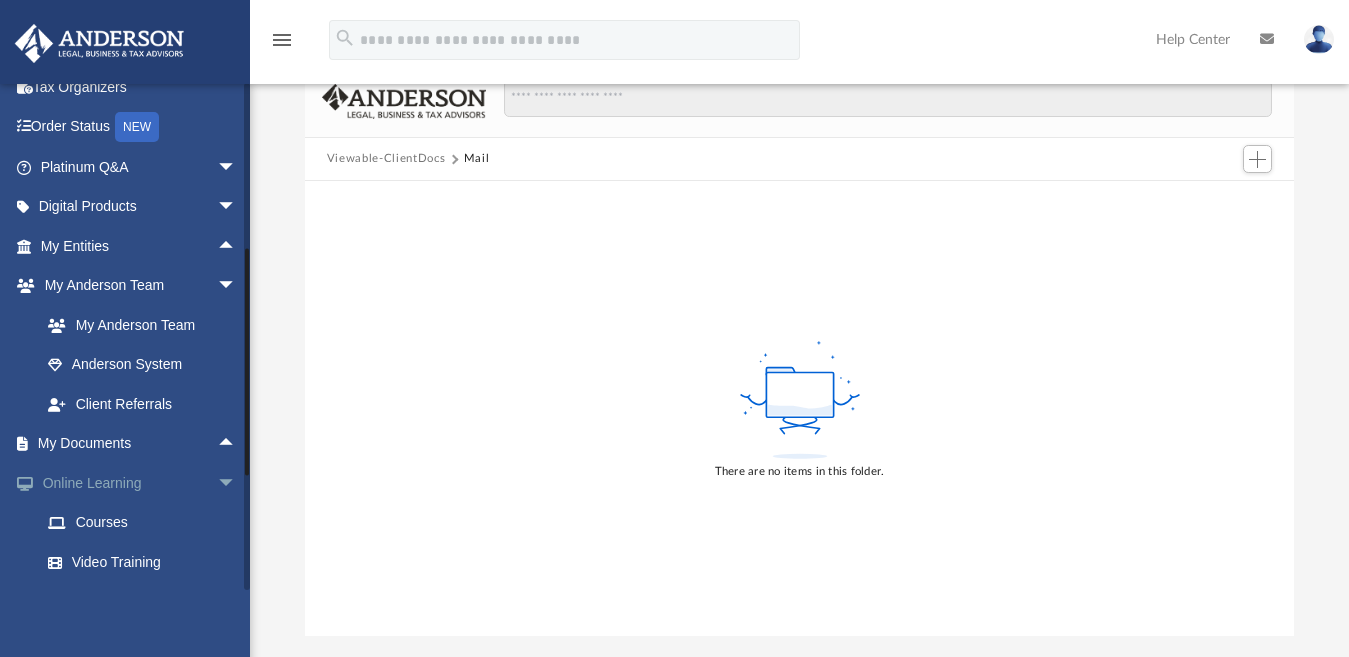 scroll, scrollTop: 200, scrollLeft: 0, axis: vertical 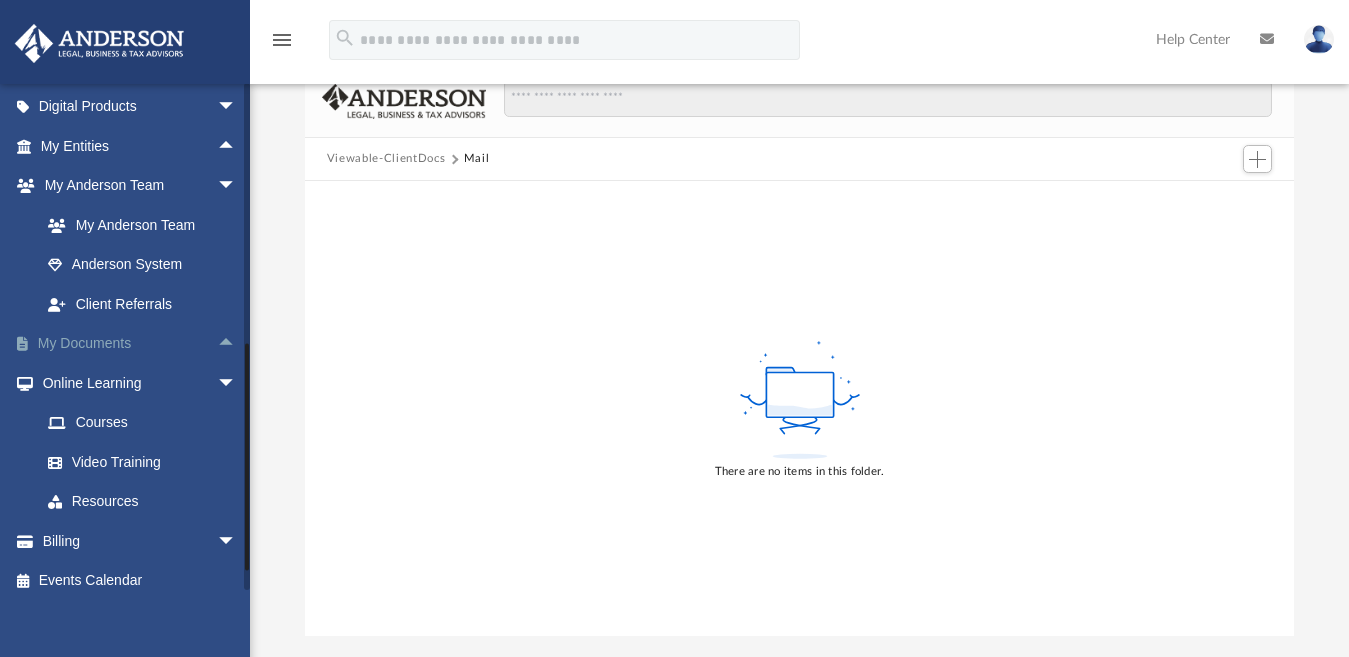 click on "arrow_drop_up" at bounding box center (237, 344) 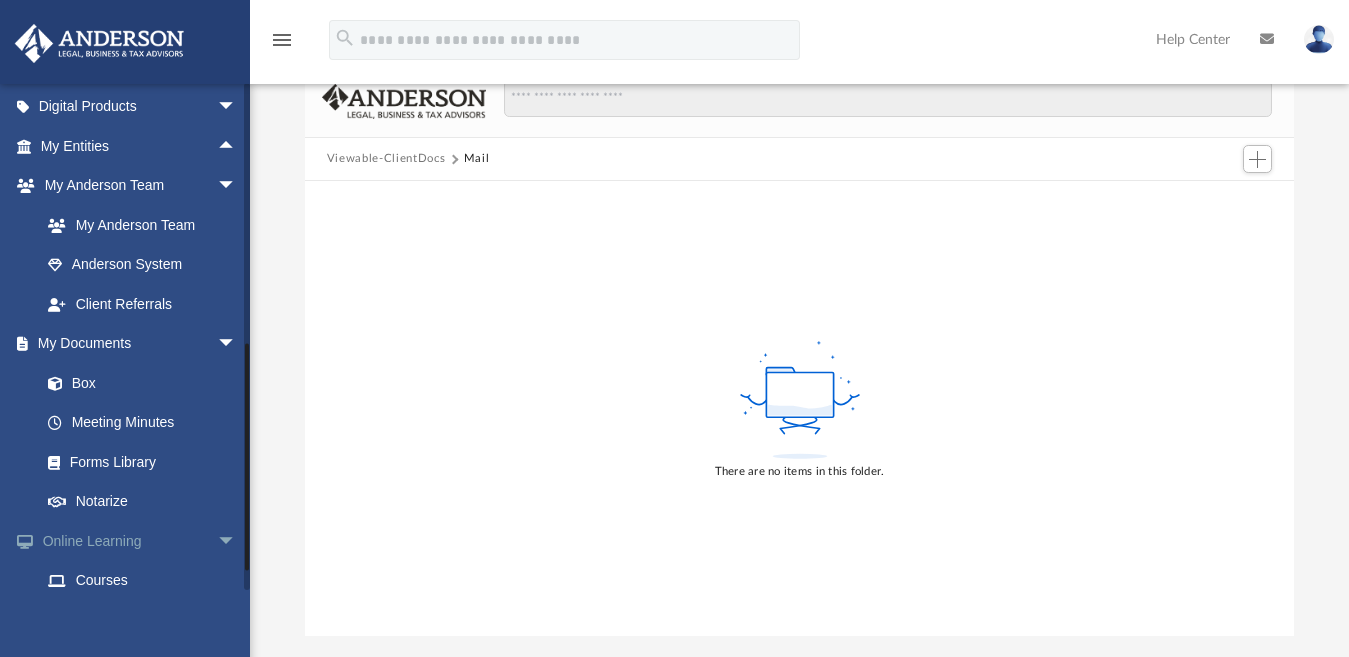 click on "arrow_drop_down" at bounding box center [237, 541] 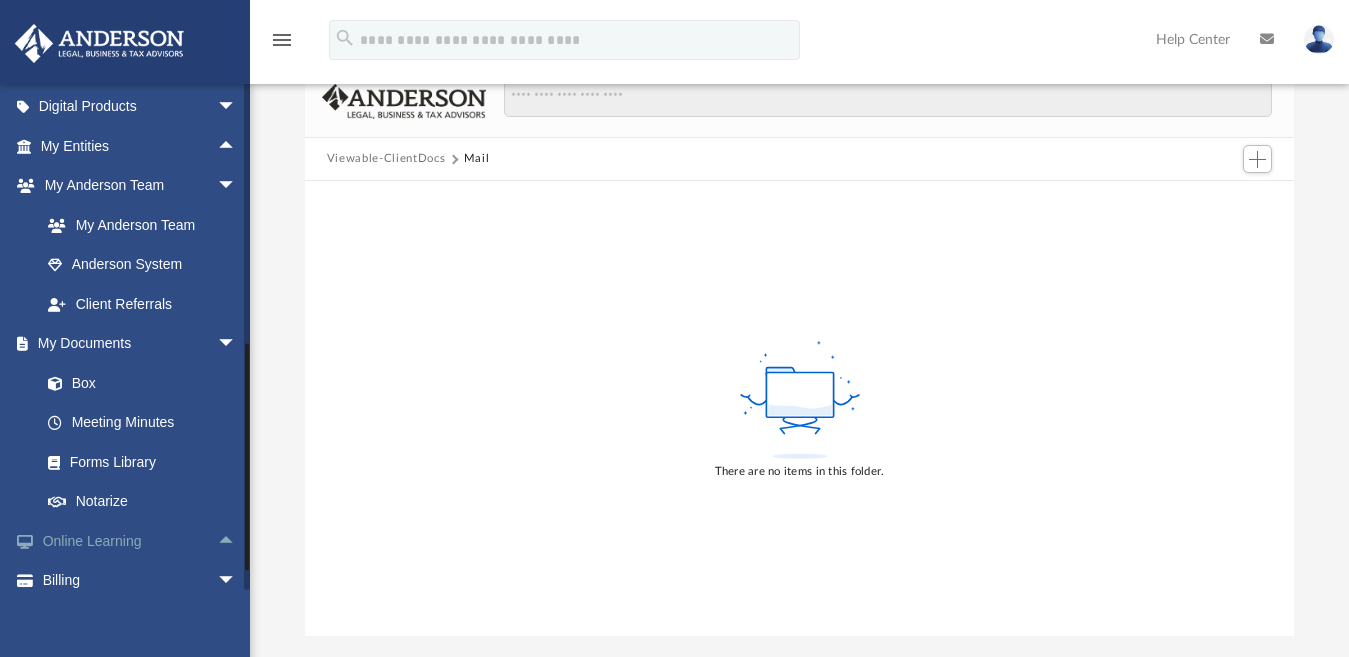 click on "arrow_drop_up" at bounding box center (237, 541) 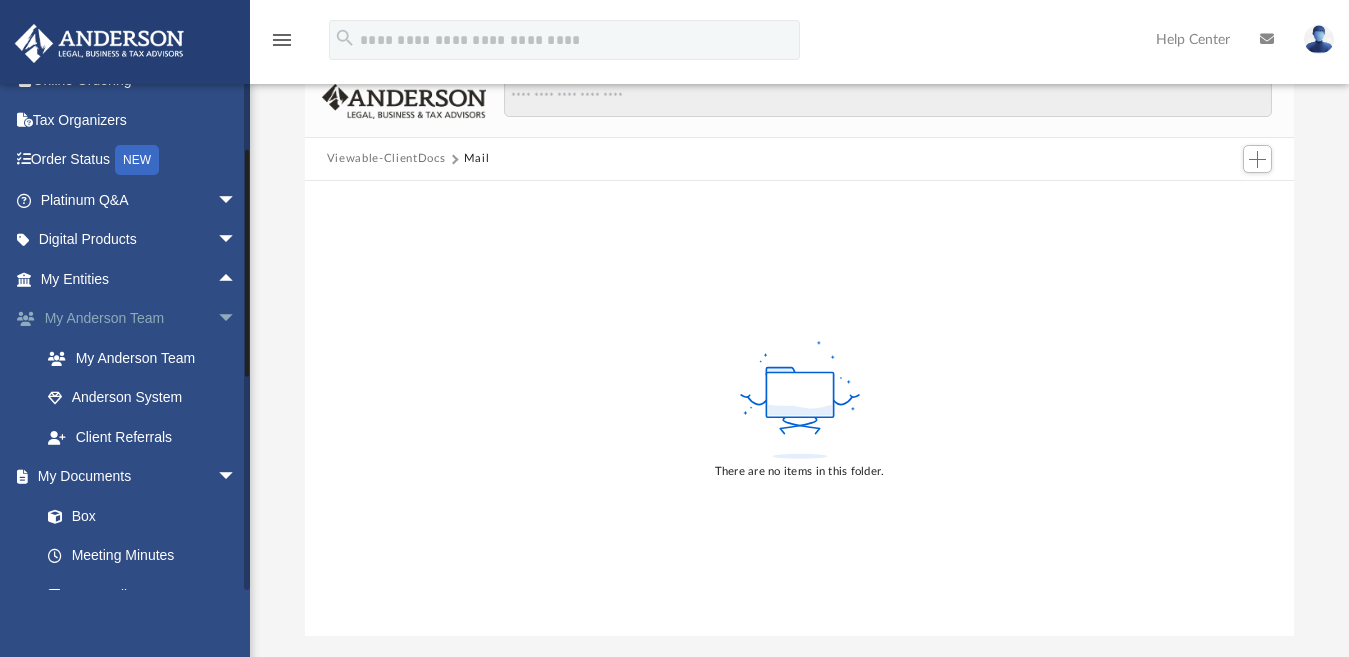 scroll, scrollTop: 100, scrollLeft: 0, axis: vertical 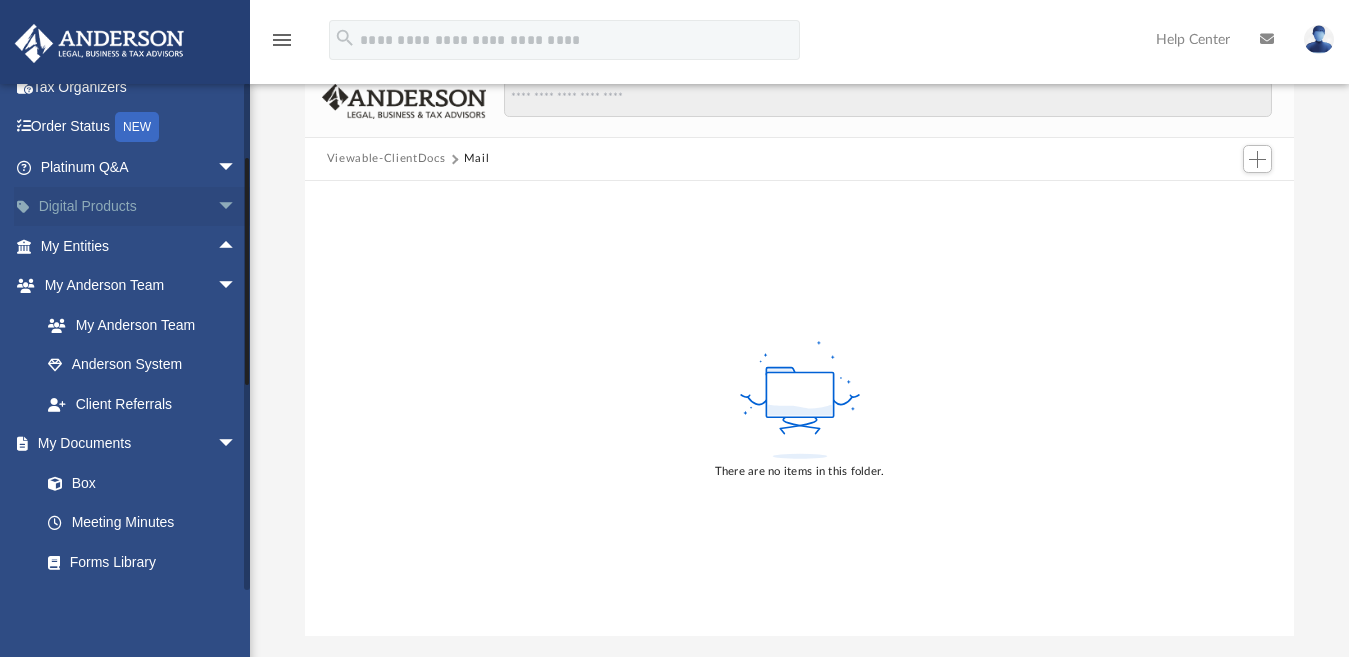 click on "arrow_drop_down" at bounding box center [237, 207] 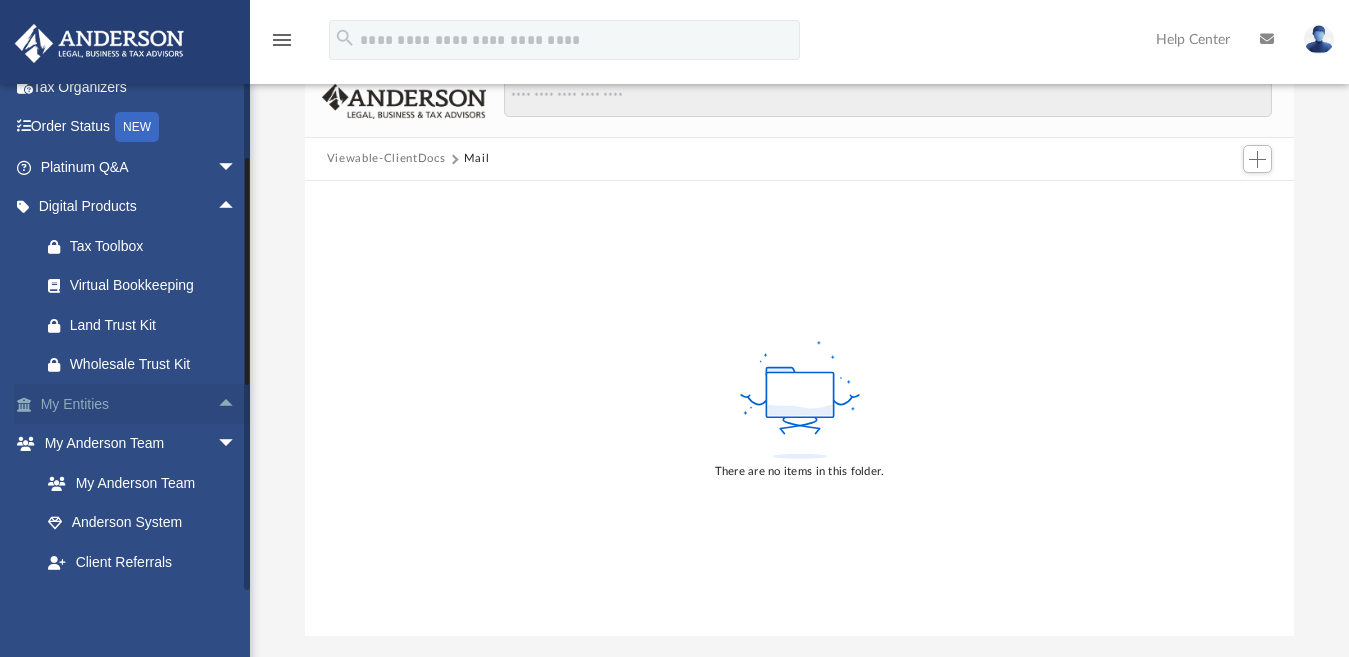 click on "arrow_drop_up" at bounding box center (237, 404) 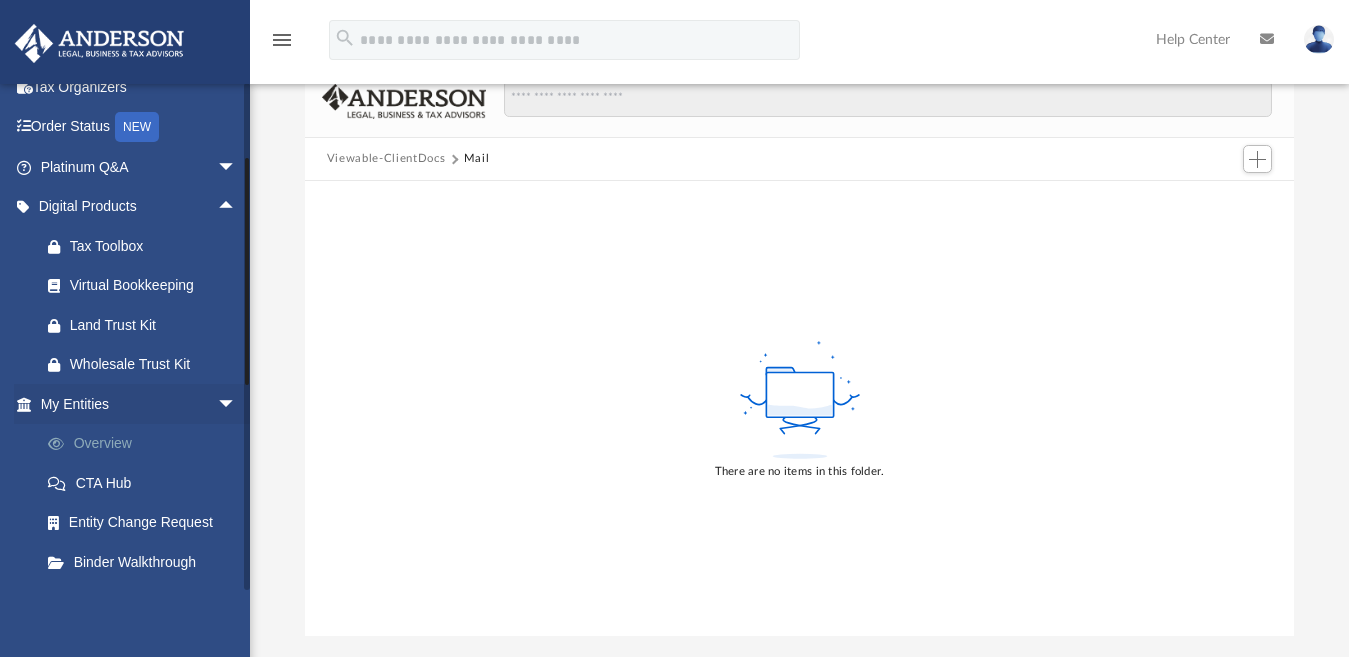 click on "Overview" at bounding box center (147, 444) 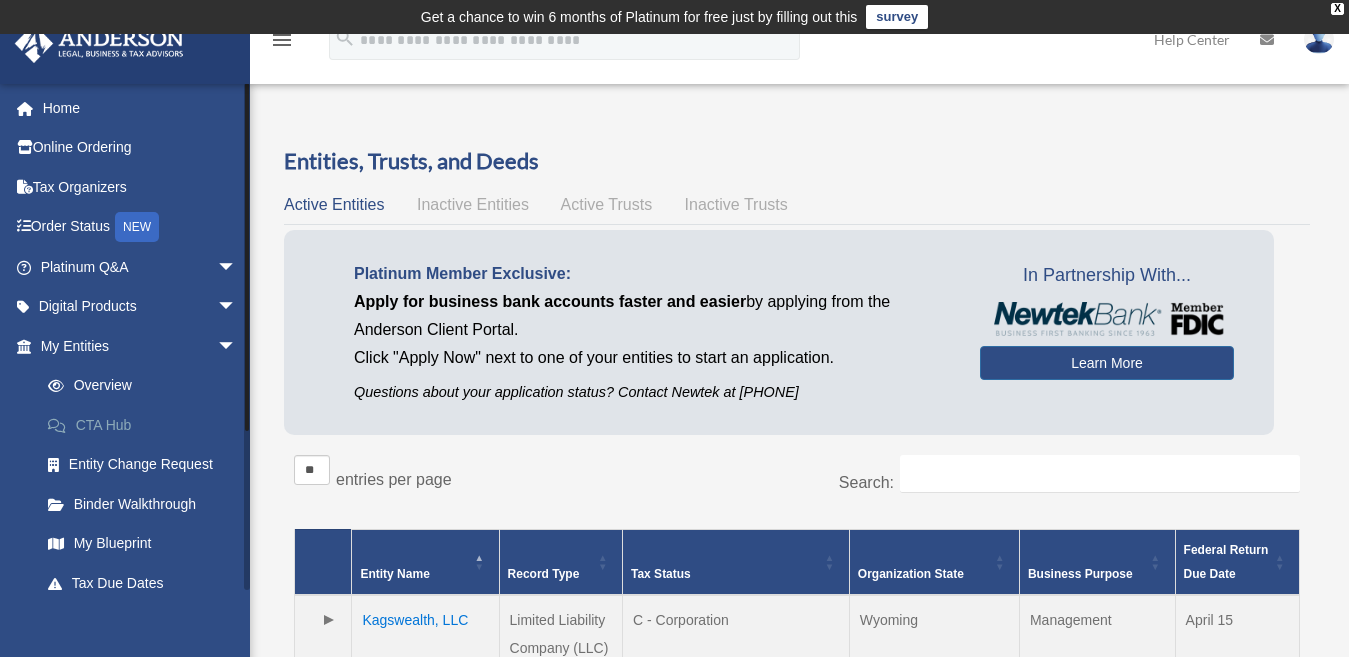 scroll, scrollTop: 0, scrollLeft: 0, axis: both 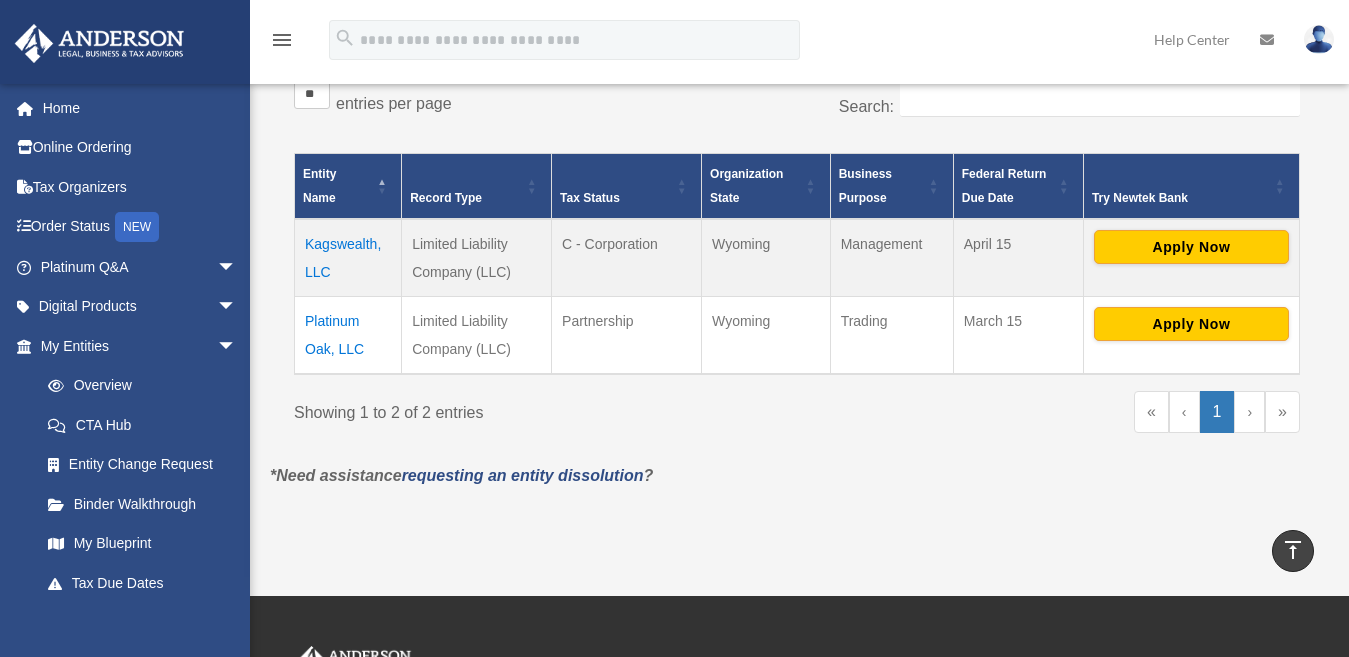 click on "Kagswealth, LLC" at bounding box center [348, 258] 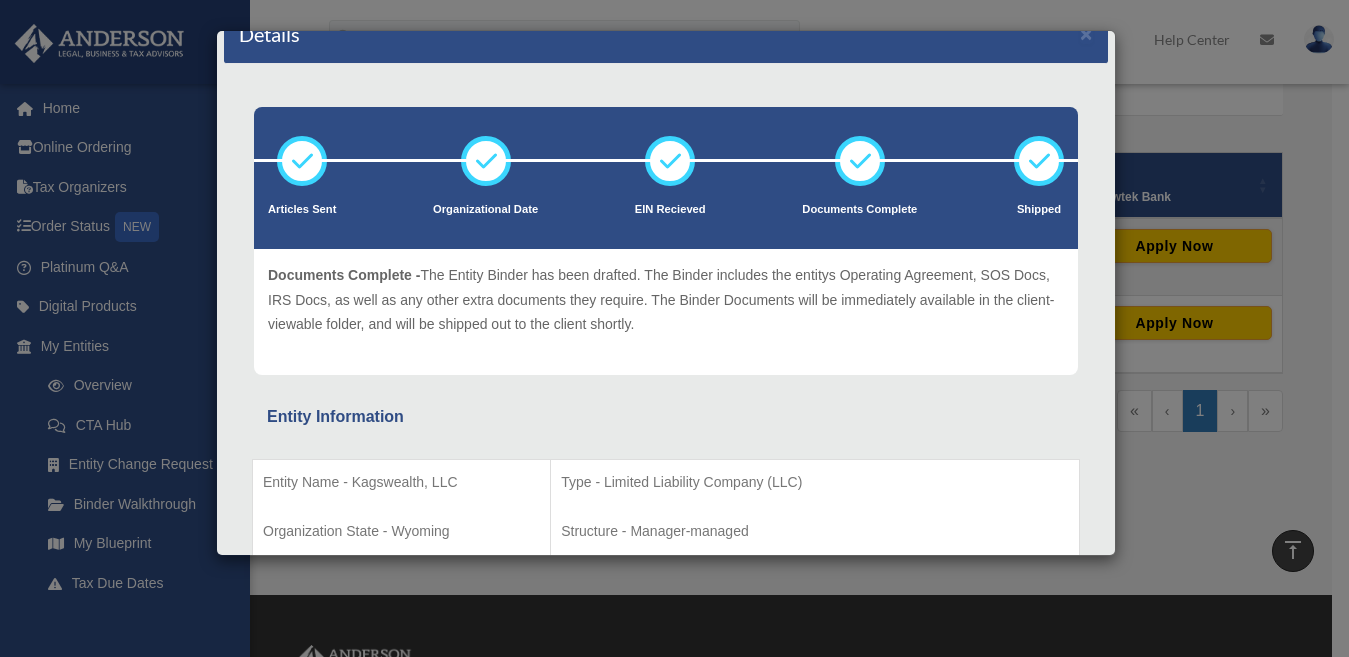 scroll, scrollTop: 0, scrollLeft: 0, axis: both 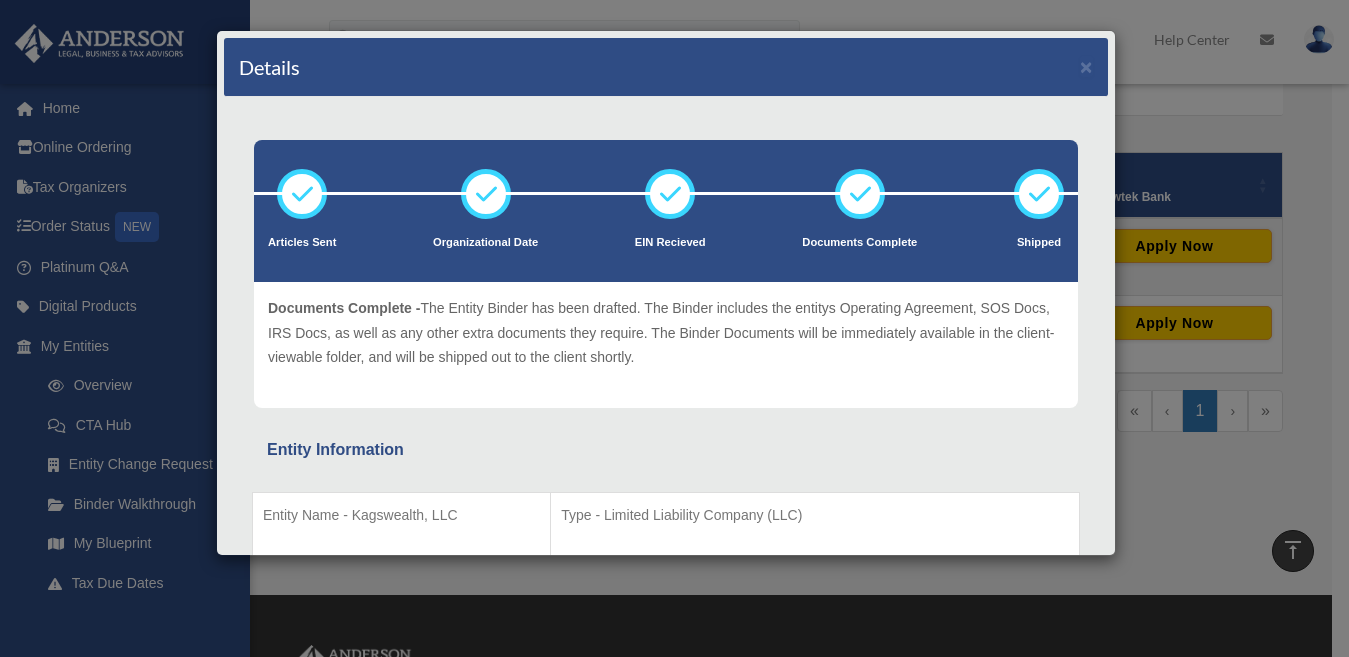 click at bounding box center (860, 194) 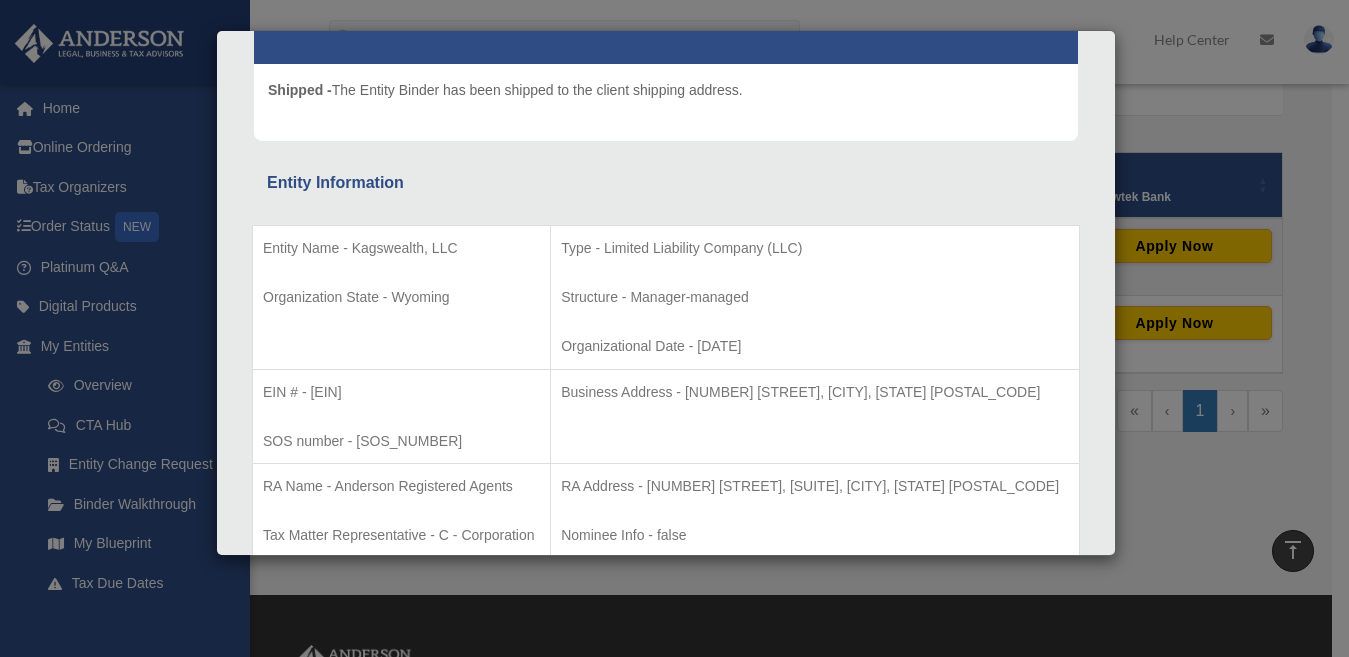 scroll, scrollTop: 0, scrollLeft: 0, axis: both 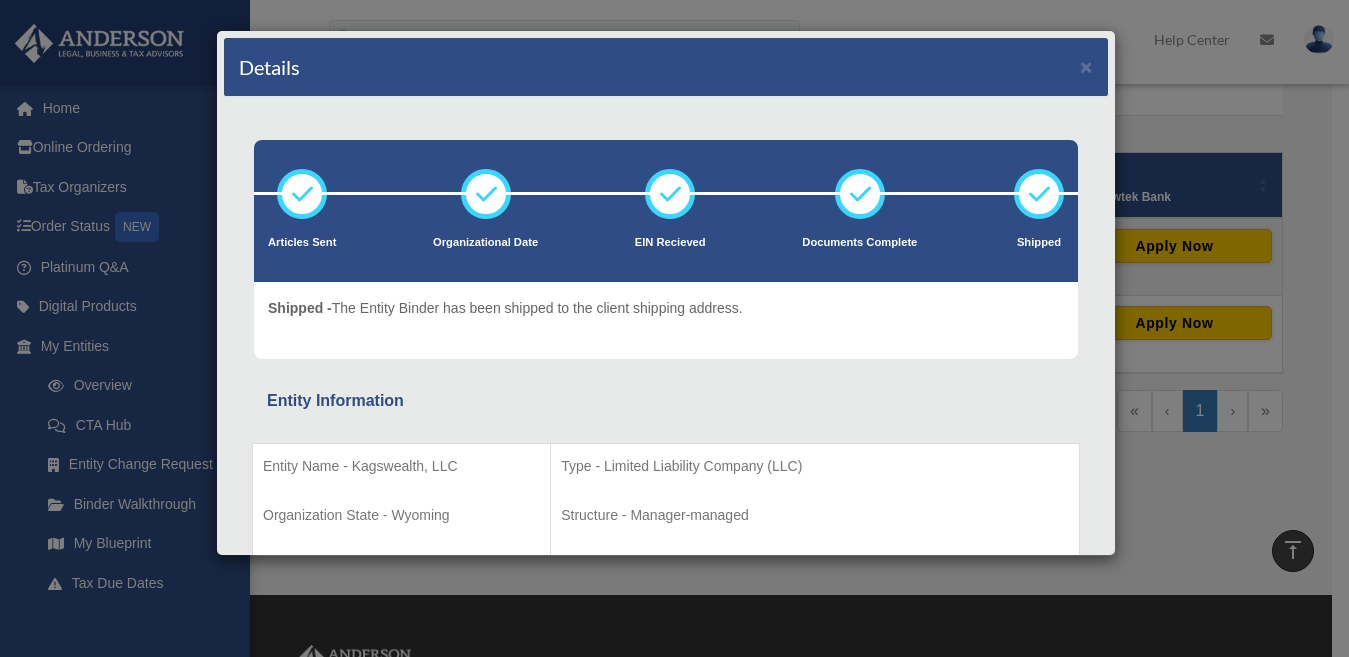 click at bounding box center [1039, 194] 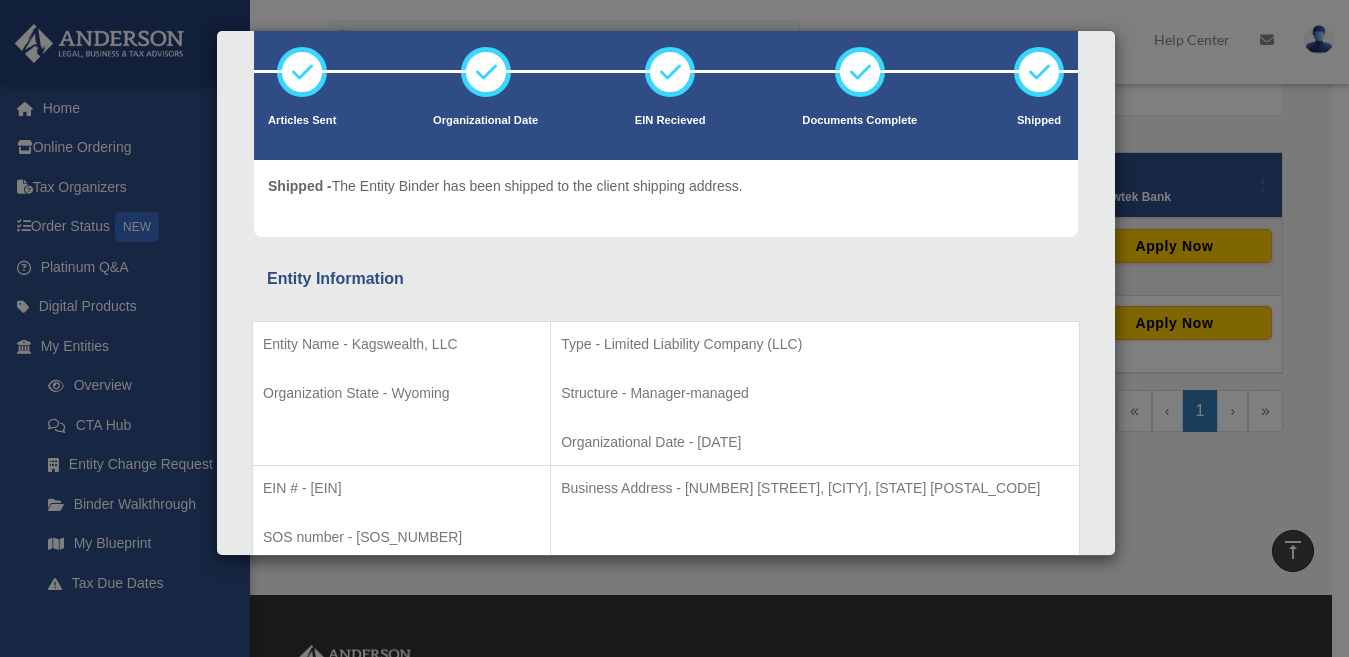 scroll, scrollTop: 0, scrollLeft: 0, axis: both 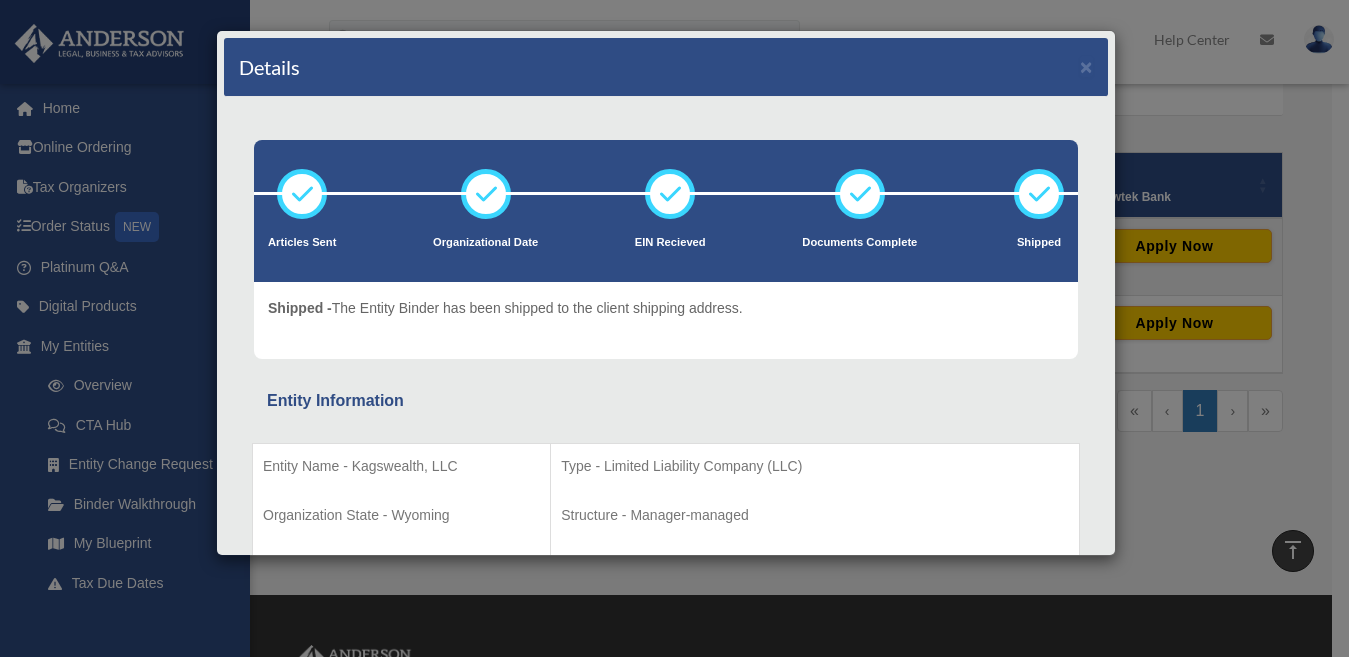 click on "Details
×" at bounding box center (666, 67) 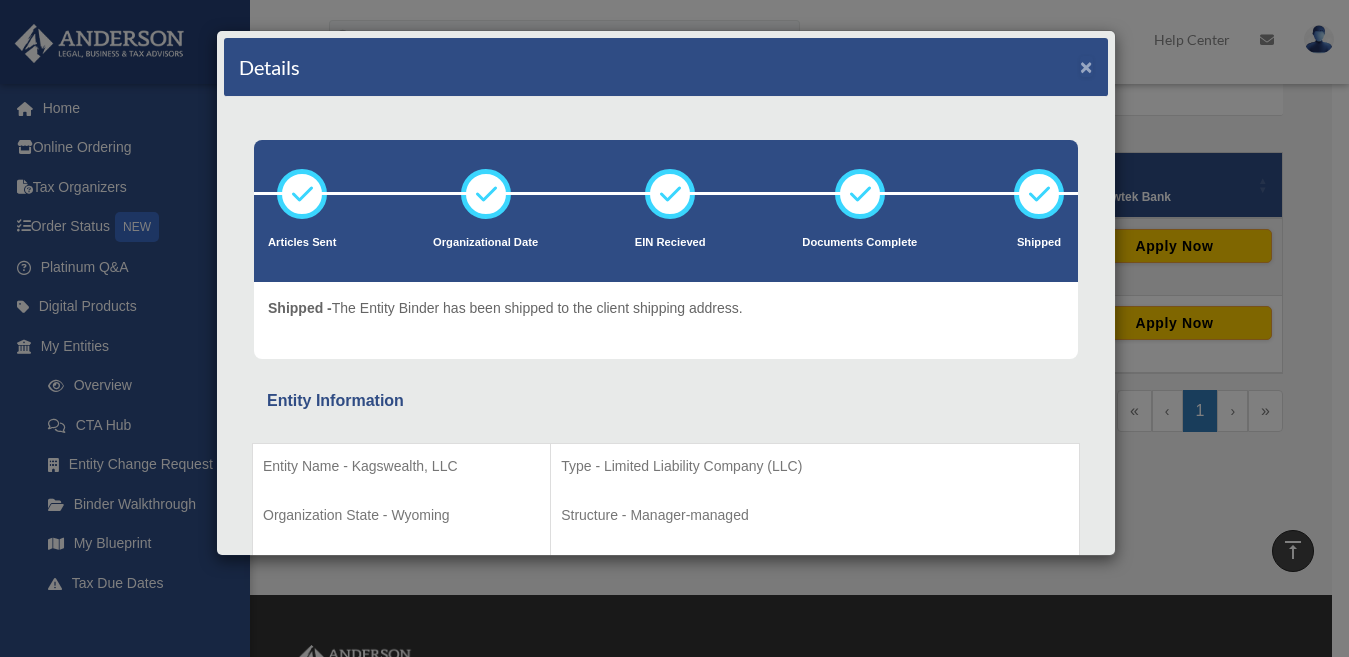 click on "×" at bounding box center [1086, 66] 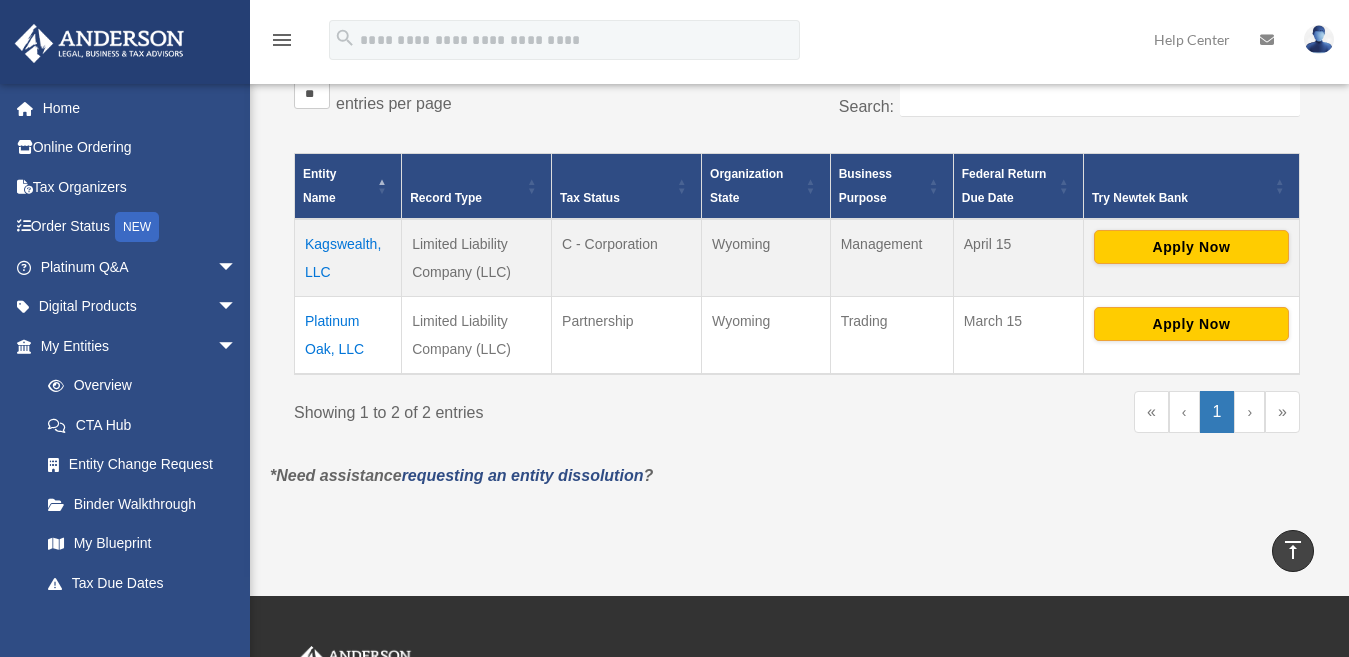 click on "Platinum Oak, LLC" at bounding box center (348, 335) 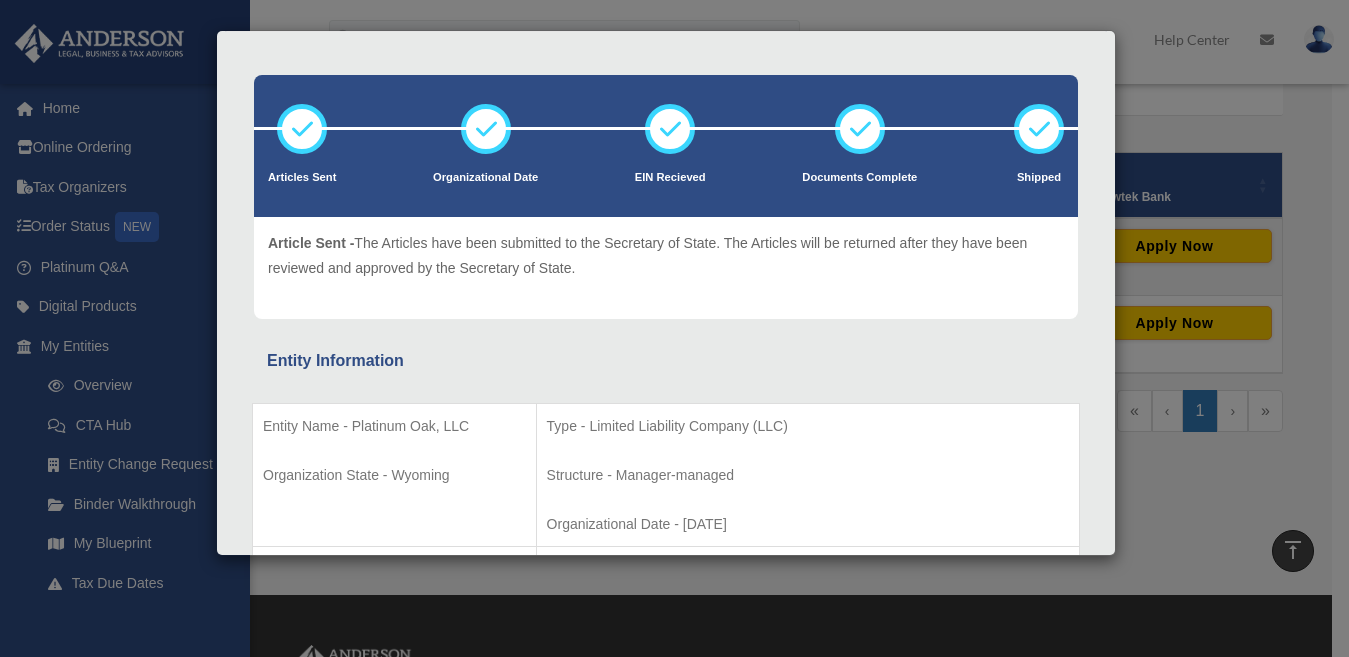 scroll, scrollTop: 71, scrollLeft: 0, axis: vertical 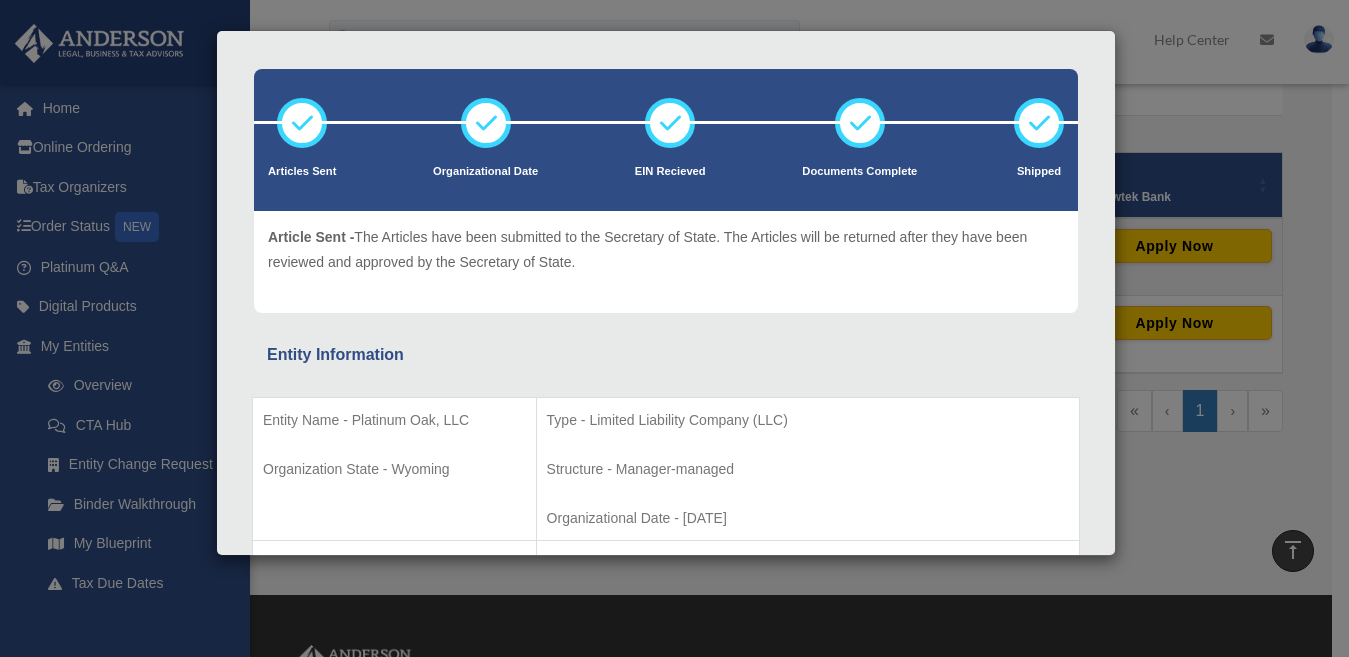 click at bounding box center [302, 123] 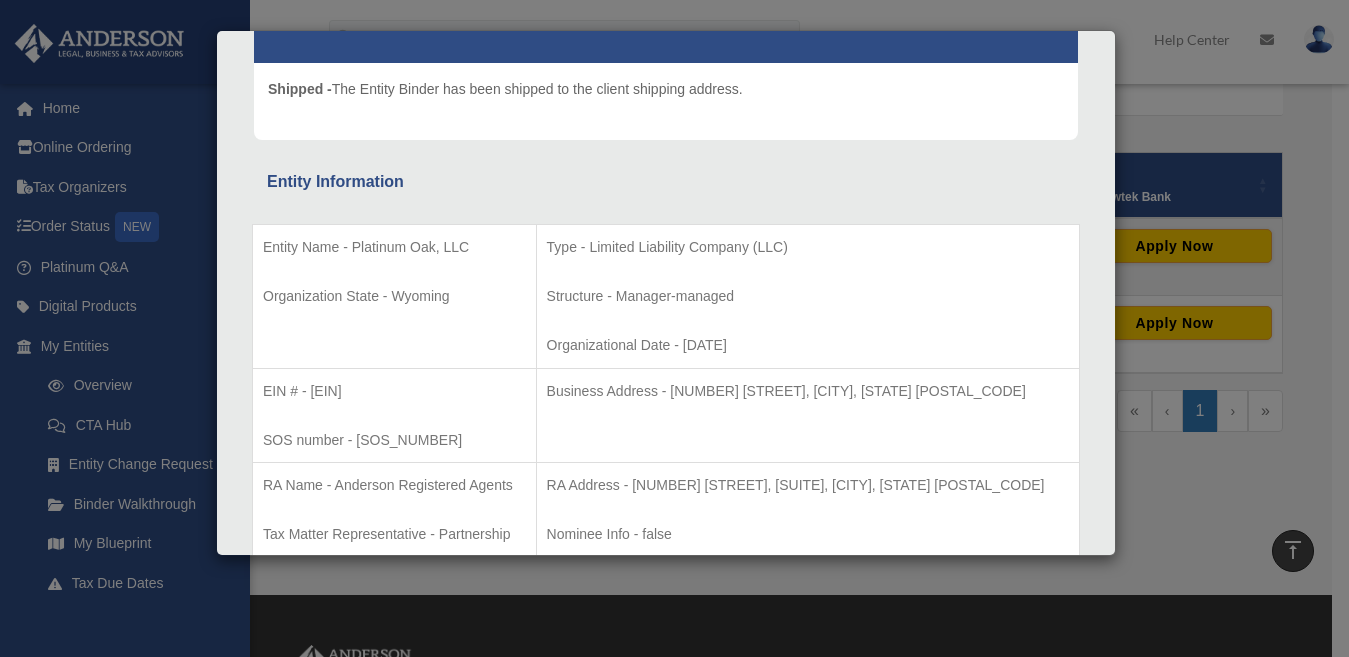 scroll, scrollTop: 0, scrollLeft: 0, axis: both 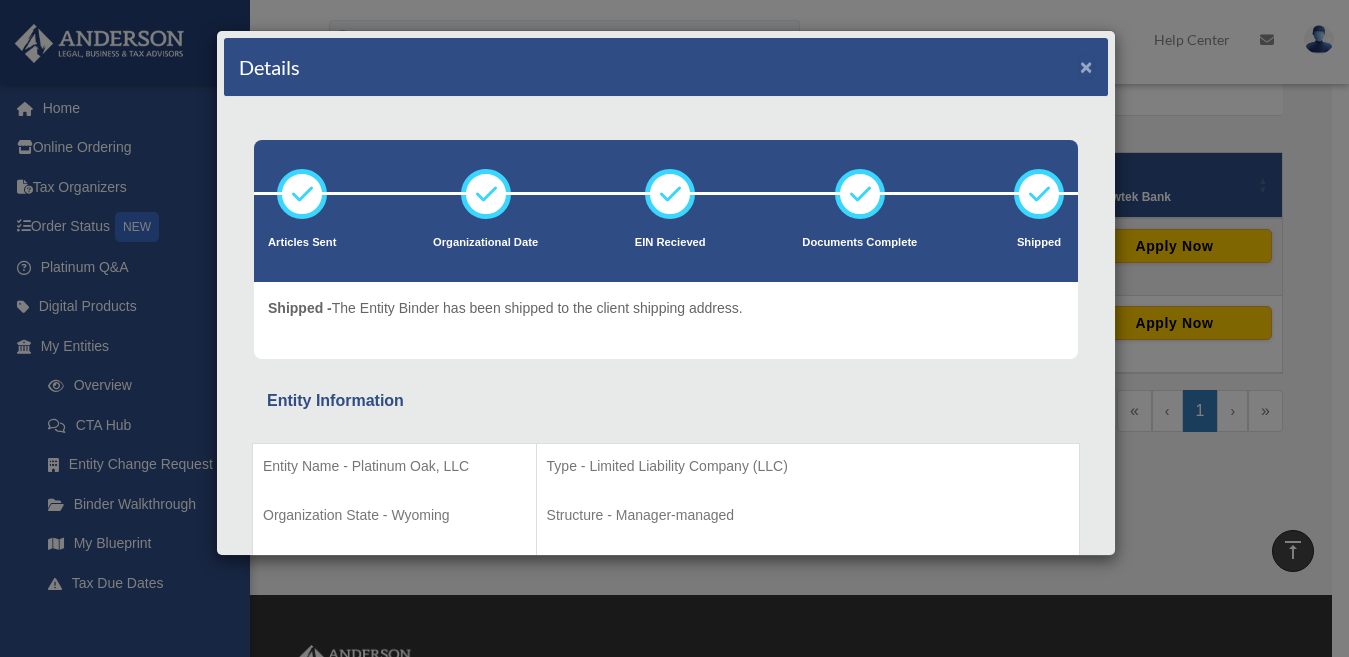 click on "×" at bounding box center [1086, 66] 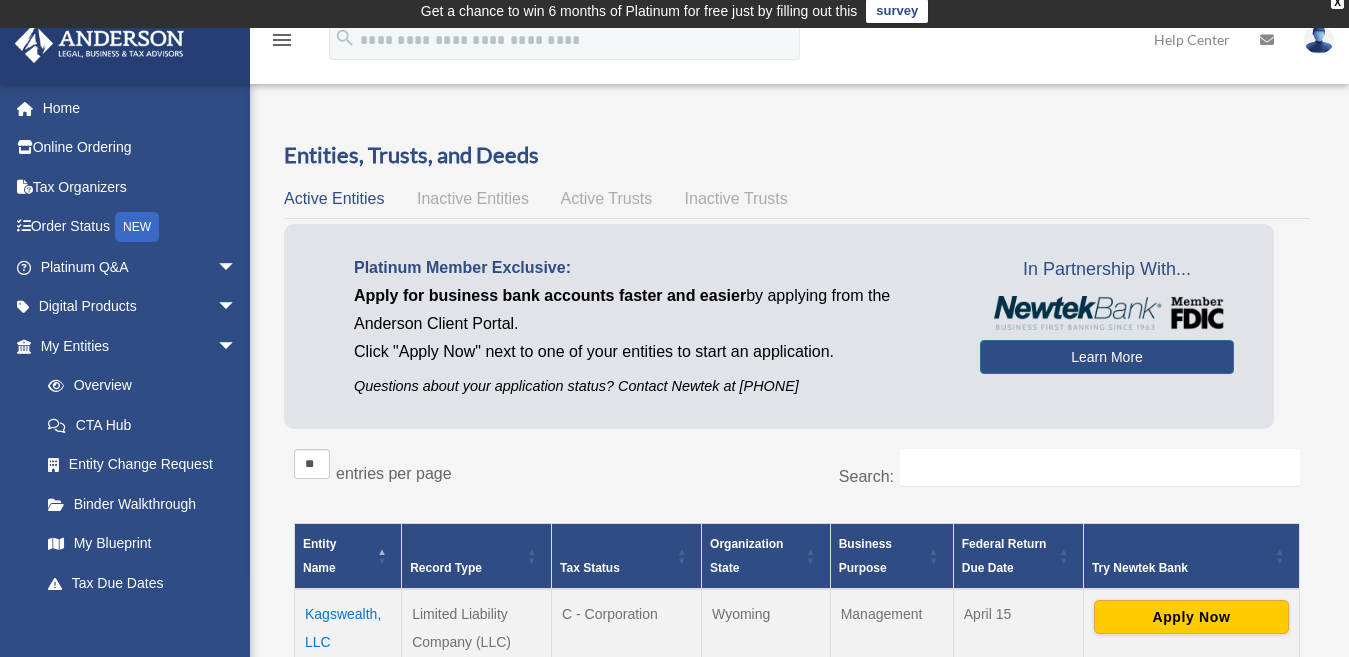 scroll, scrollTop: 0, scrollLeft: 0, axis: both 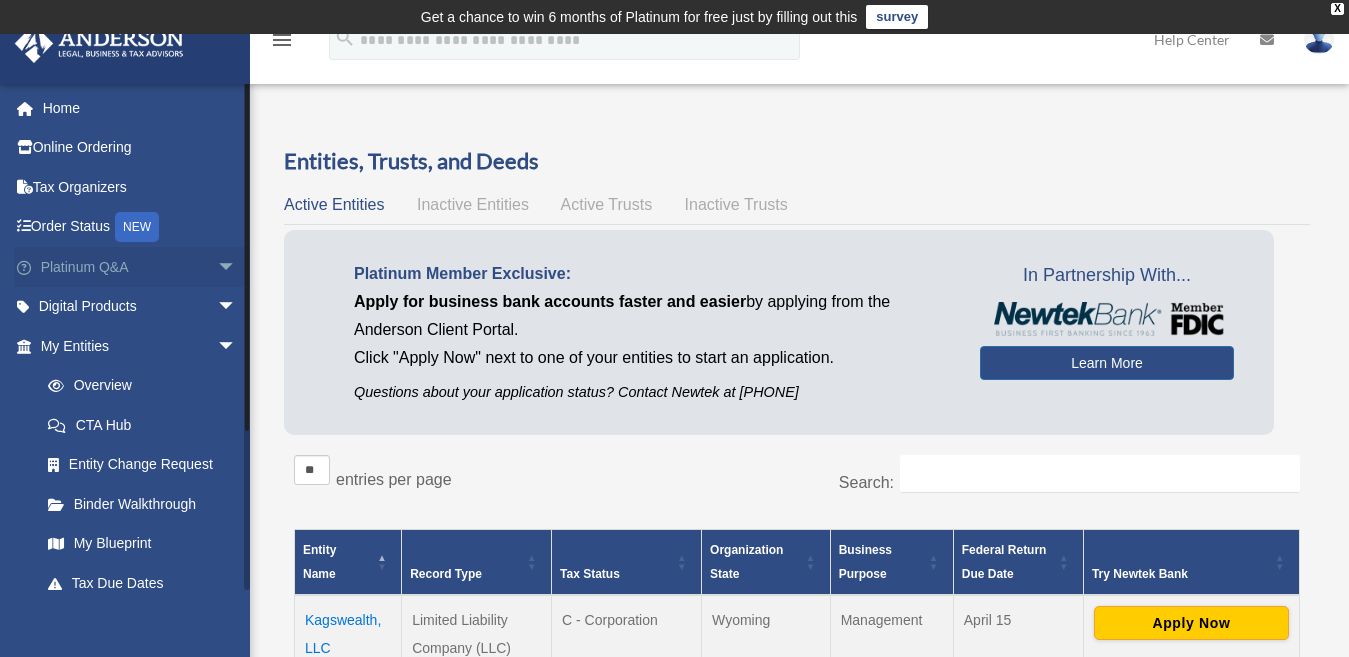click on "arrow_drop_down" at bounding box center (237, 267) 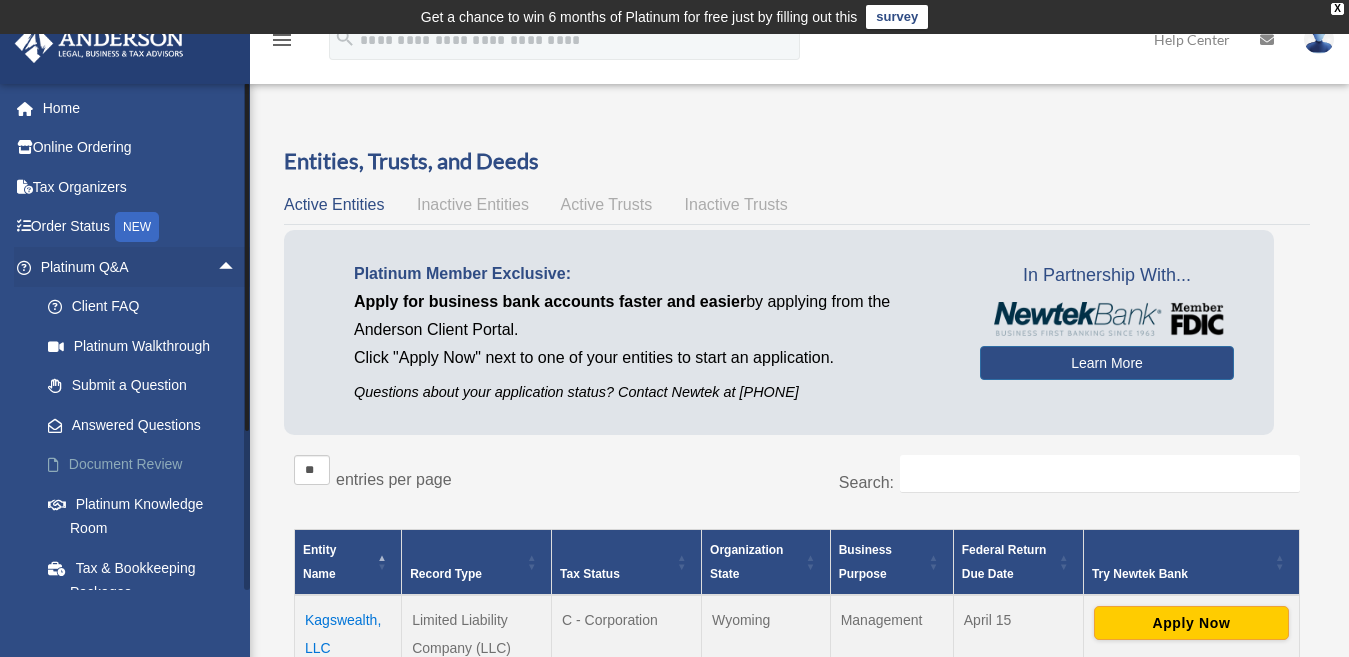 click on "Document Review" at bounding box center [147, 465] 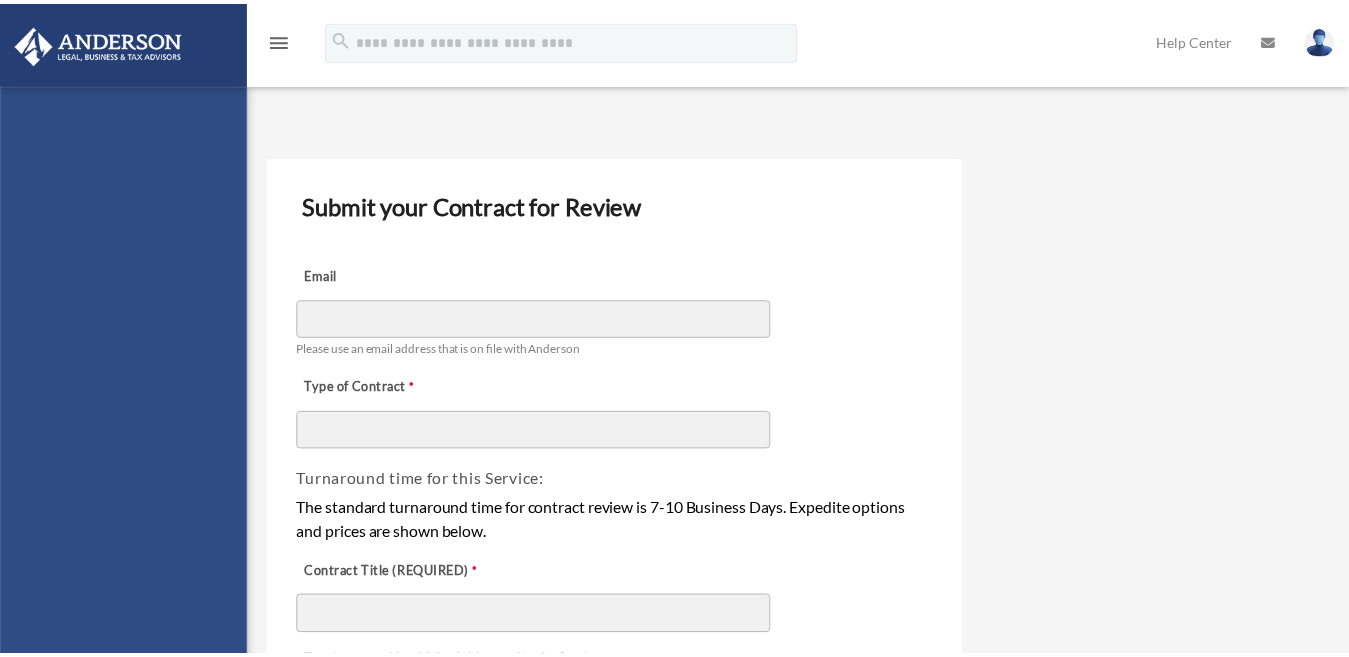 scroll, scrollTop: 0, scrollLeft: 0, axis: both 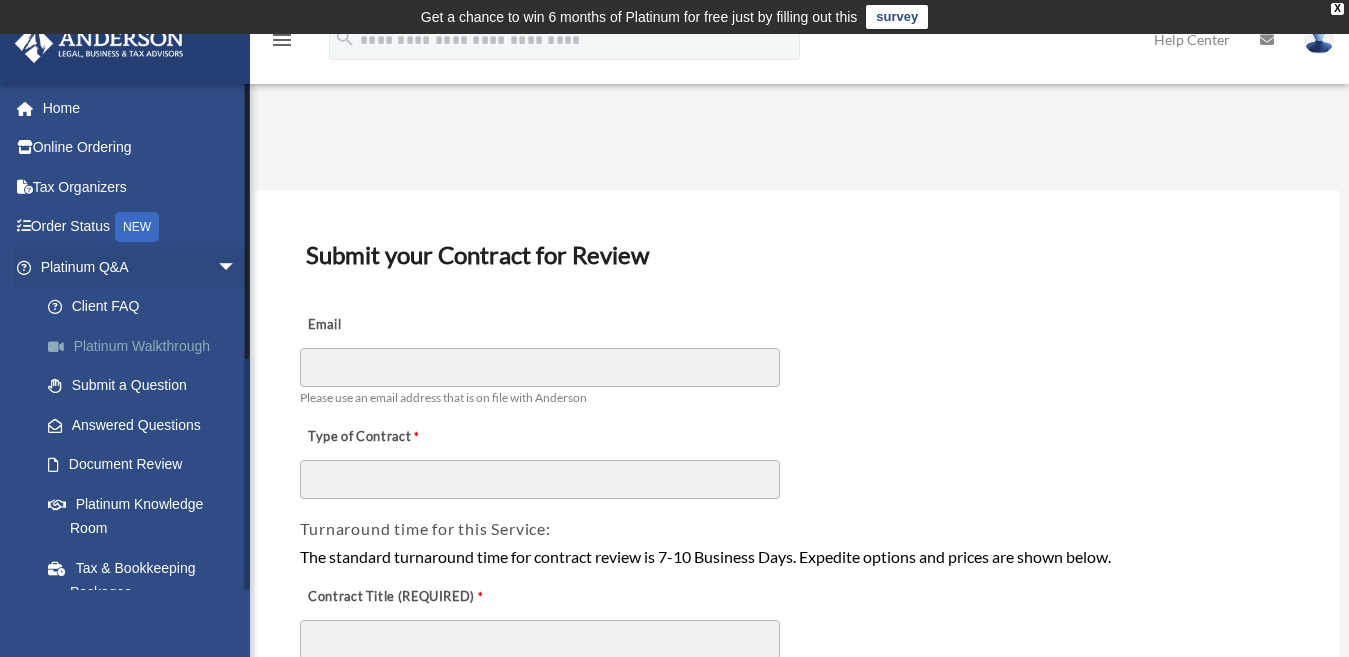 click on "Platinum Walkthrough" at bounding box center (147, 346) 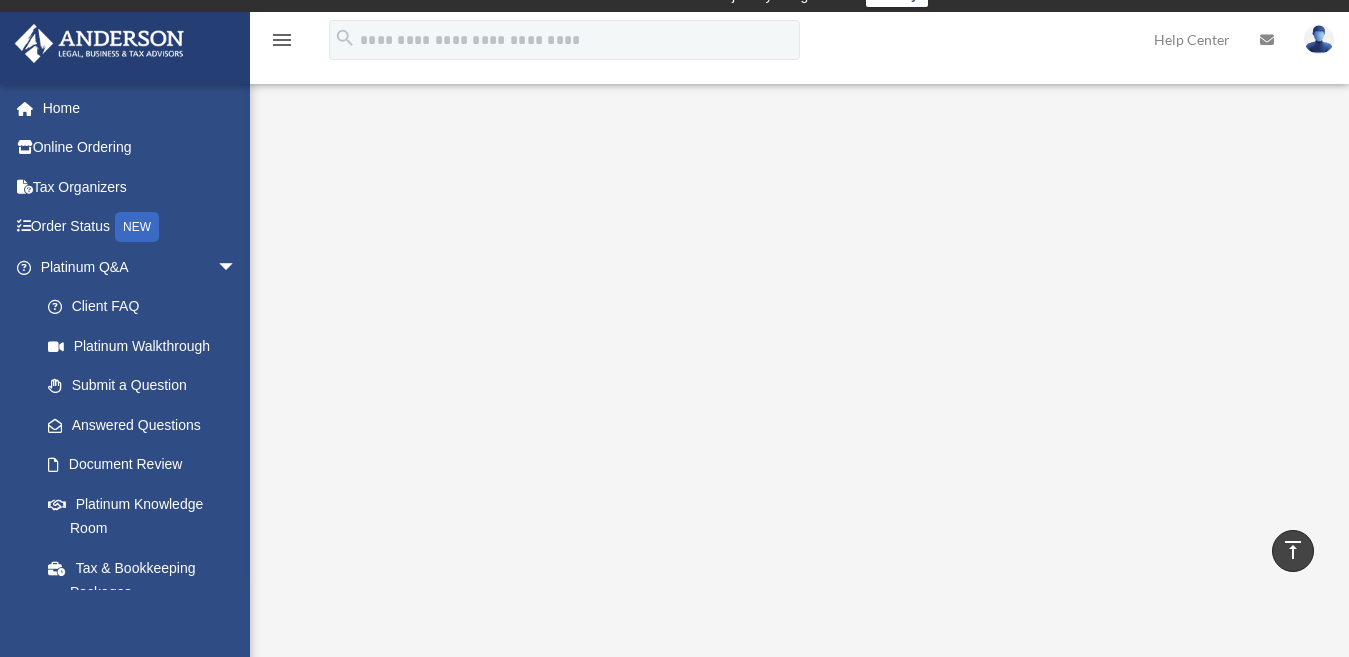 scroll, scrollTop: 0, scrollLeft: 0, axis: both 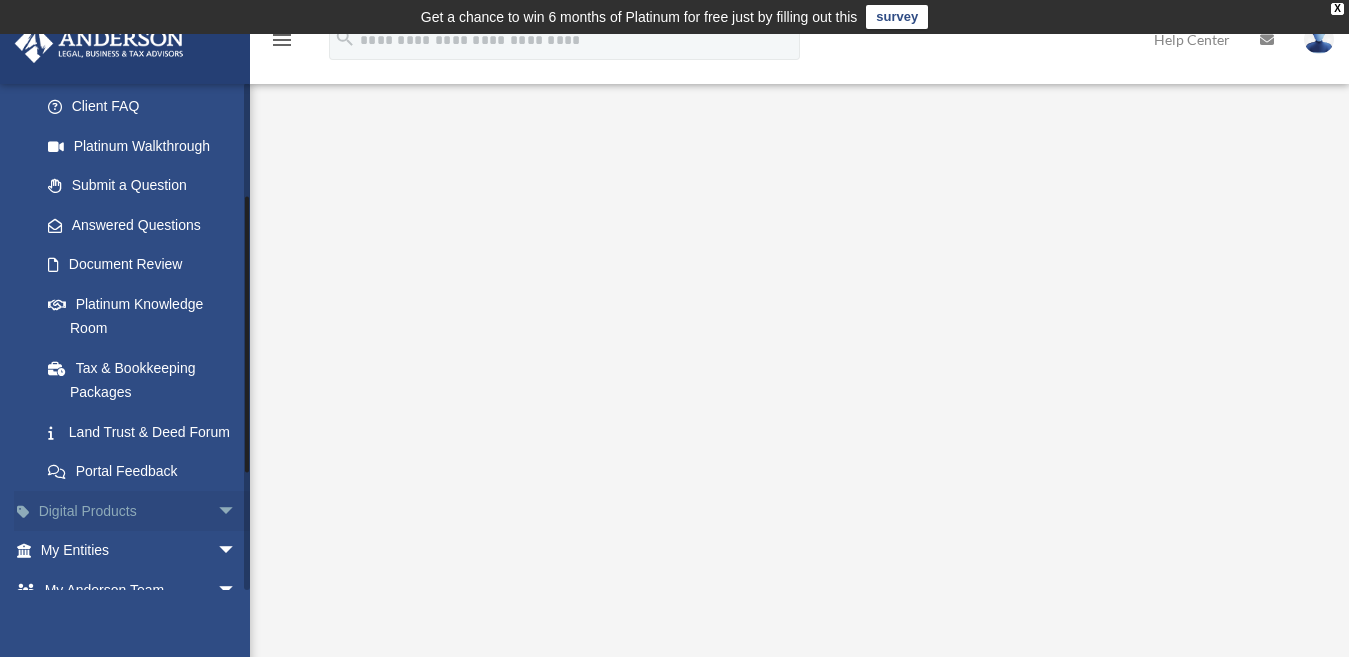 click on "arrow_drop_down" at bounding box center [237, 511] 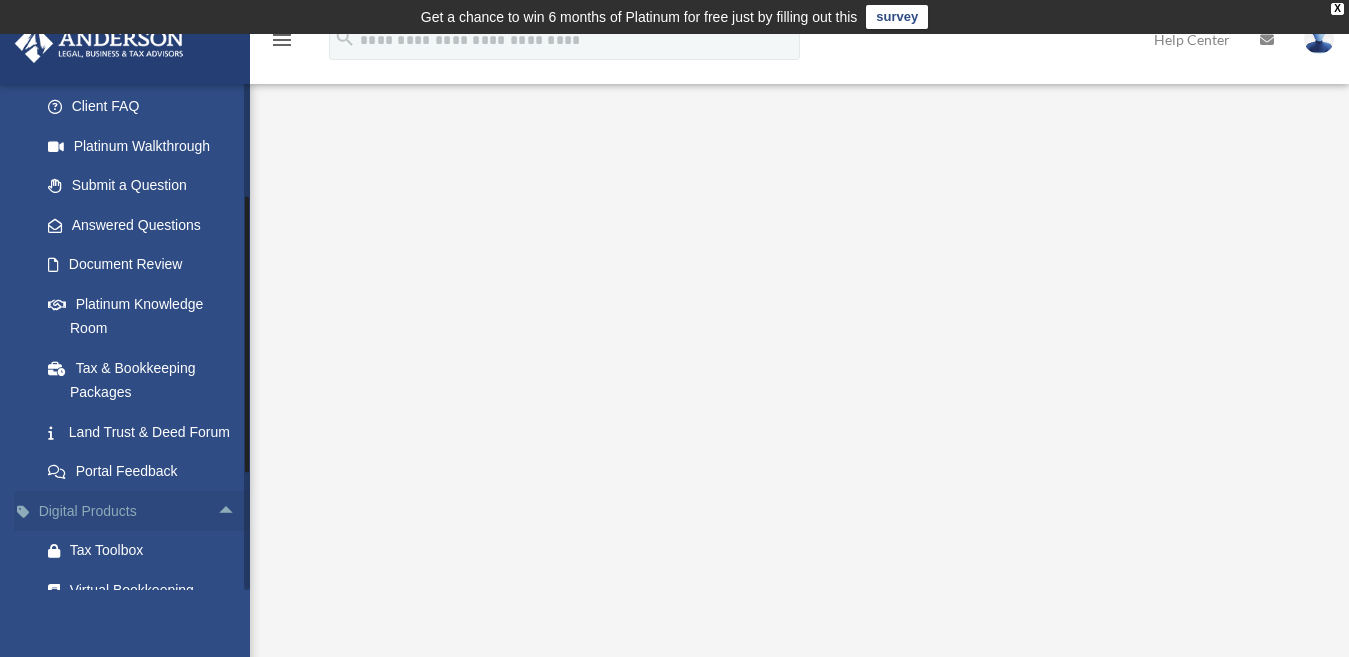 click on "arrow_drop_up" at bounding box center (237, 511) 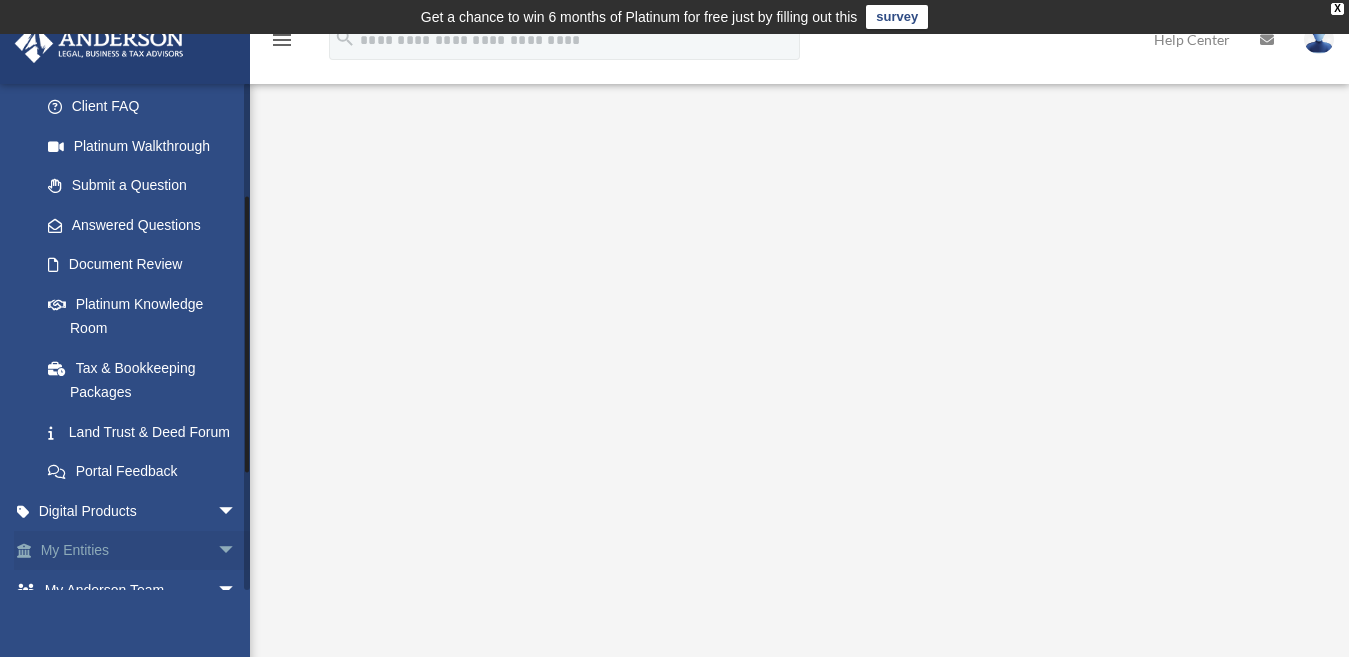 click on "arrow_drop_down" at bounding box center (237, 551) 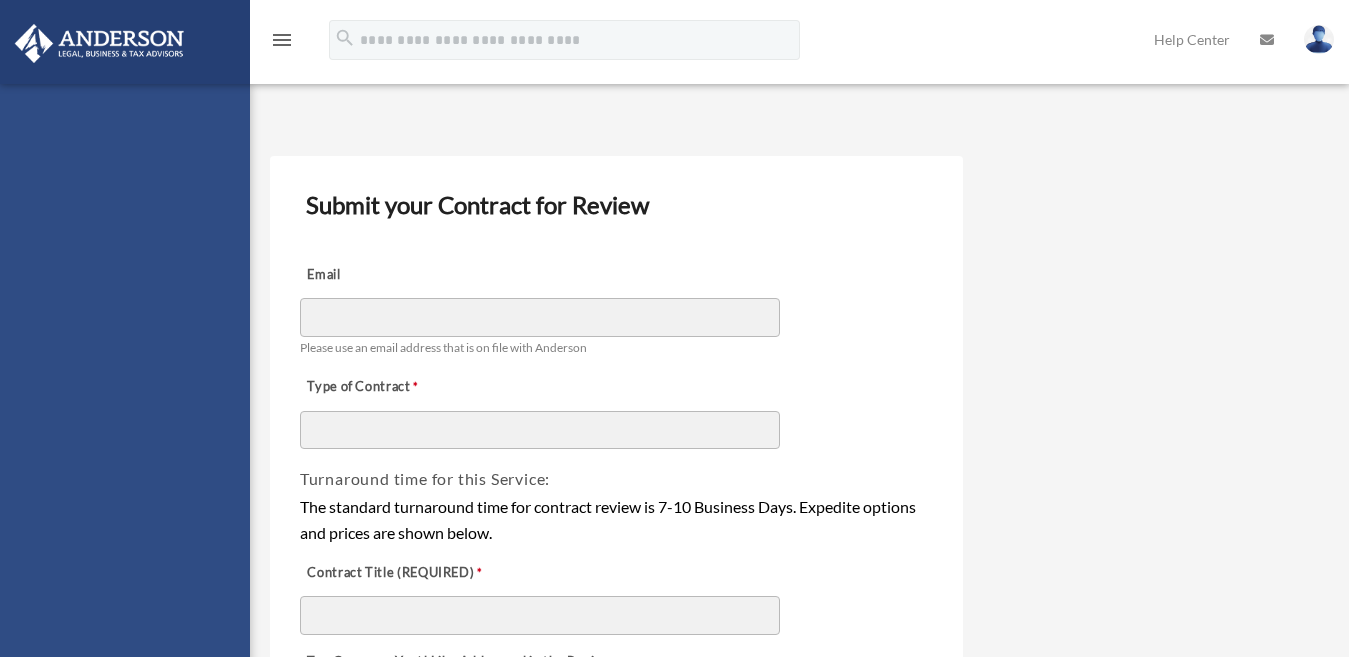 scroll, scrollTop: 0, scrollLeft: 0, axis: both 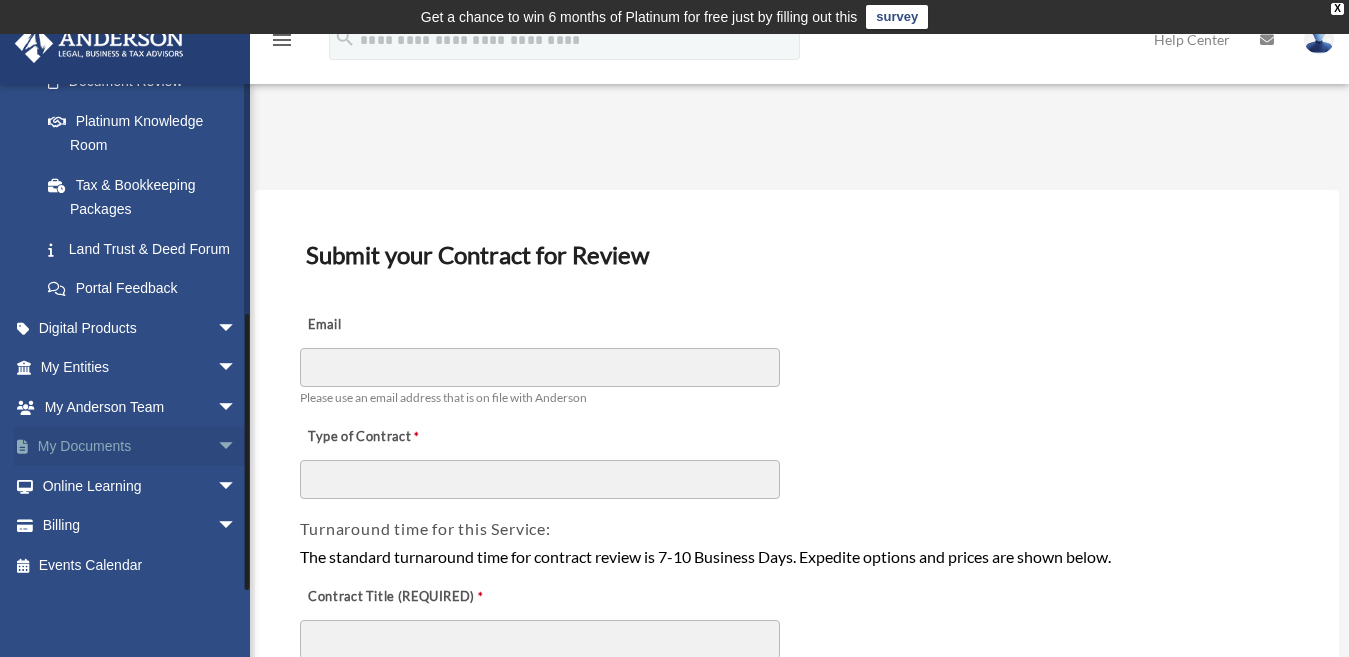 click on "arrow_drop_down" at bounding box center (237, 447) 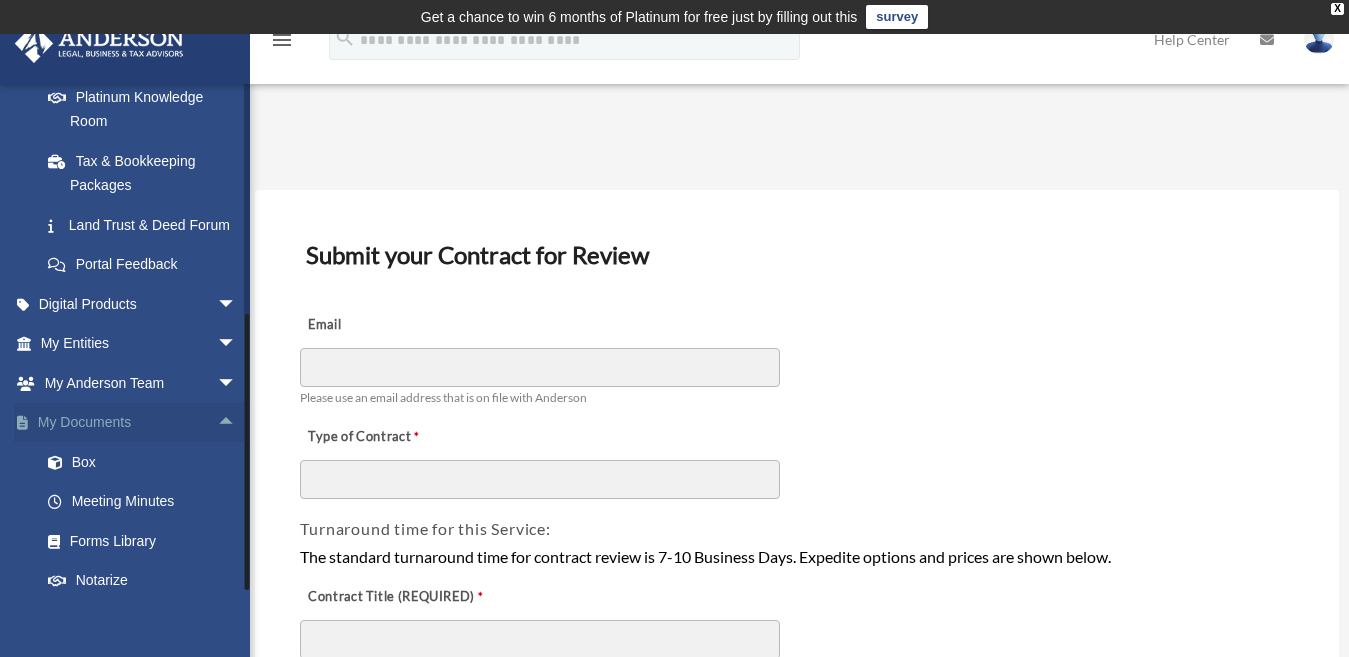 click on "arrow_drop_up" at bounding box center (237, 423) 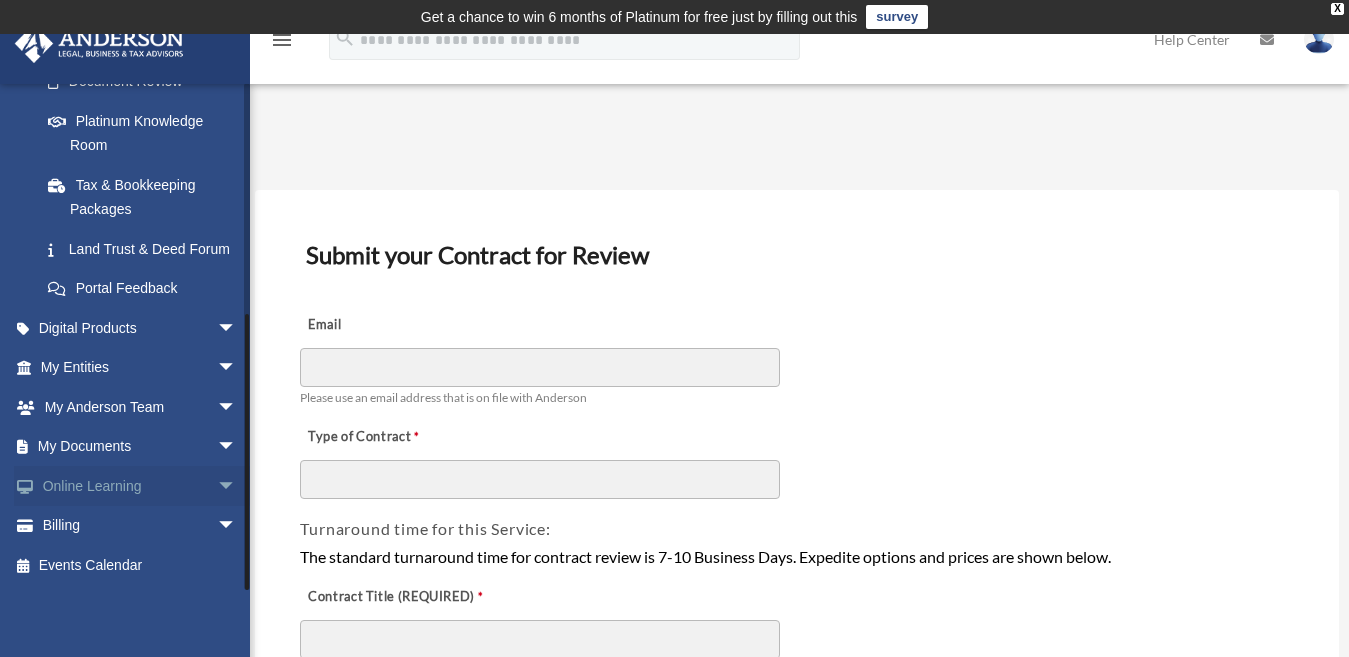 click on "arrow_drop_down" at bounding box center (237, 486) 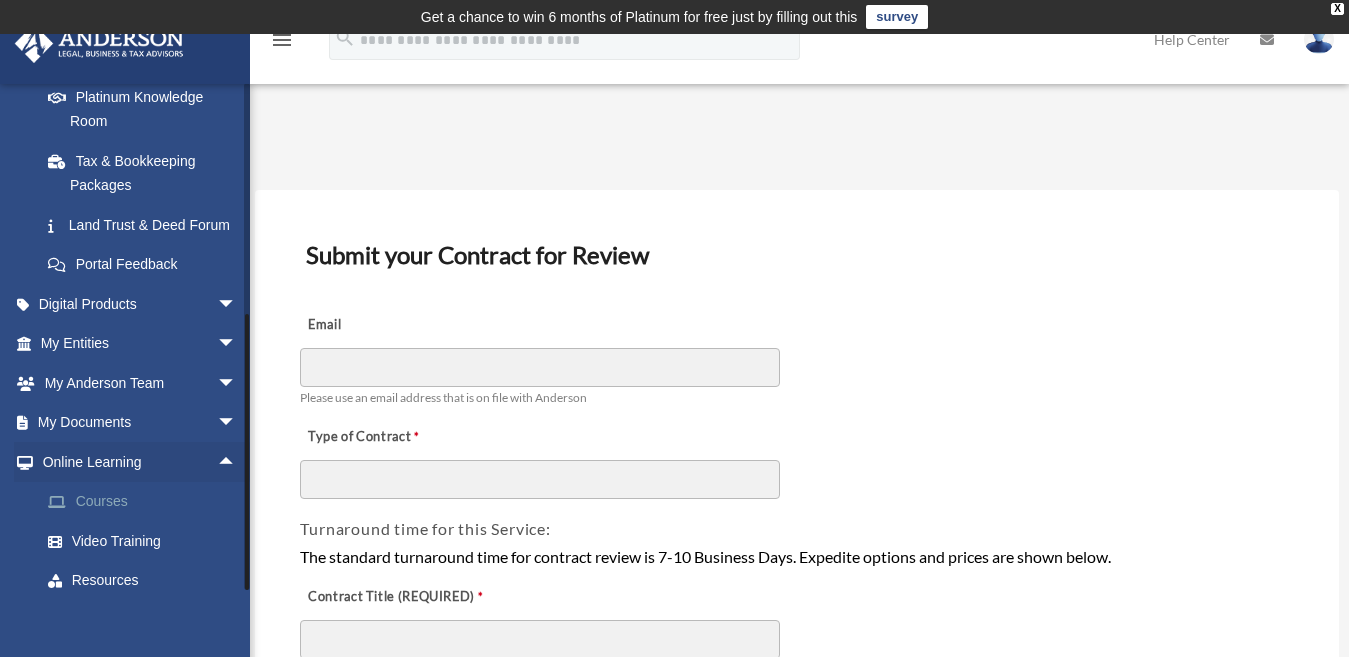 click on "Courses" at bounding box center [147, 502] 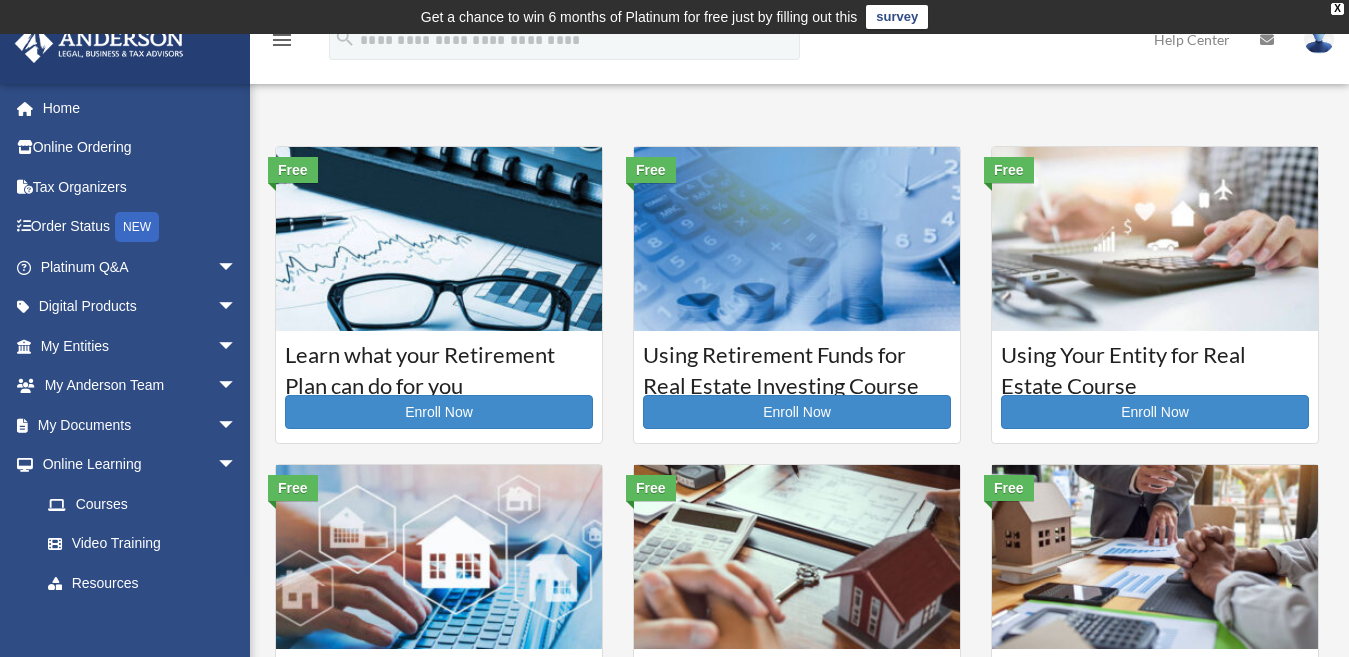 scroll, scrollTop: 0, scrollLeft: 0, axis: both 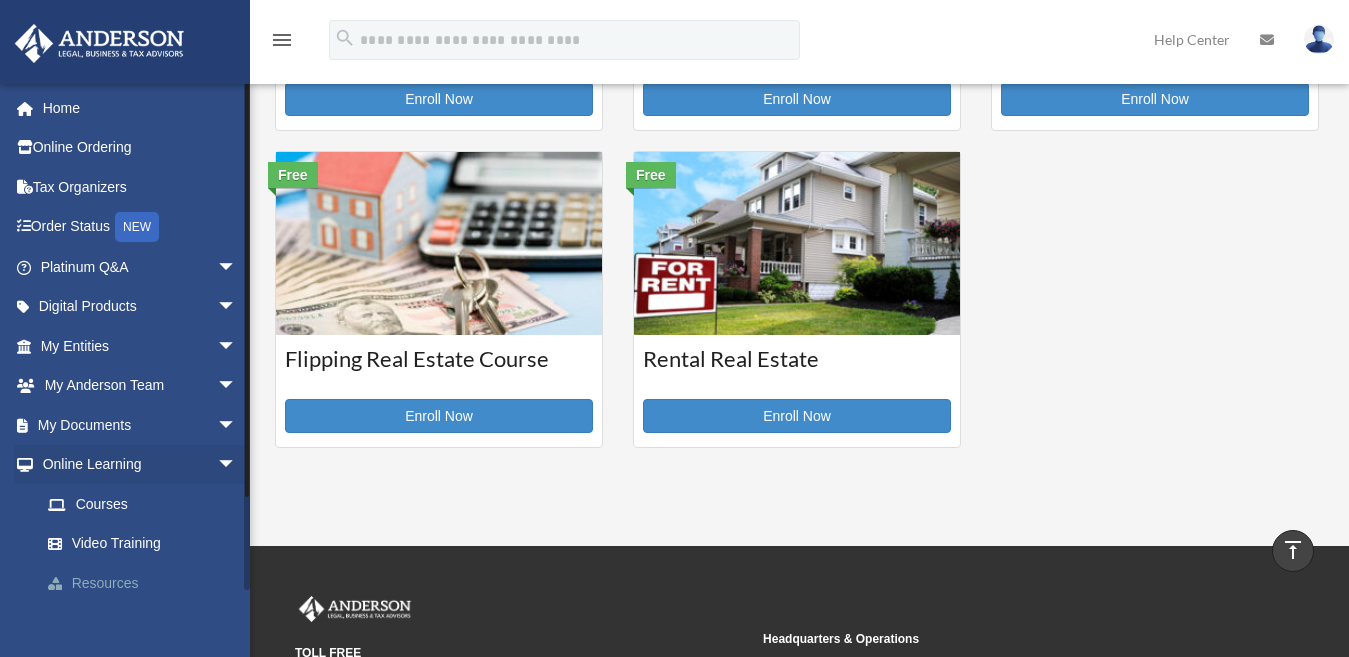 click on "Resources" at bounding box center [147, 583] 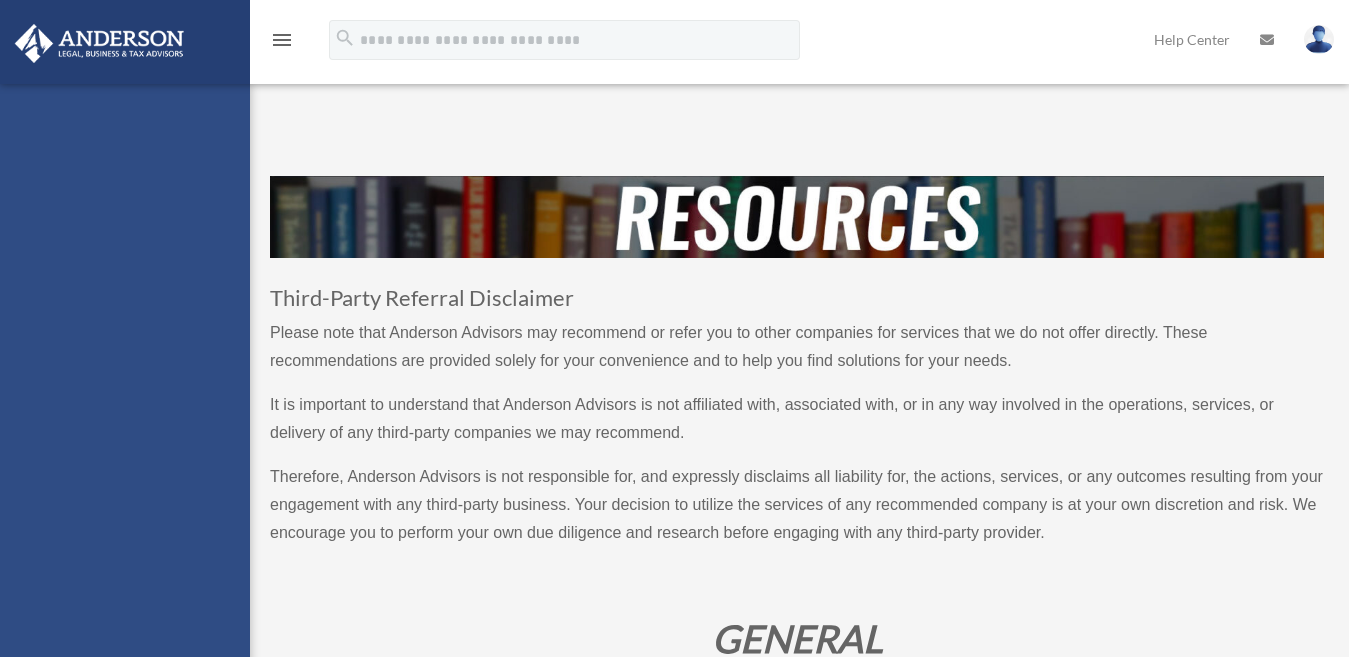 scroll, scrollTop: 0, scrollLeft: 0, axis: both 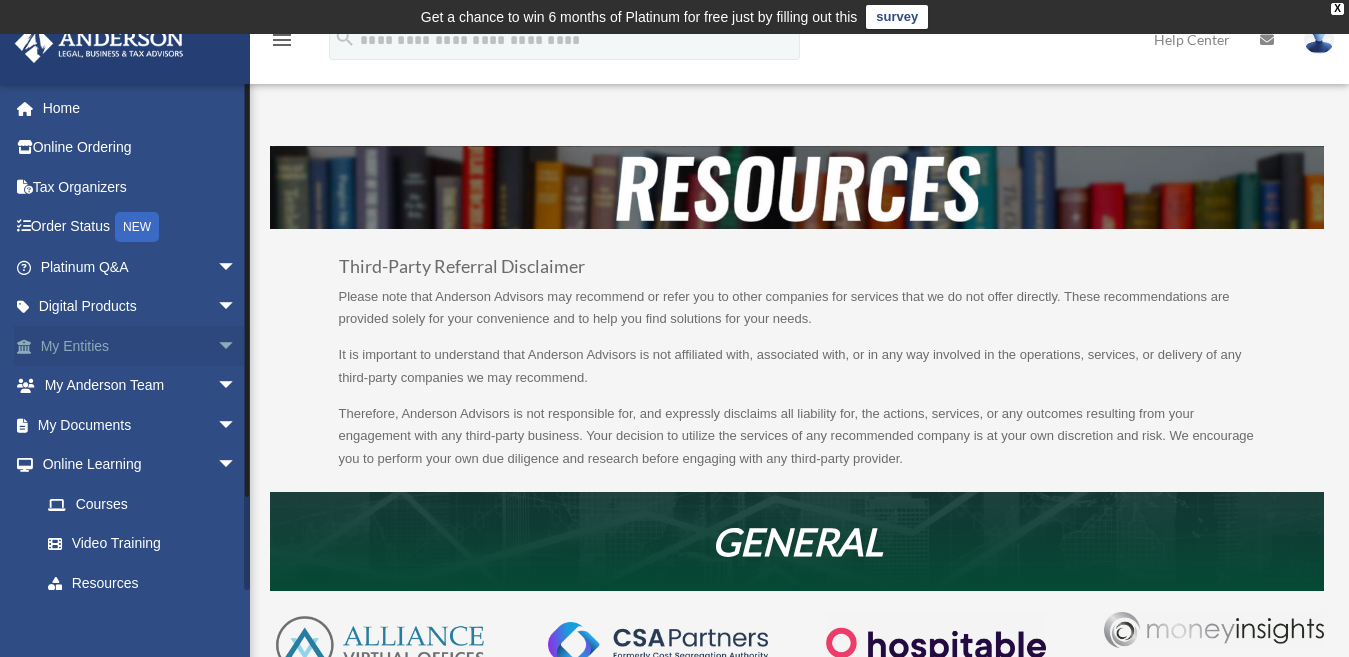 click on "arrow_drop_down" at bounding box center [237, 346] 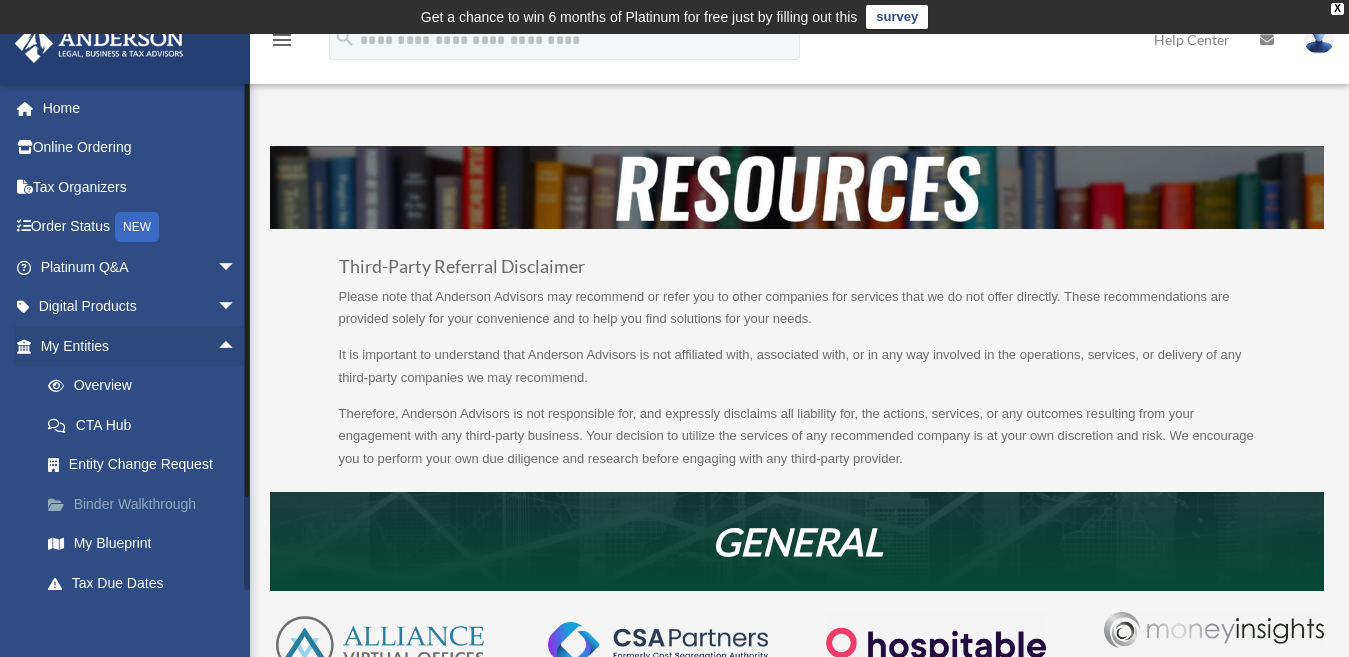 click on "Binder Walkthrough" at bounding box center (147, 504) 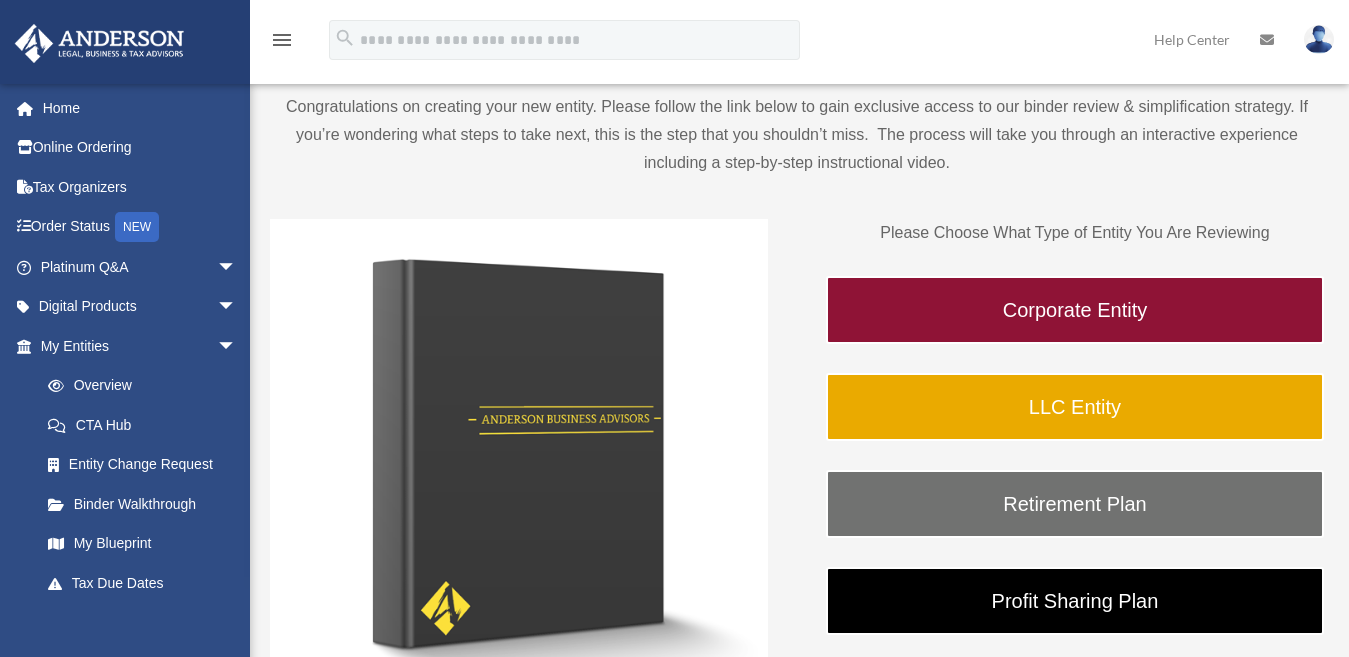 scroll, scrollTop: 200, scrollLeft: 0, axis: vertical 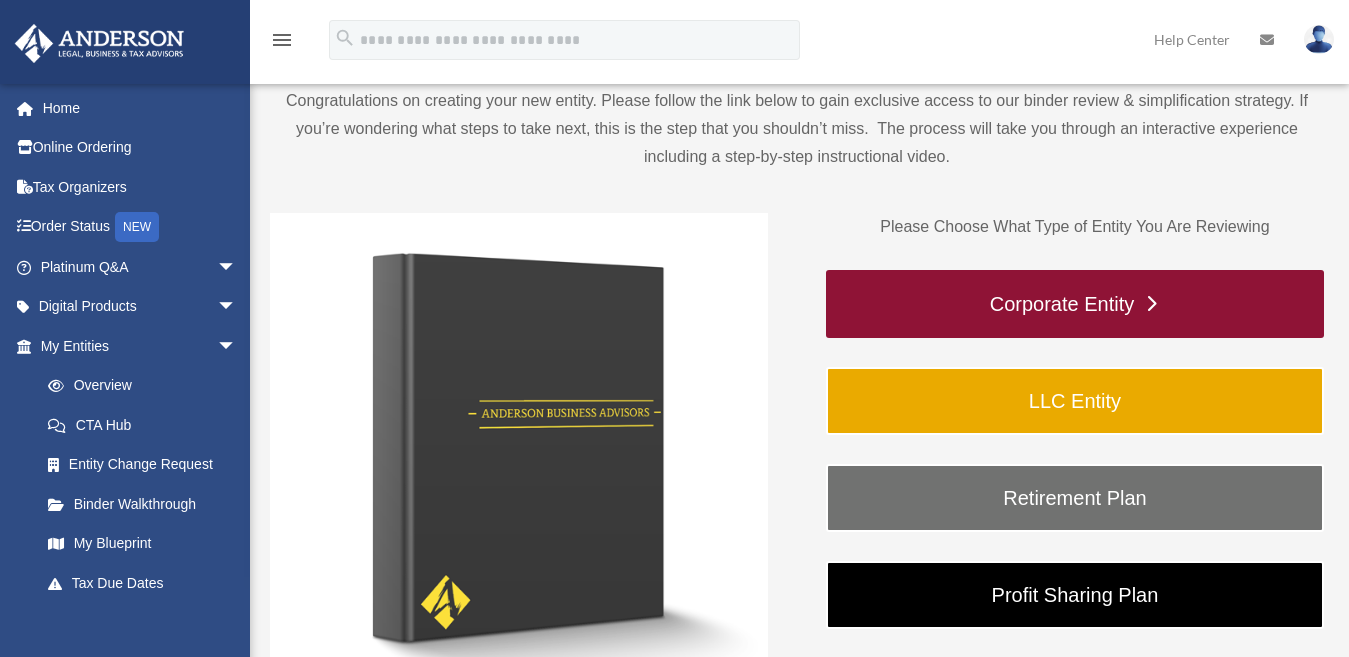 click on "Corporate Entity" at bounding box center [1075, 304] 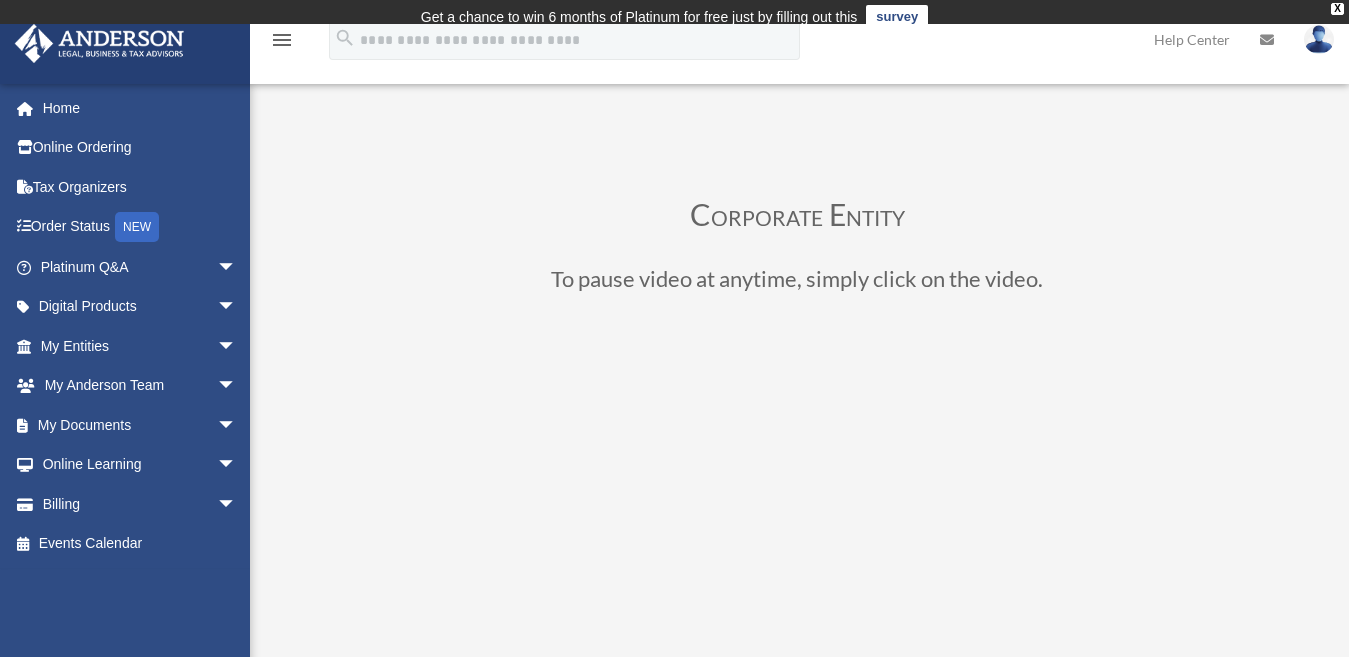 scroll, scrollTop: 0, scrollLeft: 0, axis: both 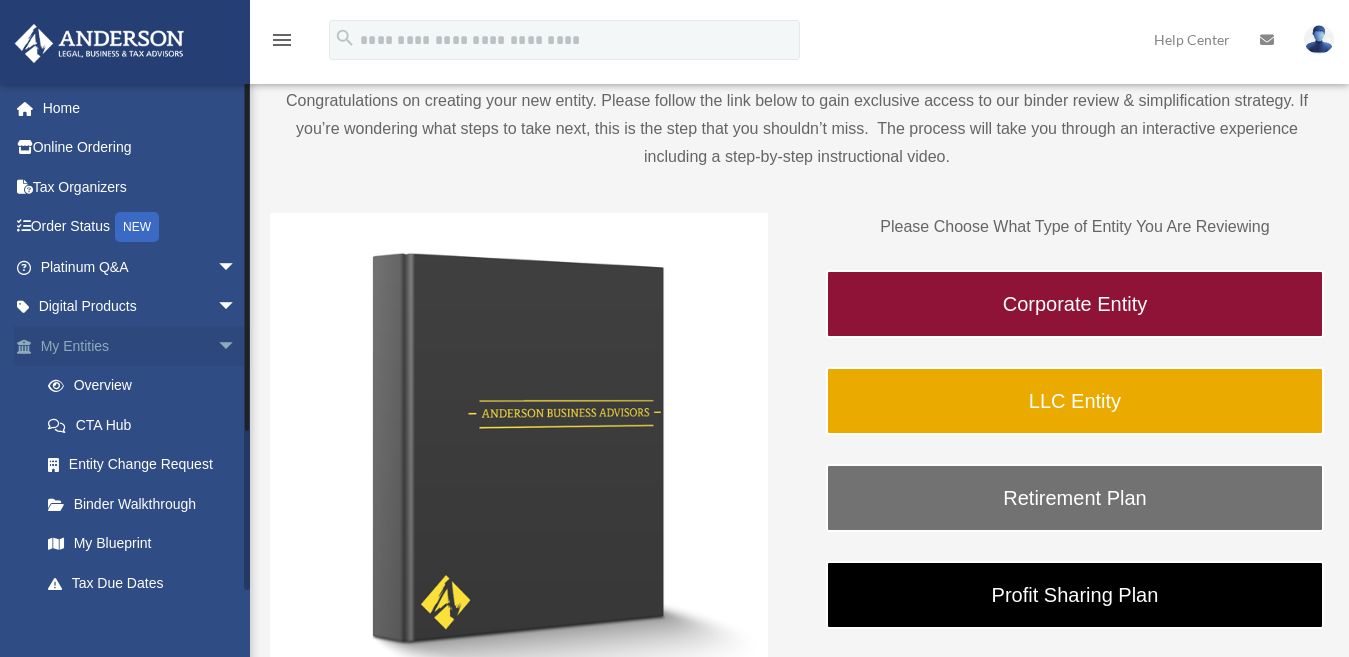 click on "My Entities arrow_drop_down" at bounding box center (140, 346) 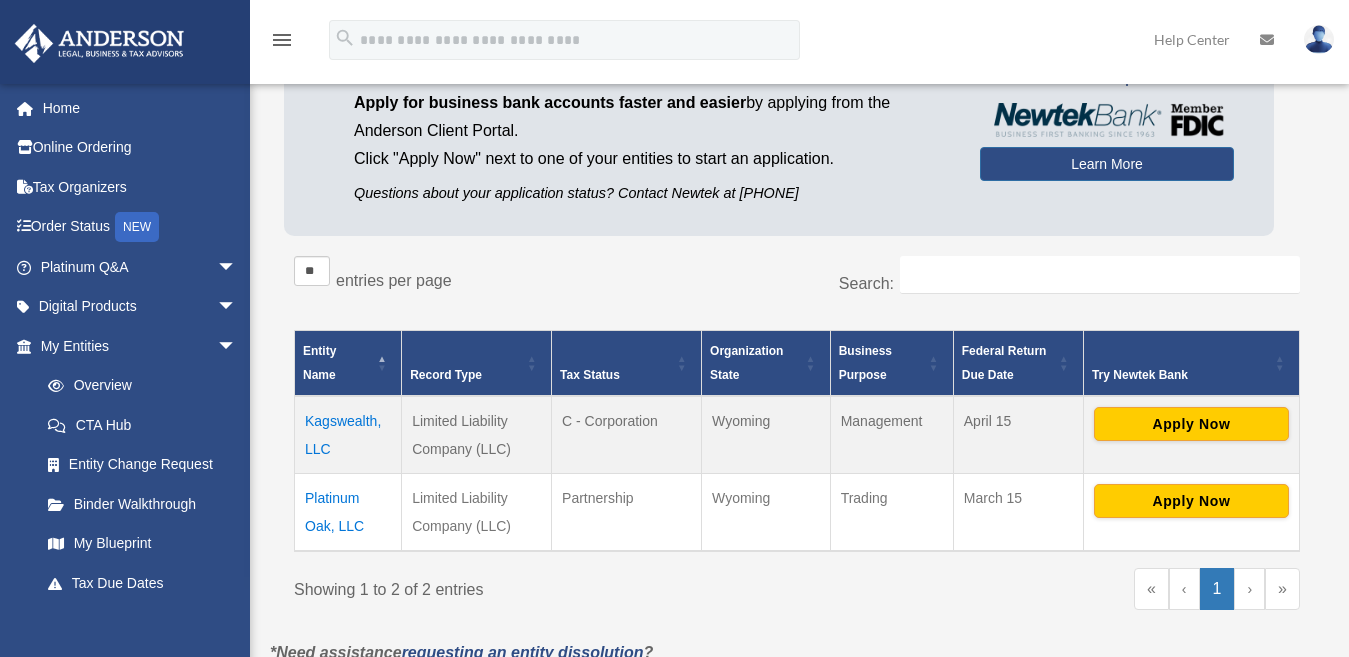 scroll, scrollTop: 300, scrollLeft: 0, axis: vertical 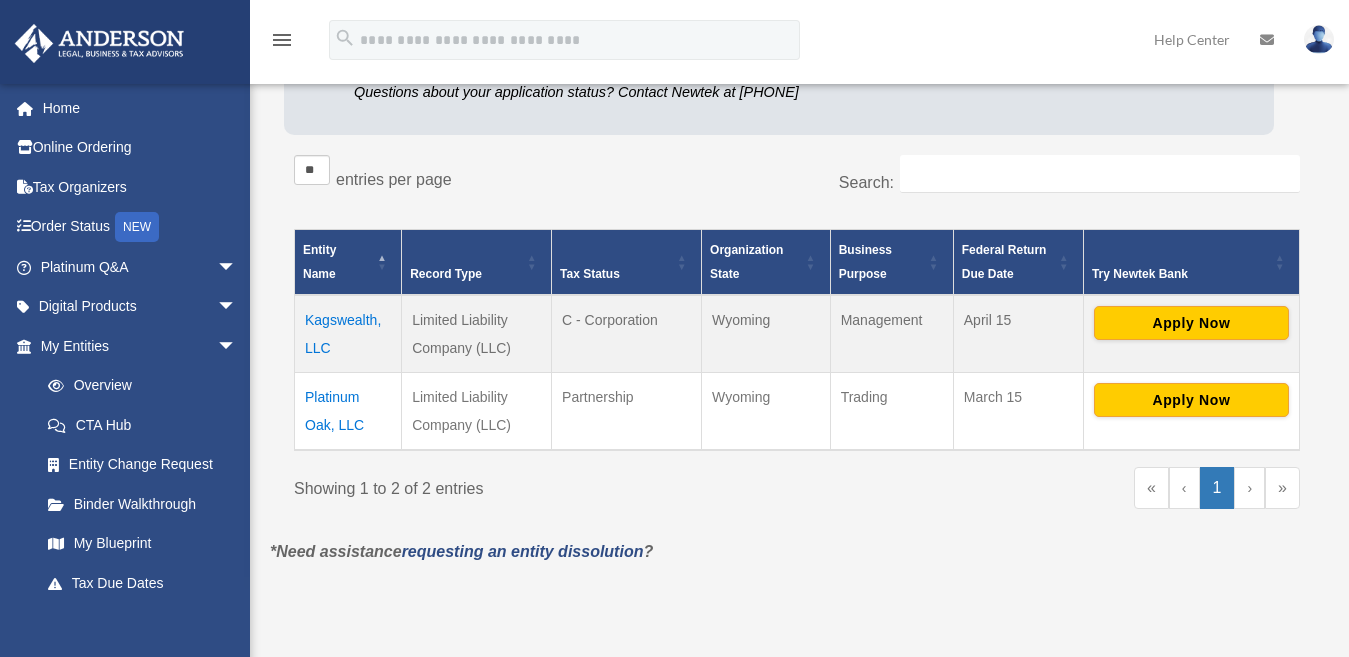 click on "Kagswealth, LLC" at bounding box center [348, 334] 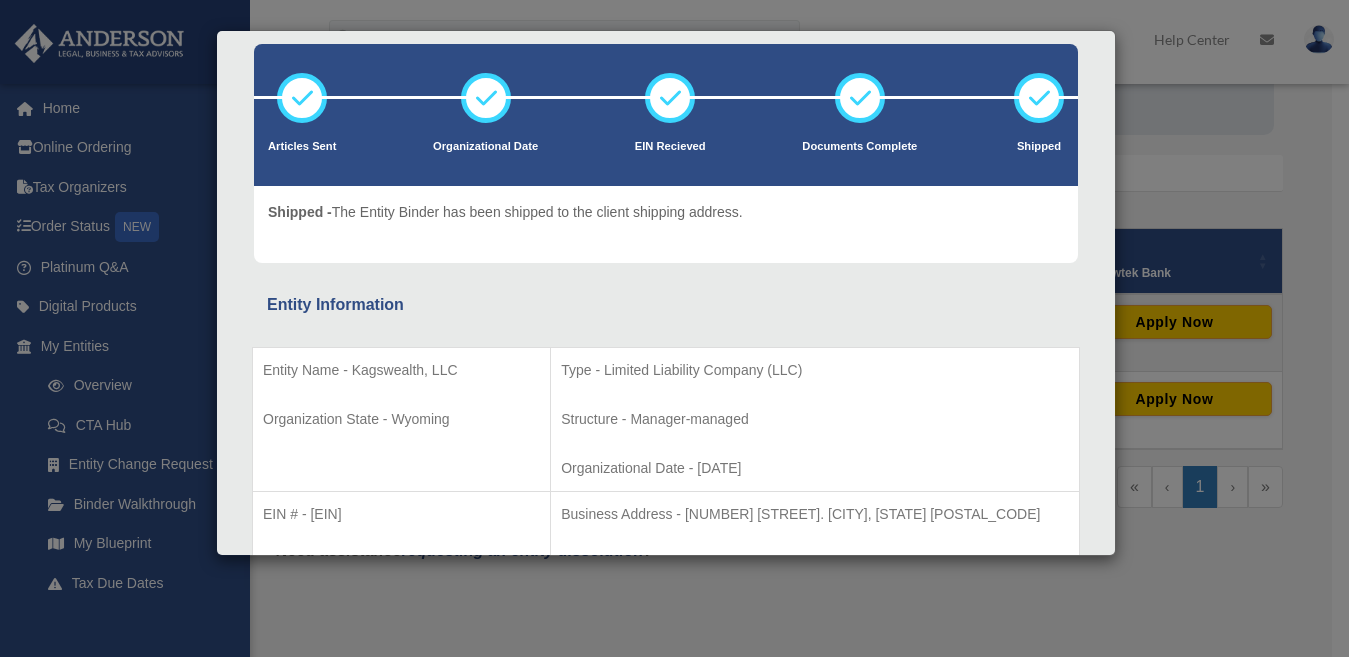 scroll, scrollTop: 64, scrollLeft: 0, axis: vertical 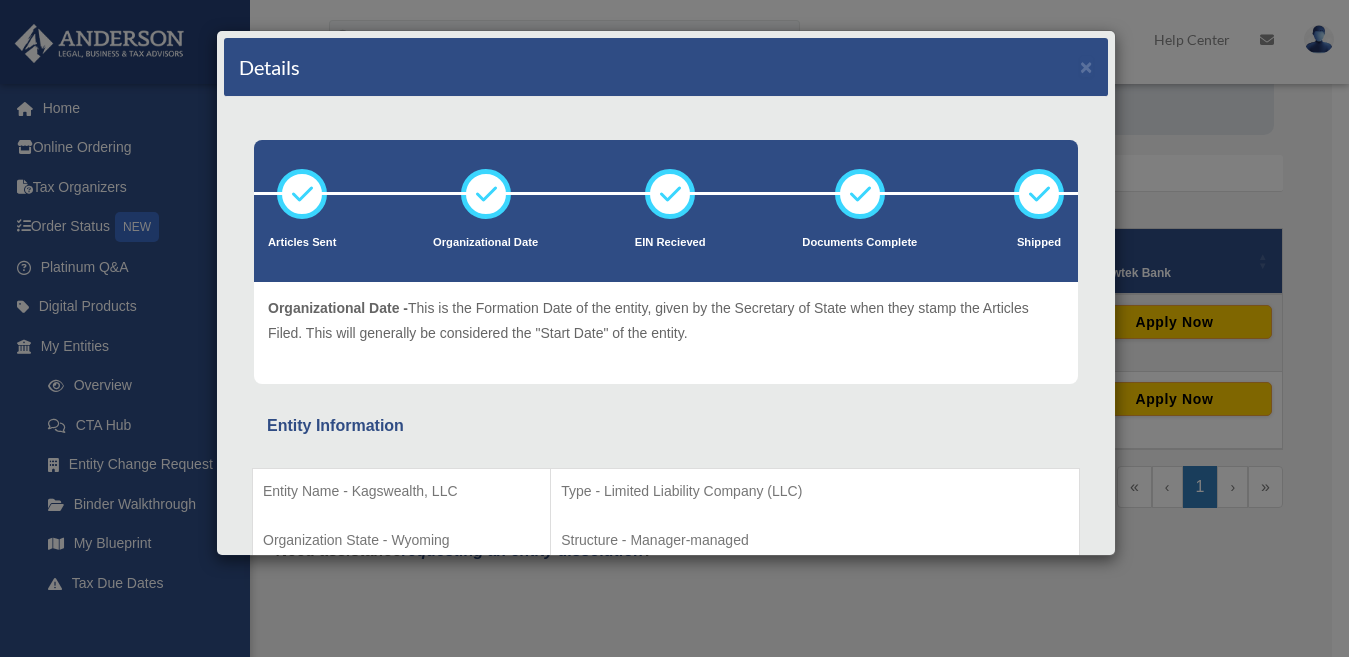 click on "Articles Sent
Organizational Date
EIN Recieved Documents Complete" at bounding box center (666, 225) 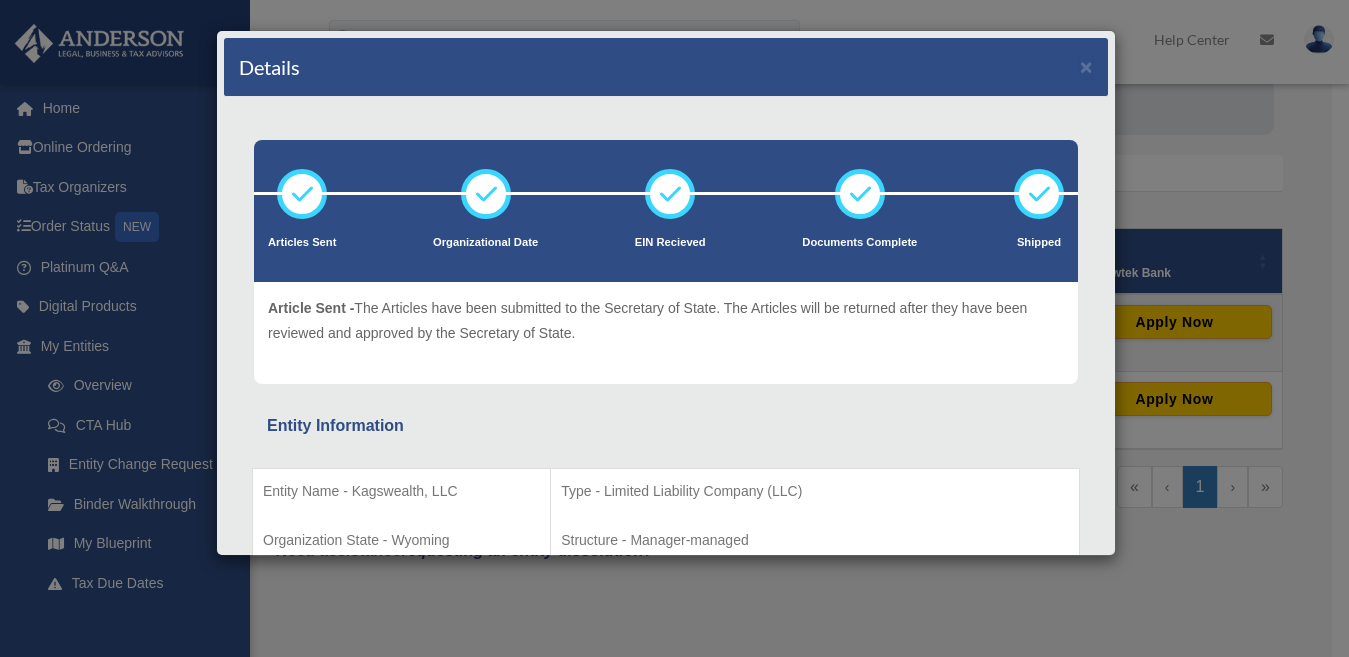 click at bounding box center [302, 194] 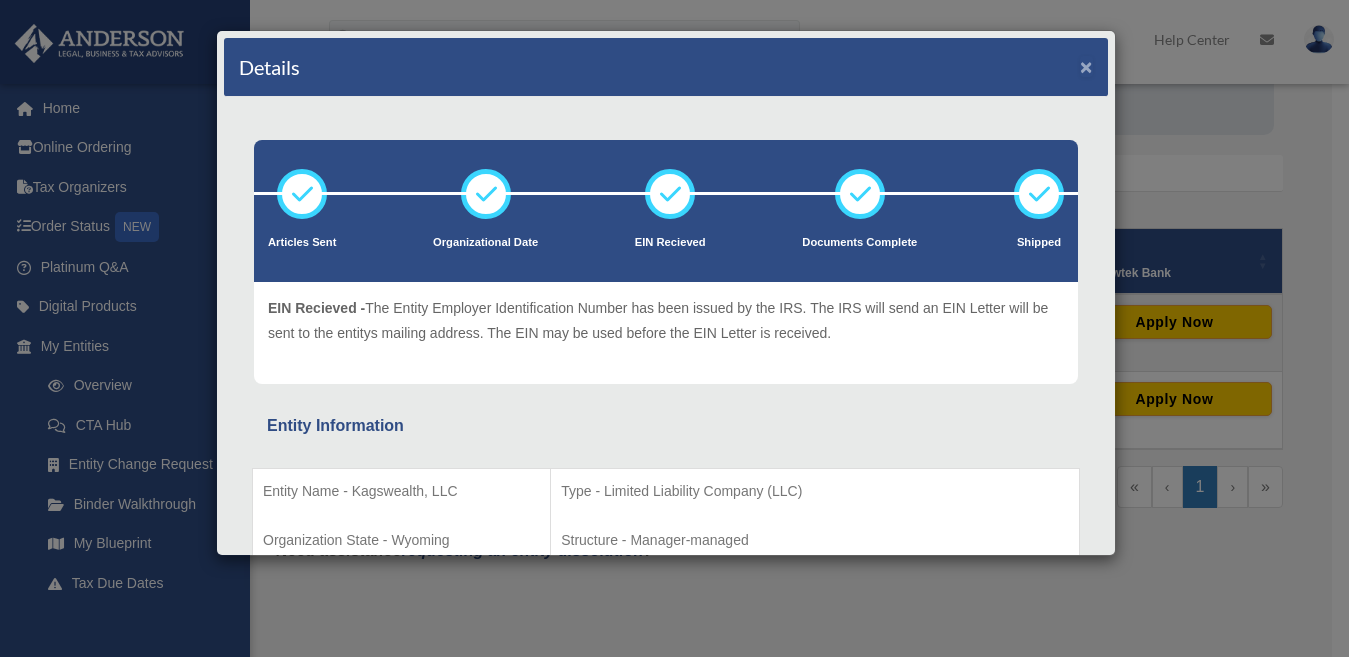 click on "×" at bounding box center [1086, 66] 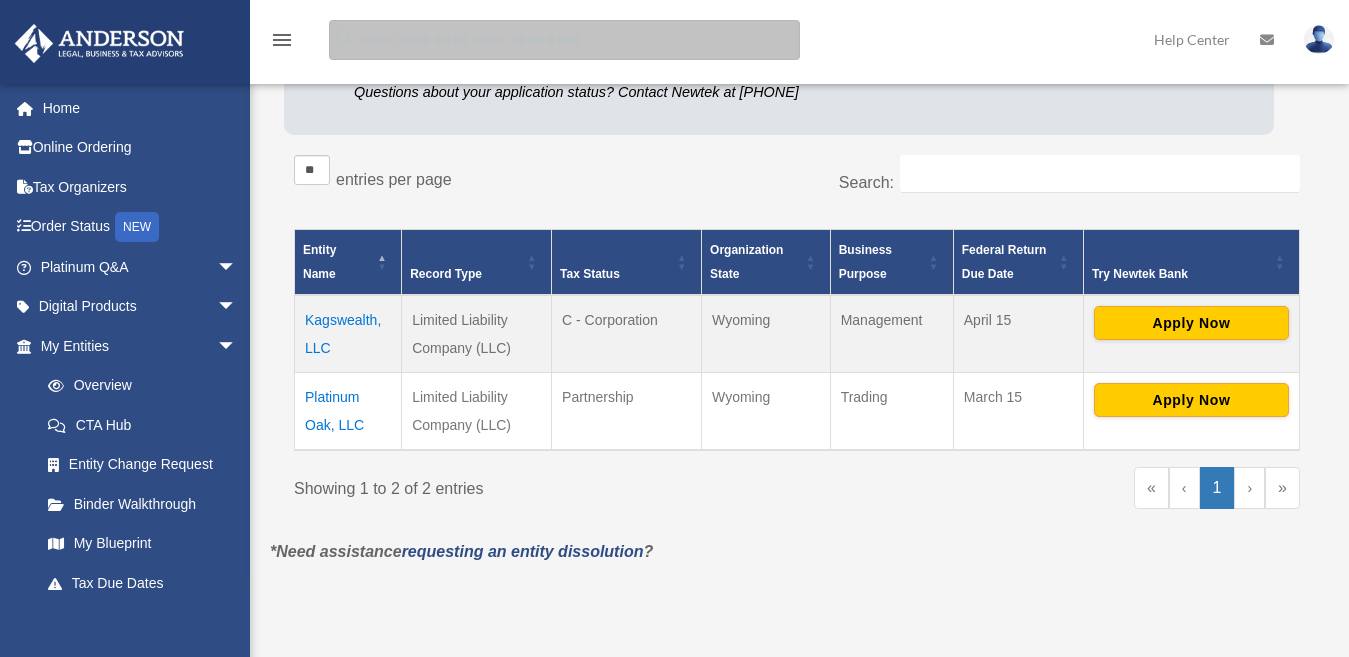 drag, startPoint x: 763, startPoint y: 40, endPoint x: 861, endPoint y: 26, distance: 98.99495 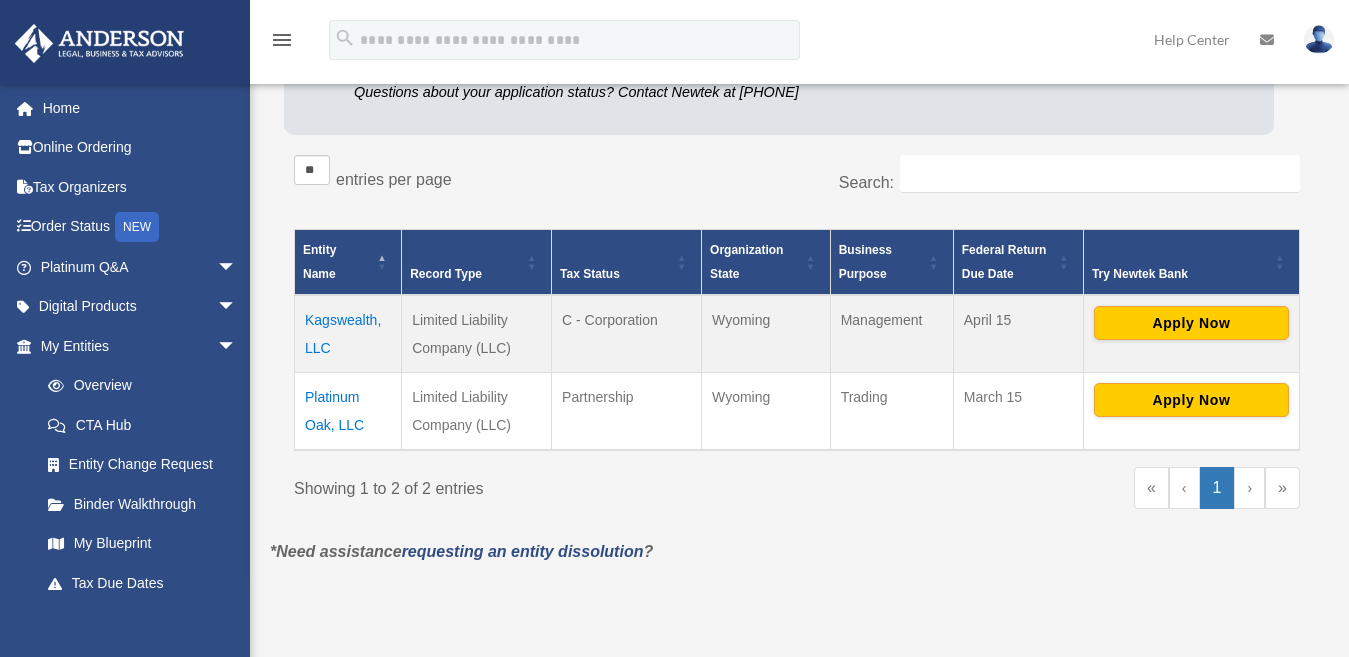 click on "menu
search
Site Menu		            	 add
gkaduthodil@yahoo.com
My Profile
Reset Password
Logout
Help Center" at bounding box center (674, 41) 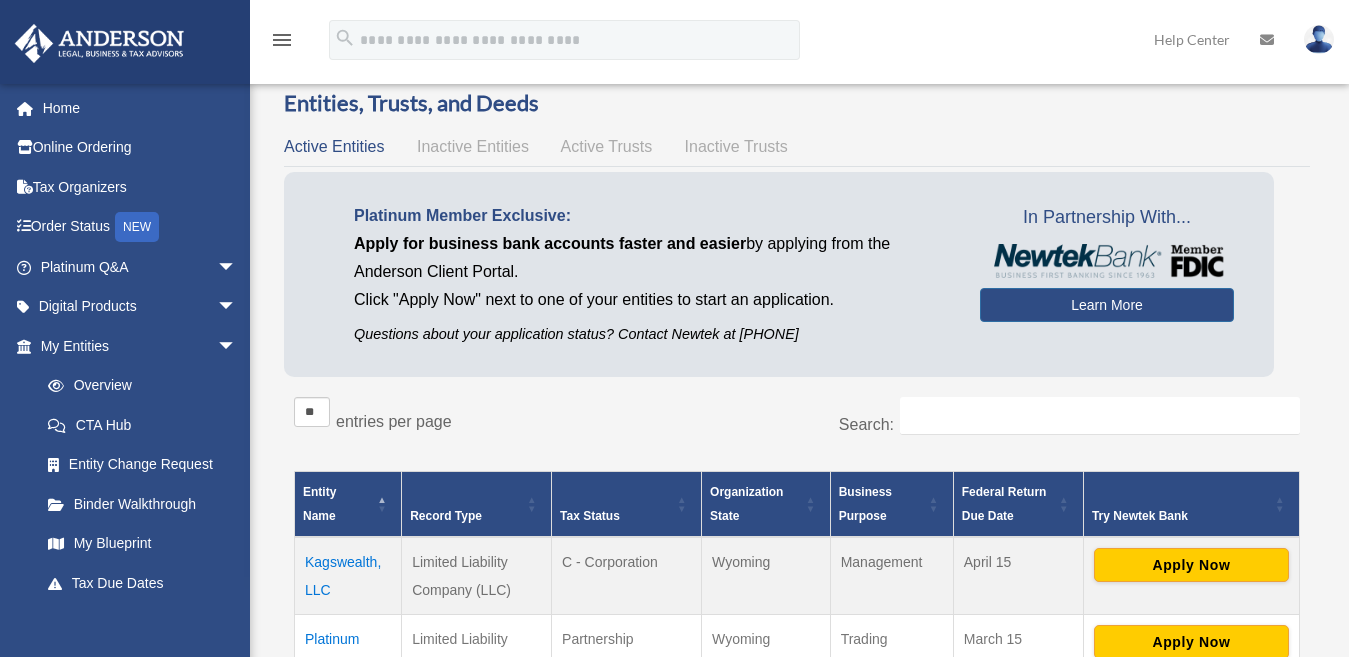 scroll, scrollTop: 0, scrollLeft: 0, axis: both 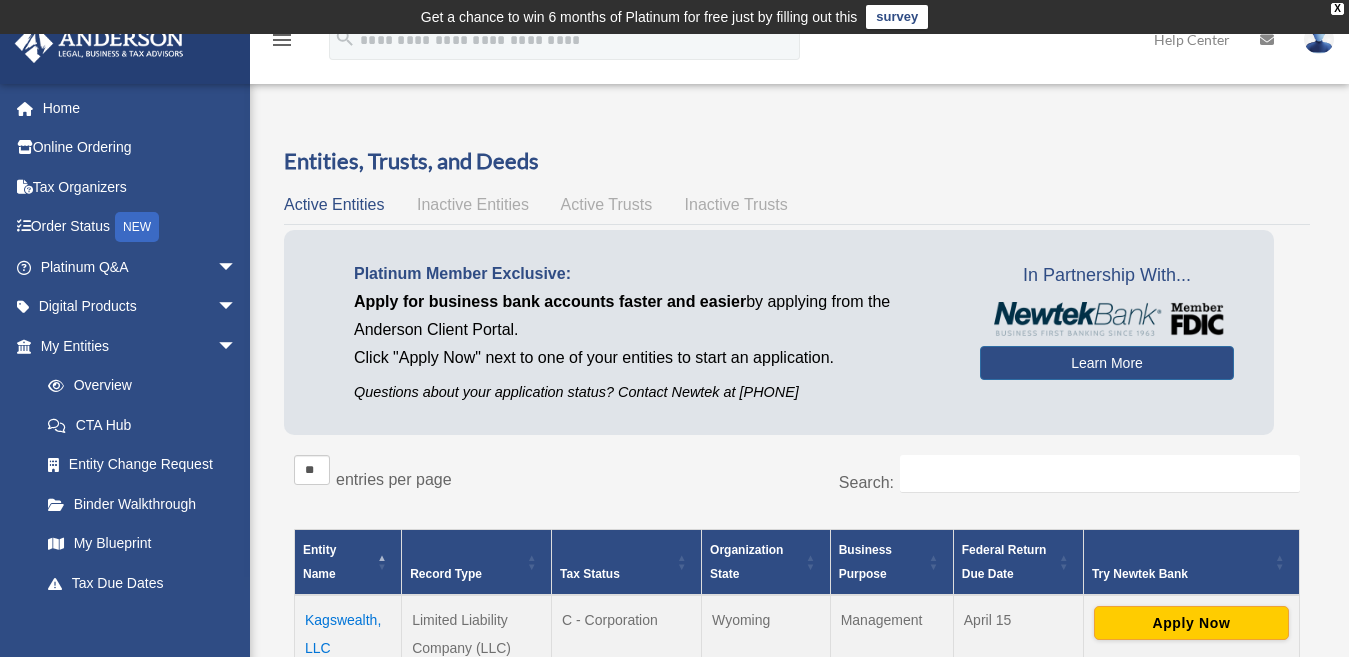 click on "menu" at bounding box center (282, 40) 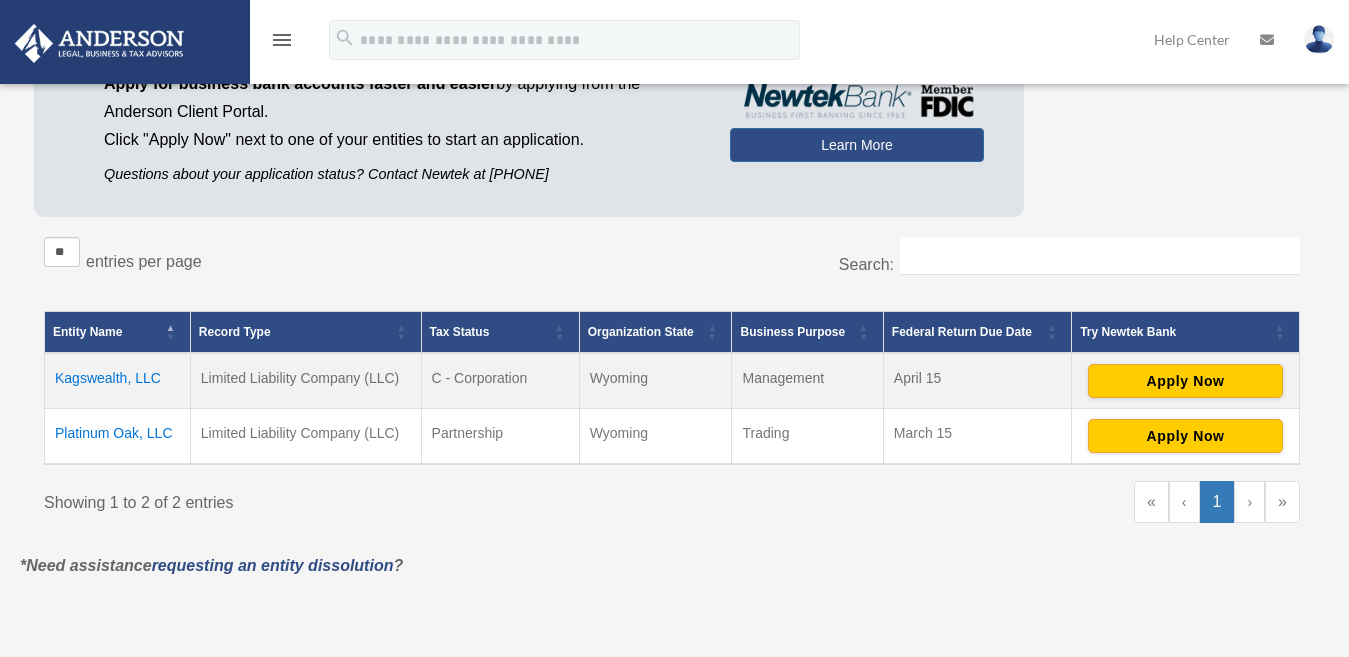 scroll, scrollTop: 92, scrollLeft: 0, axis: vertical 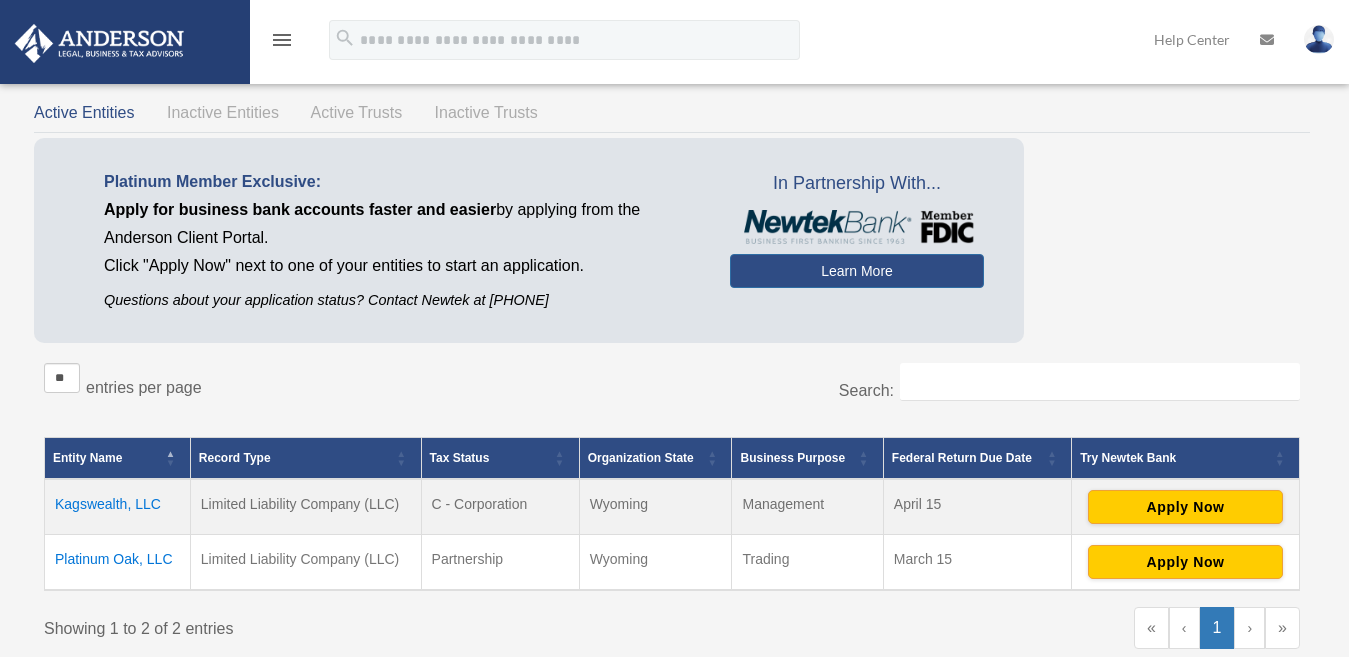 click on "Kagswealth, LLC" at bounding box center (118, 507) 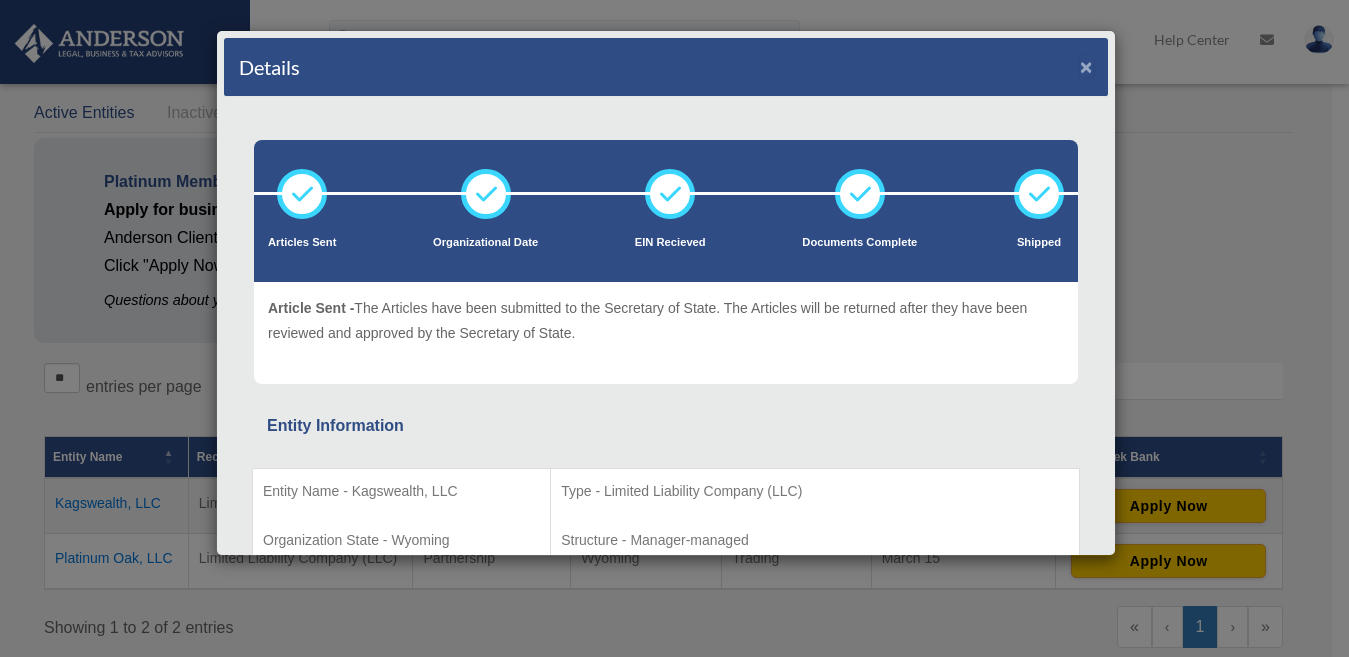 click on "×" at bounding box center (1086, 66) 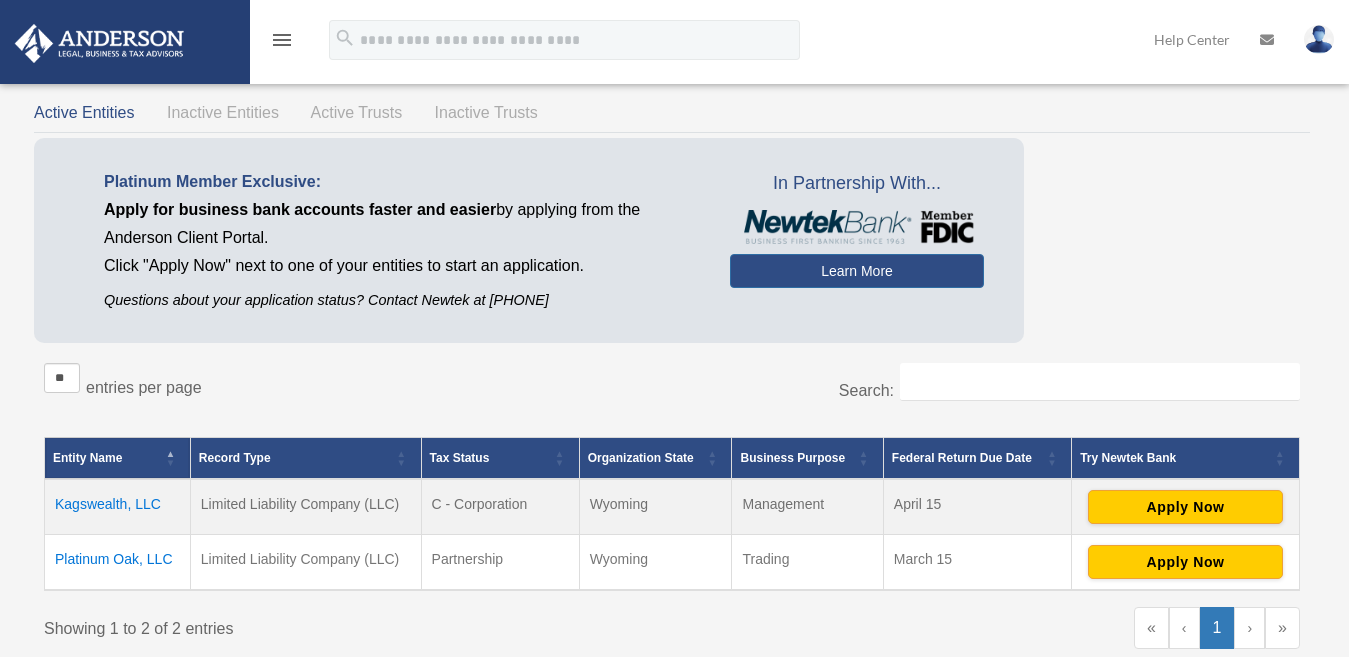 click on "Entity Name" at bounding box center [118, 458] 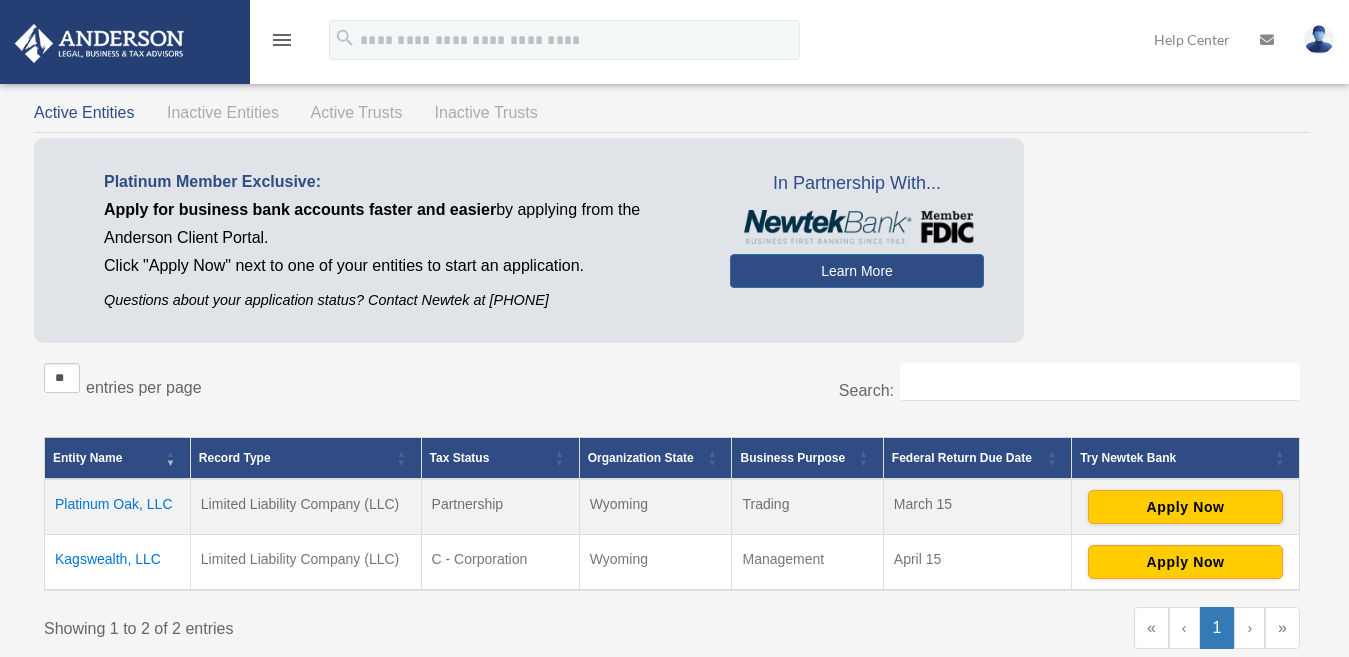click on "Entity Name" at bounding box center [118, 458] 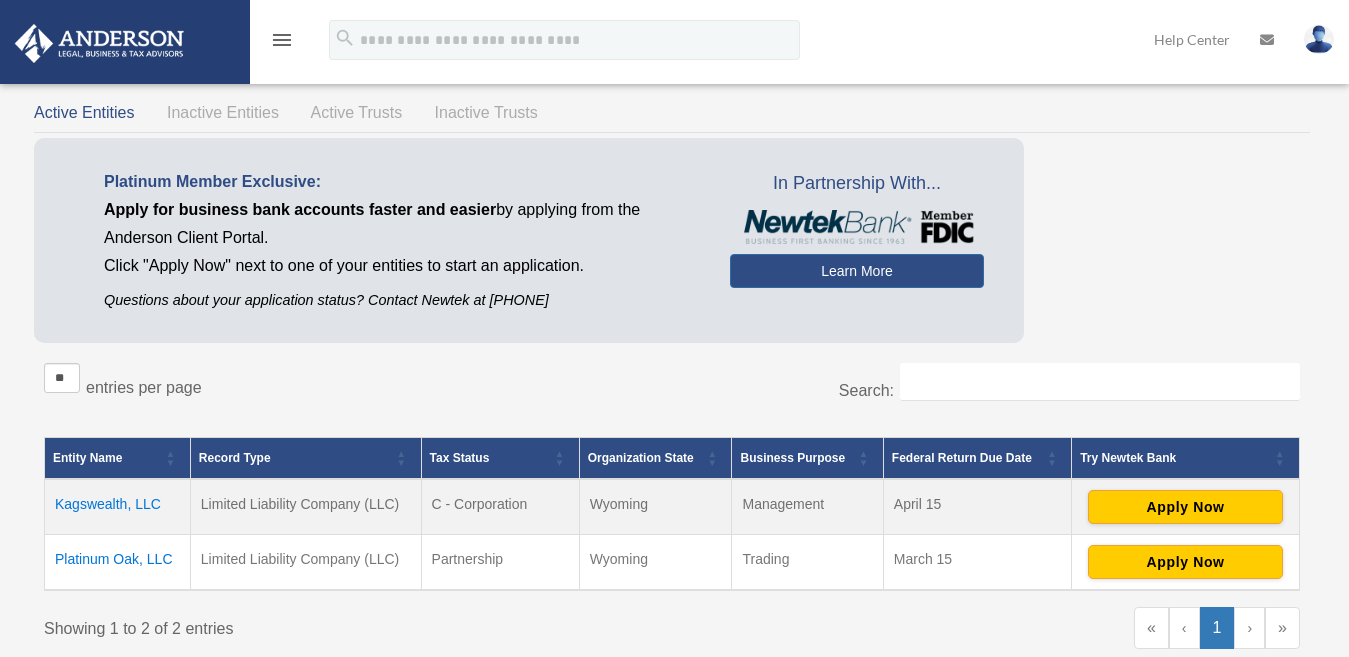 click on "Kagswealth, LLC" at bounding box center (118, 507) 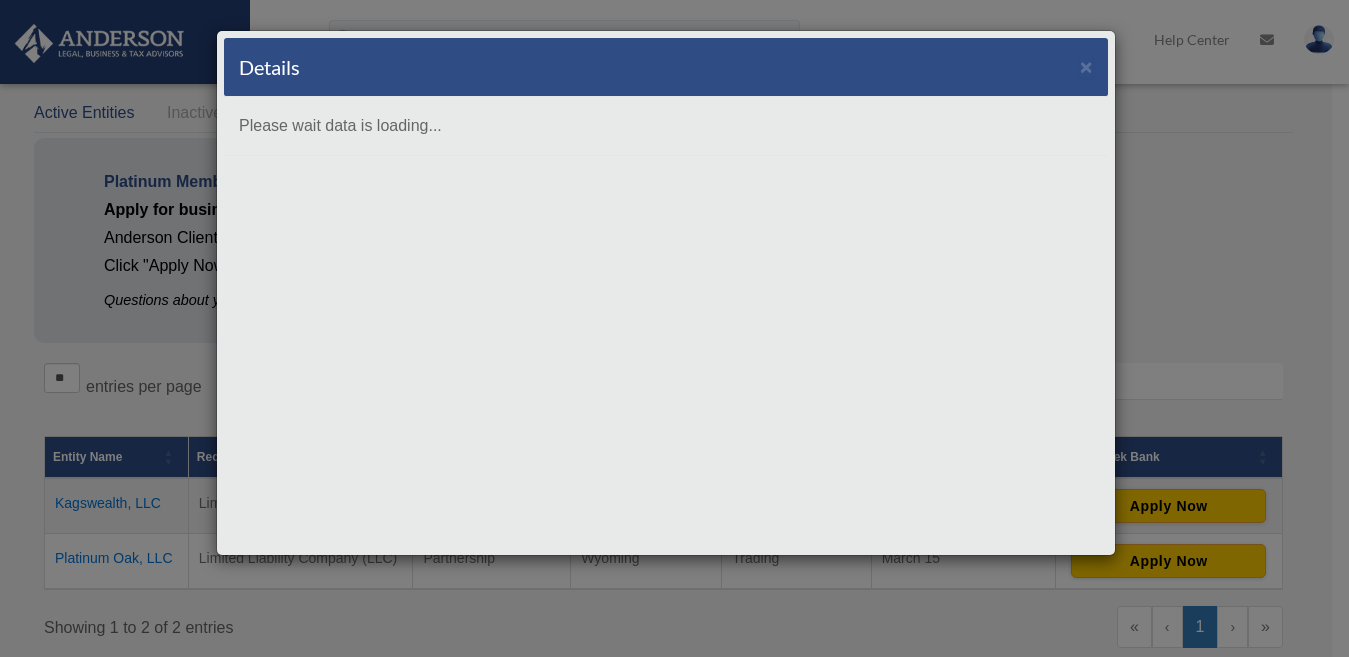 click on "X
Get a chance to win 6 months of Platinum for free just by filling out this
survey" at bounding box center (674, 547) 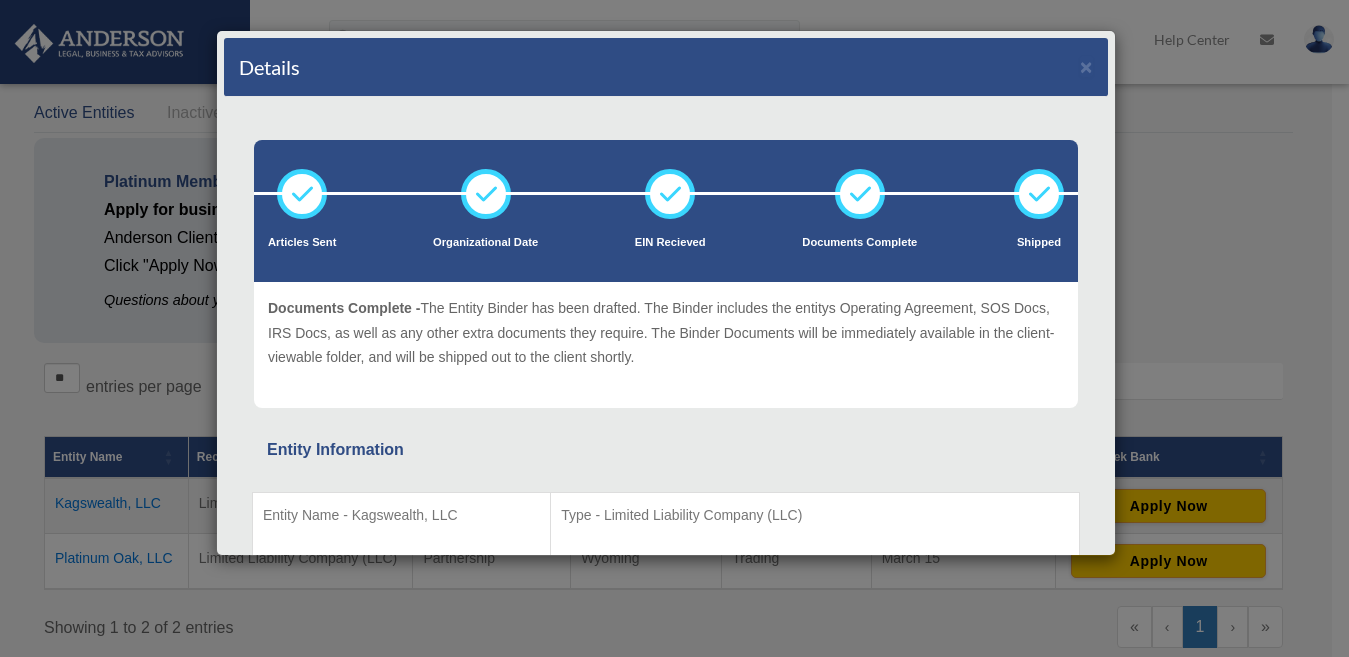 click on "Documents Complete -
The Entity Binder has been drafted. The Binder includes the entitys Operating Agreement, SOS Docs, IRS Docs, as well as any other extra documents they require. The Binder Documents will be immediately available in the client-viewable folder, and will be shipped out to the client shortly." at bounding box center [666, 333] 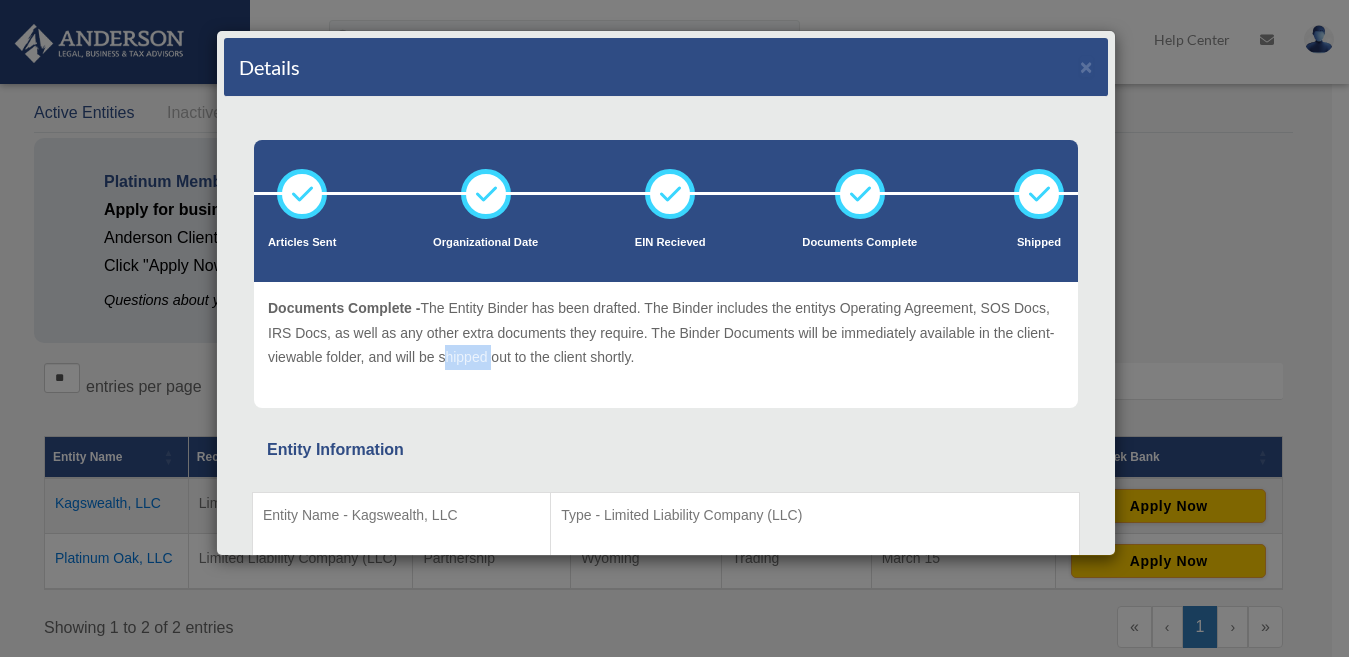 click on "Documents Complete -
The Entity Binder has been drafted. The Binder includes the entitys Operating Agreement, SOS Docs, IRS Docs, as well as any other extra documents they require. The Binder Documents will be immediately available in the client-viewable folder, and will be shipped out to the client shortly." at bounding box center [666, 333] 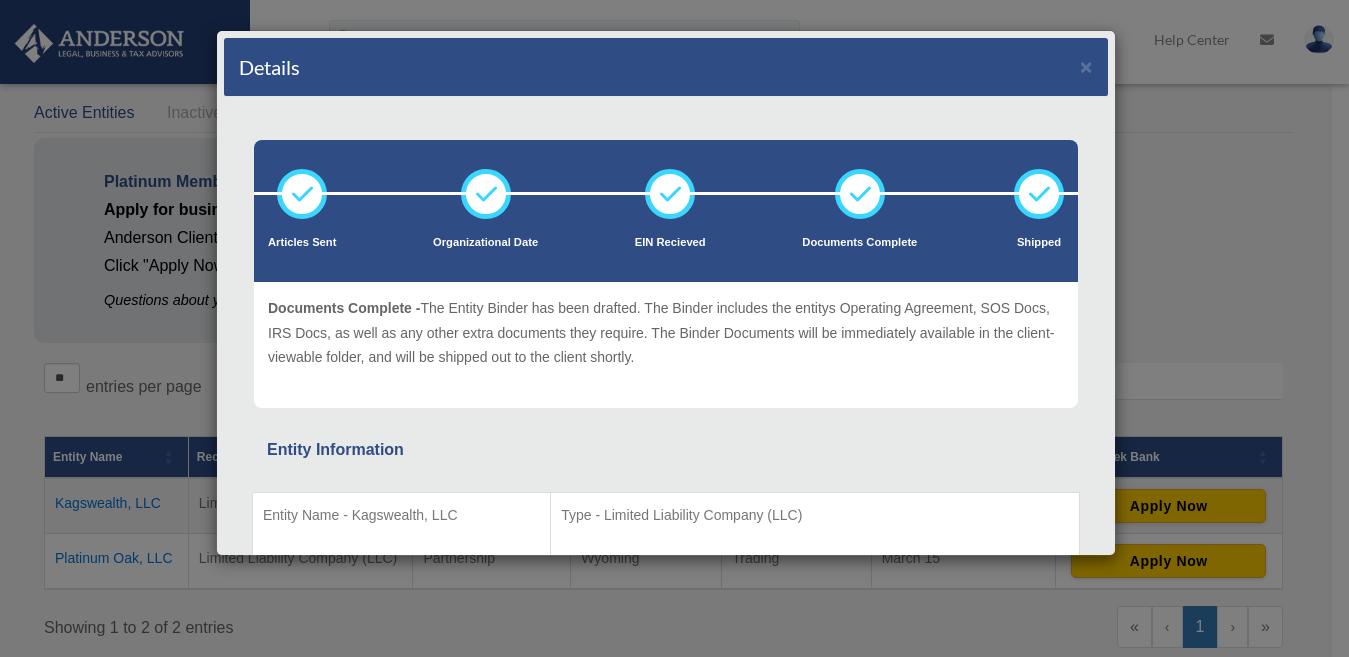 drag, startPoint x: 464, startPoint y: 407, endPoint x: 782, endPoint y: 242, distance: 358.2583 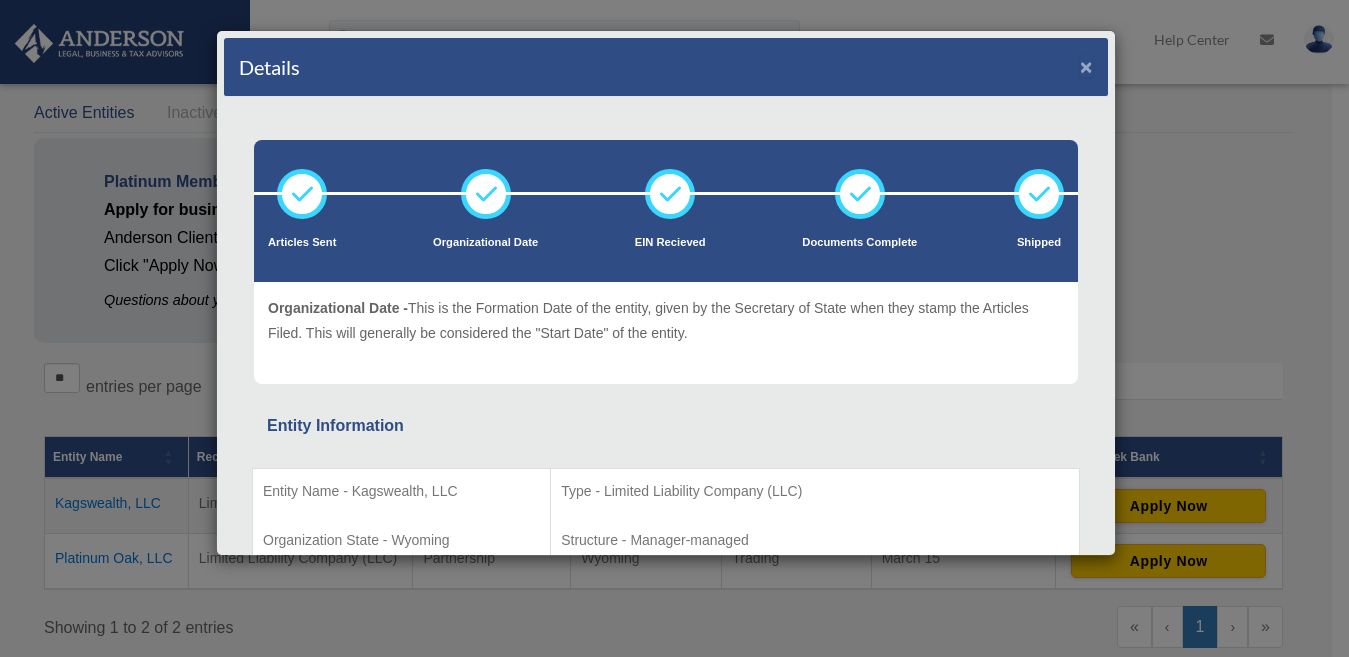 click on "×" at bounding box center (1086, 66) 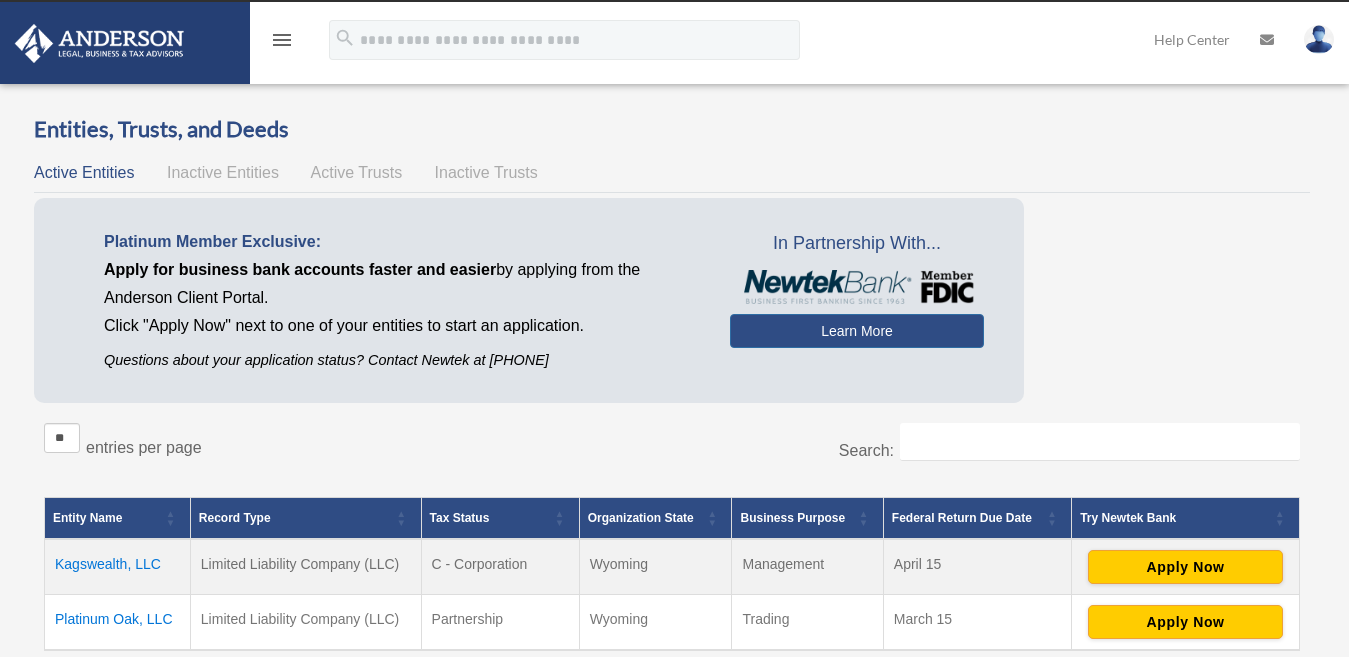 scroll, scrollTop: 0, scrollLeft: 0, axis: both 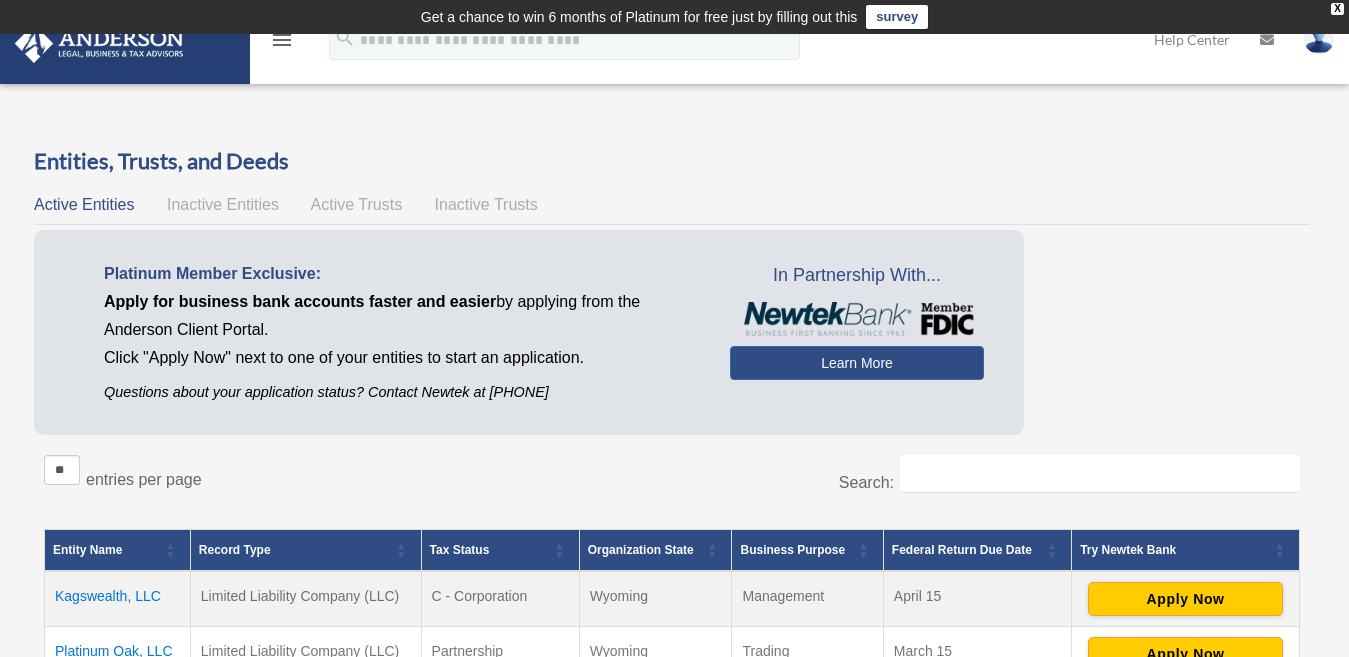 click on "Active Entities" at bounding box center (84, 204) 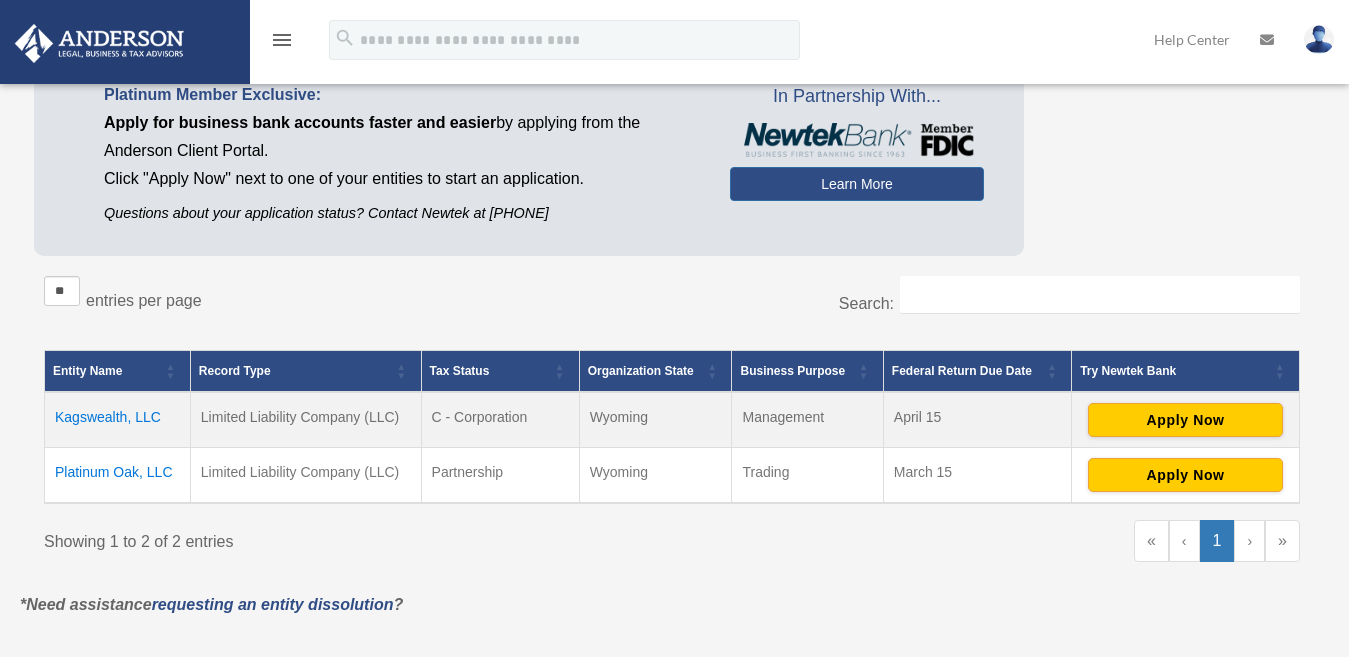 scroll, scrollTop: 200, scrollLeft: 0, axis: vertical 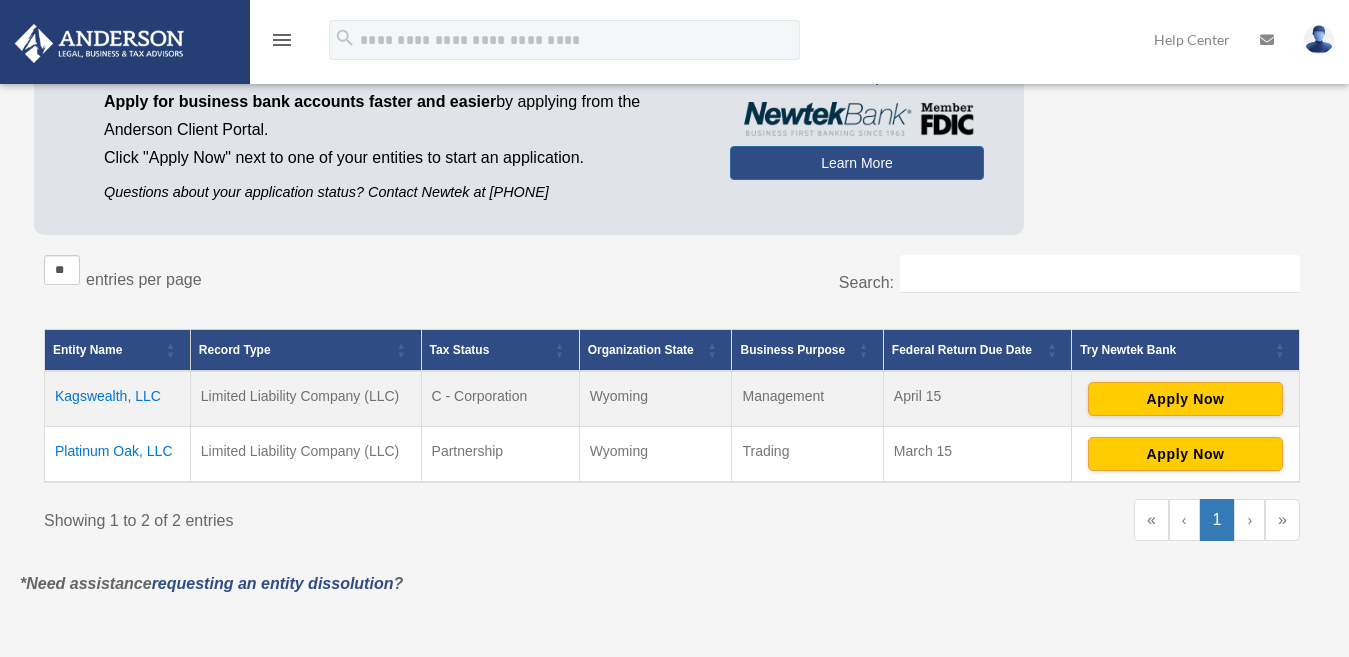 click on "Record Type" at bounding box center (305, 350) 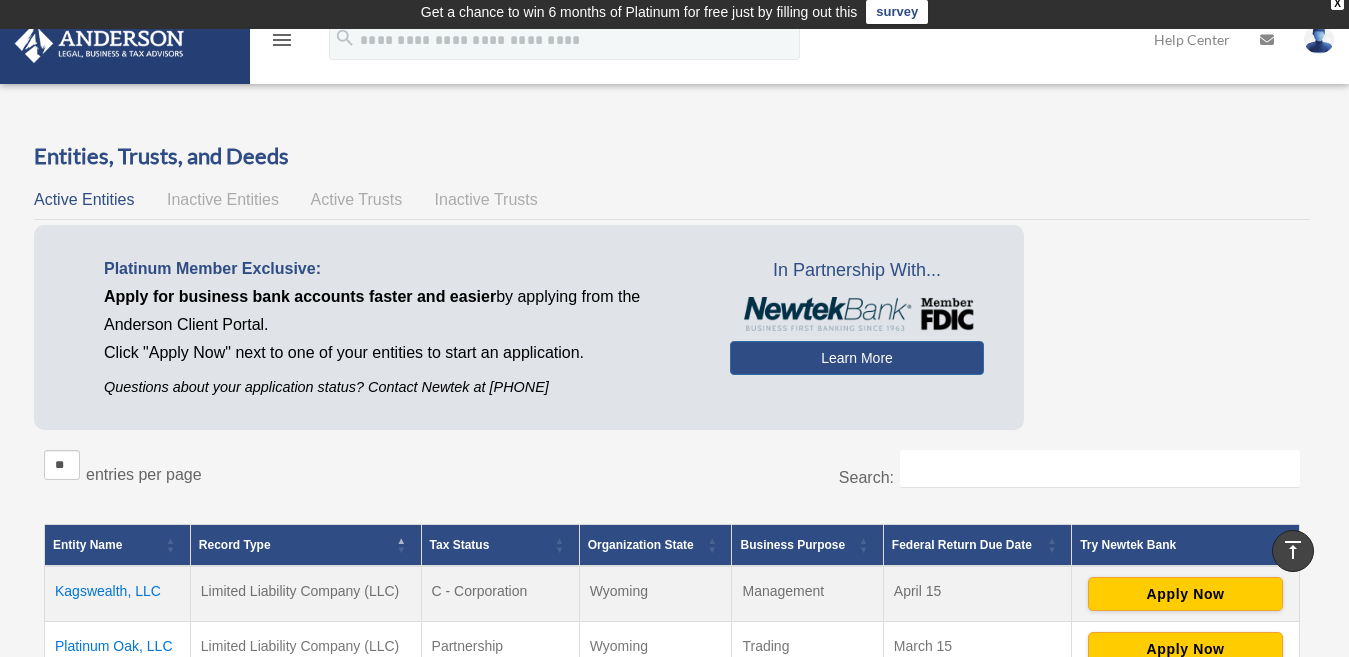 scroll, scrollTop: 0, scrollLeft: 0, axis: both 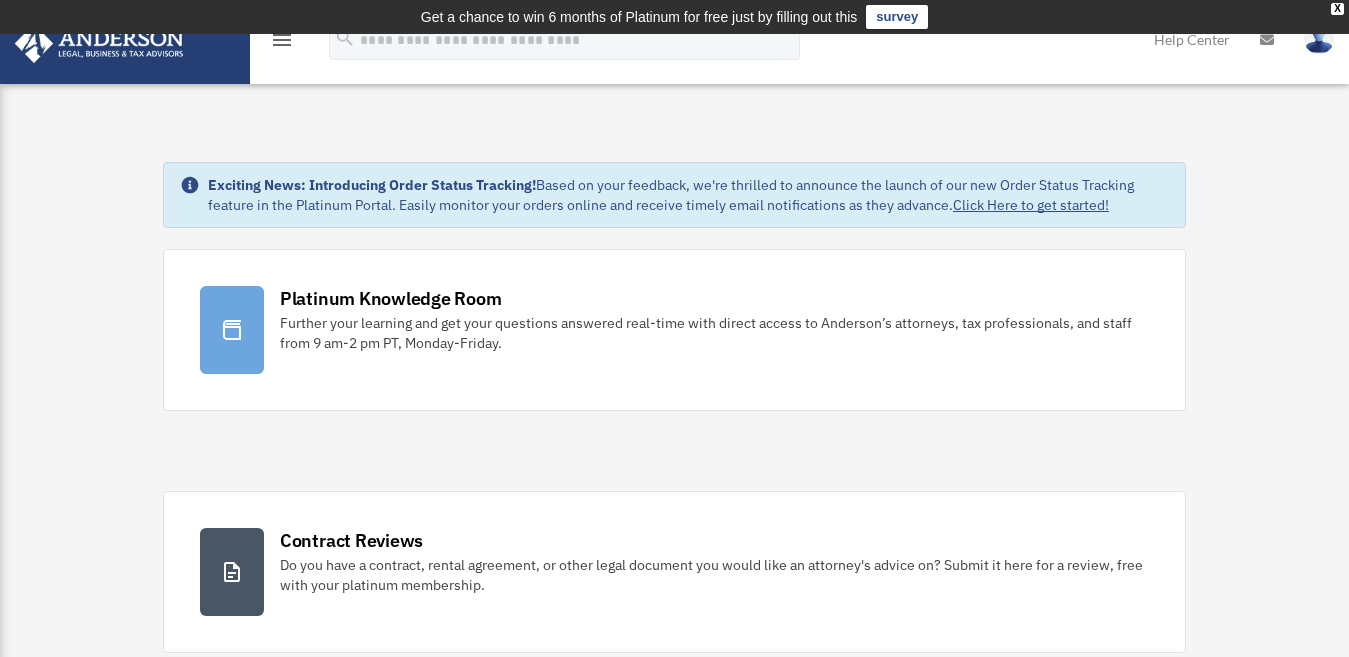 click on "menu" at bounding box center (282, 40) 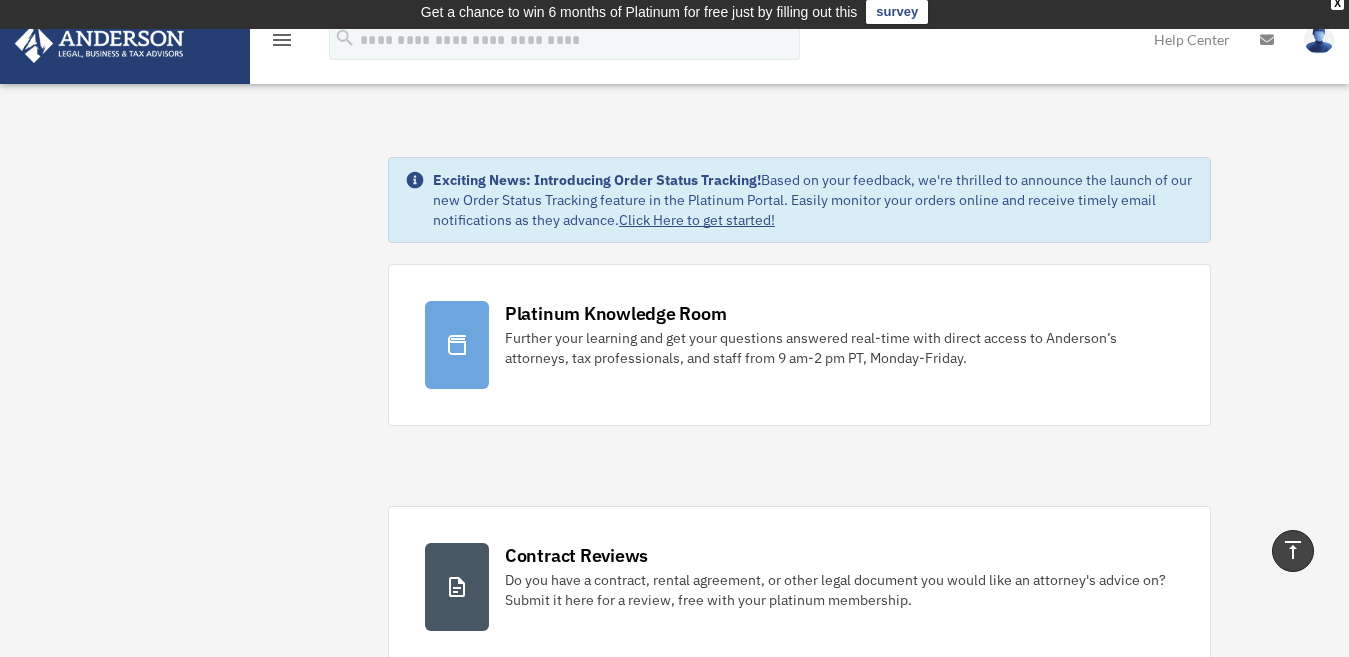 scroll, scrollTop: 0, scrollLeft: 0, axis: both 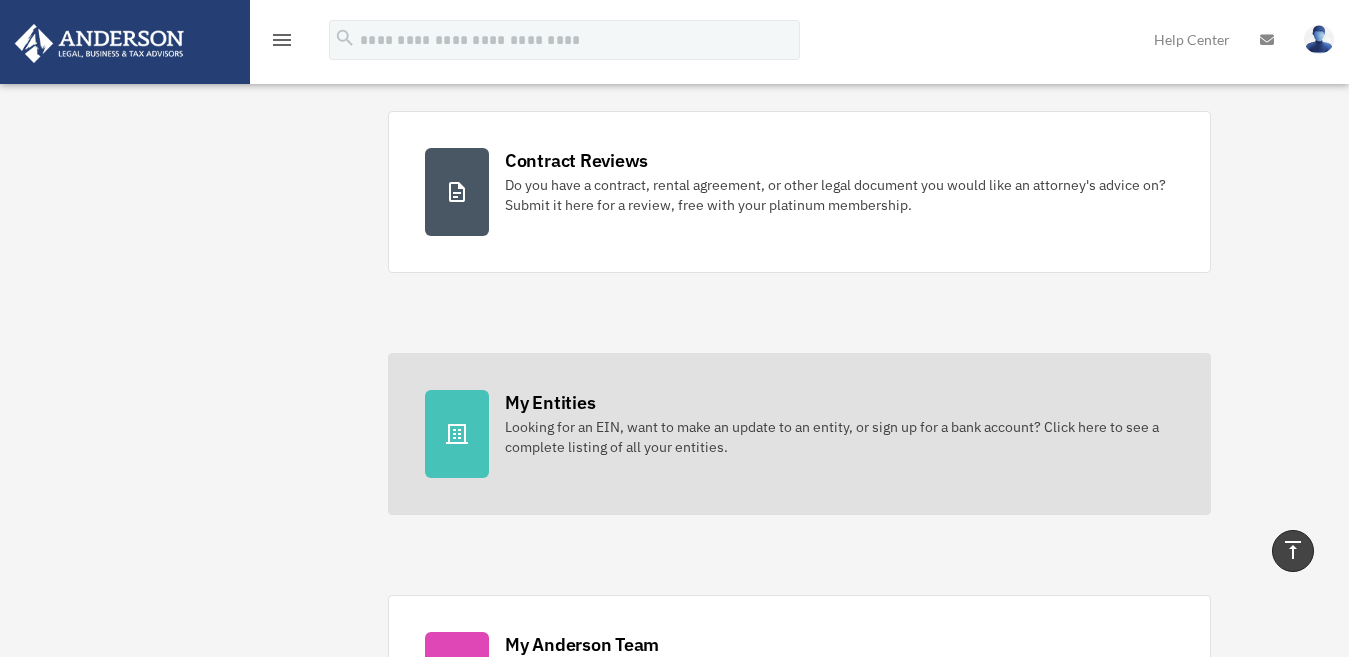 click on "My Entities" at bounding box center [550, 402] 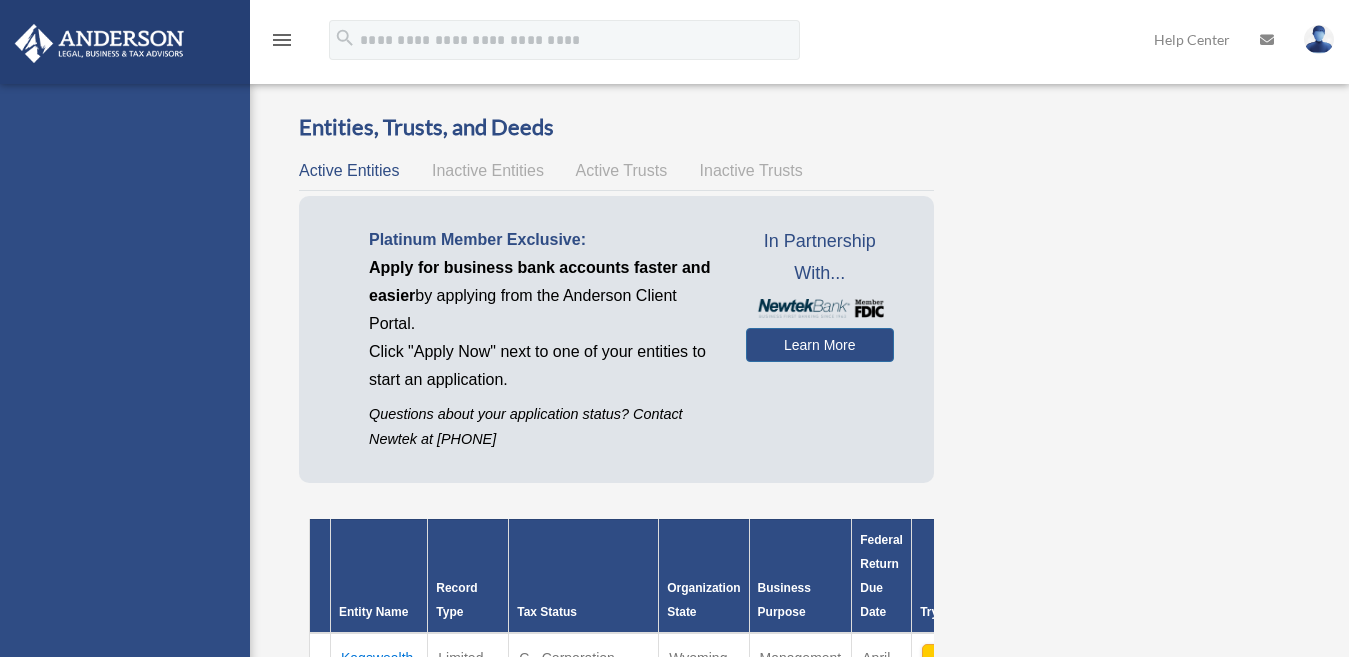 scroll, scrollTop: 0, scrollLeft: 0, axis: both 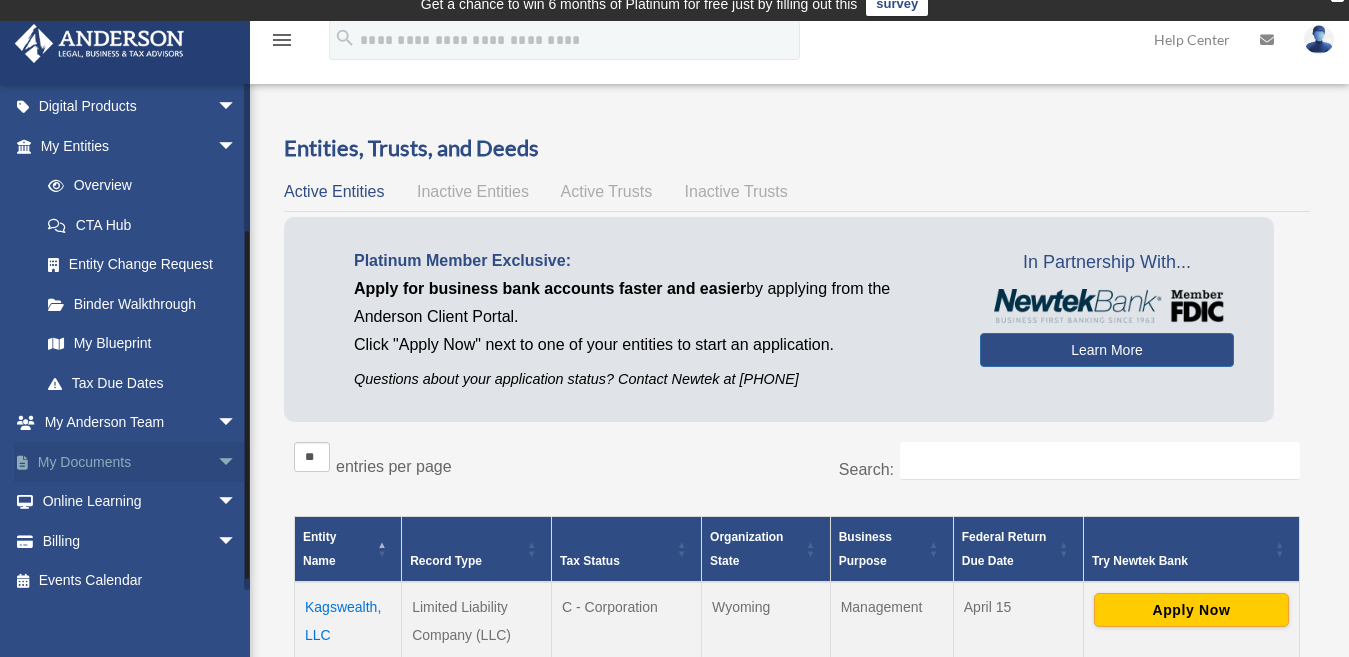 click on "arrow_drop_down" at bounding box center (237, 462) 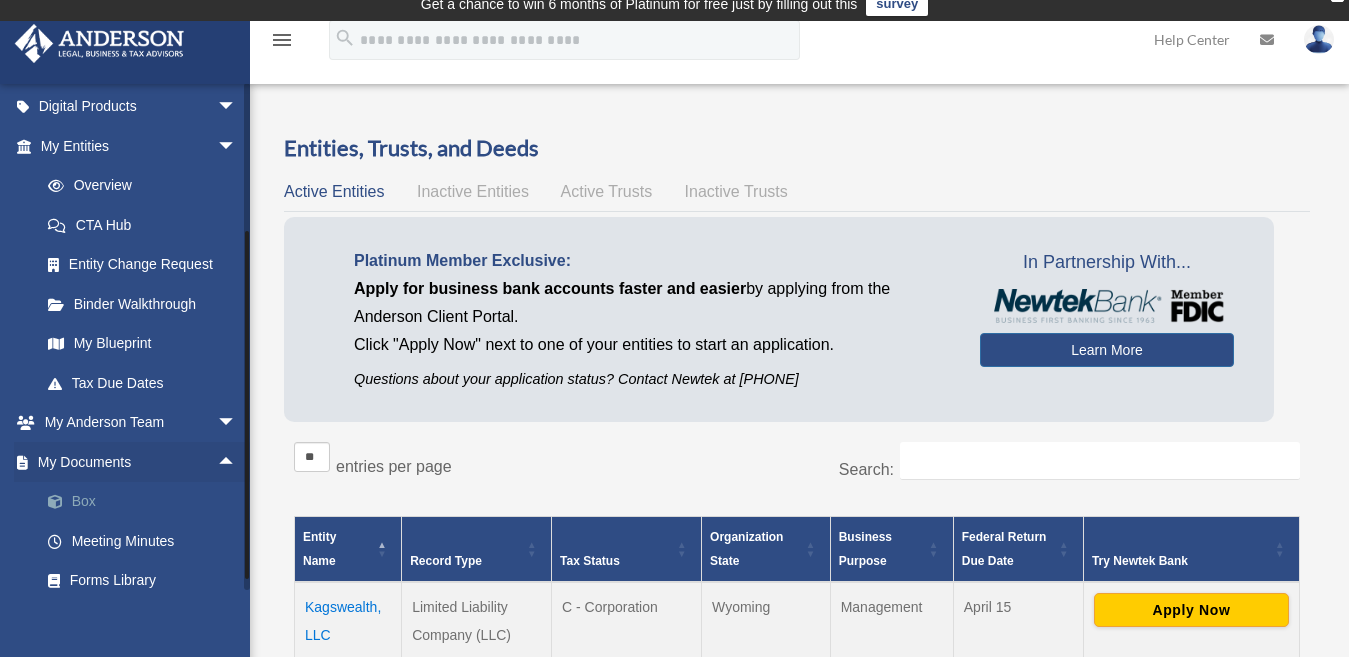 click on "Box" at bounding box center (147, 502) 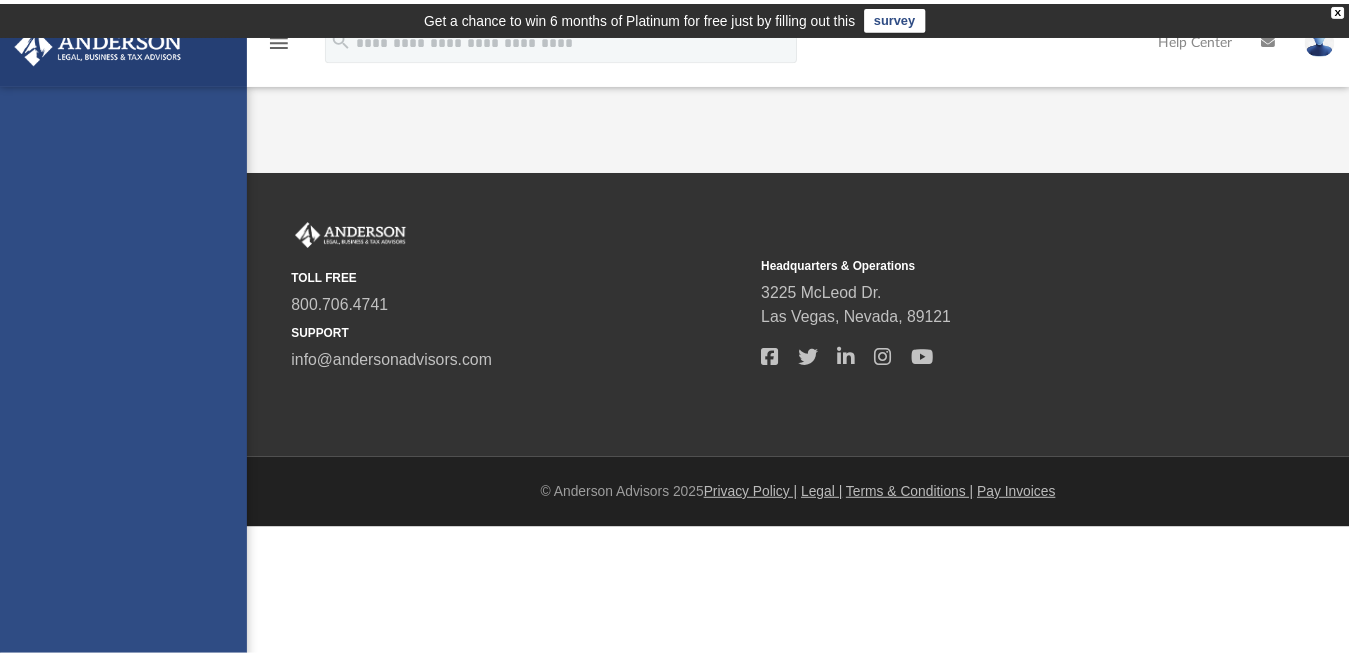 scroll, scrollTop: 0, scrollLeft: 0, axis: both 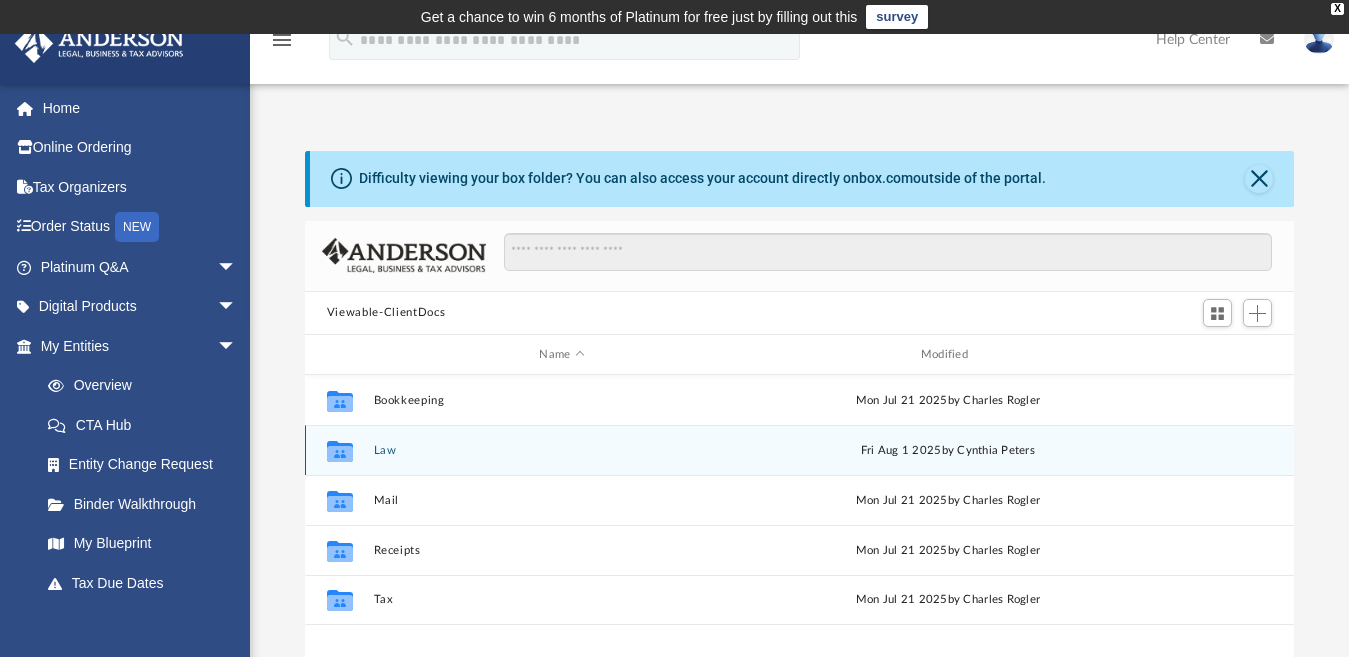 click on "Law" at bounding box center (561, 450) 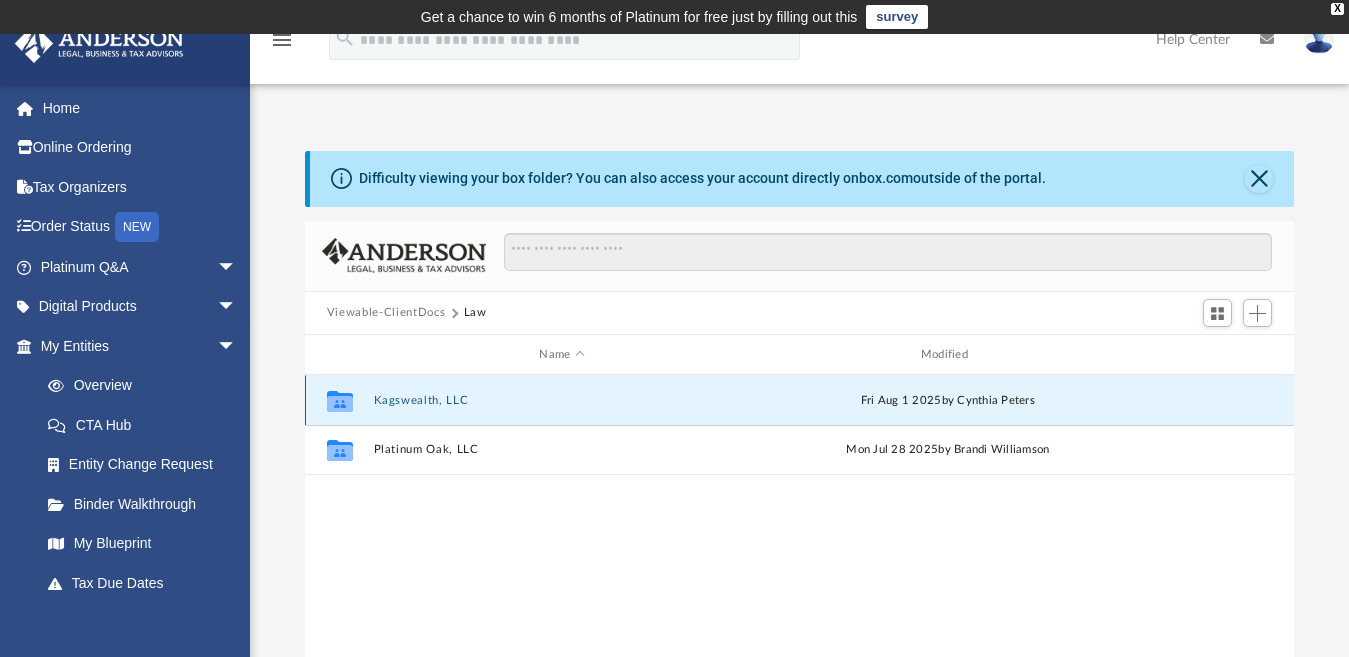 click on "Kagswealth, LLC" at bounding box center (561, 400) 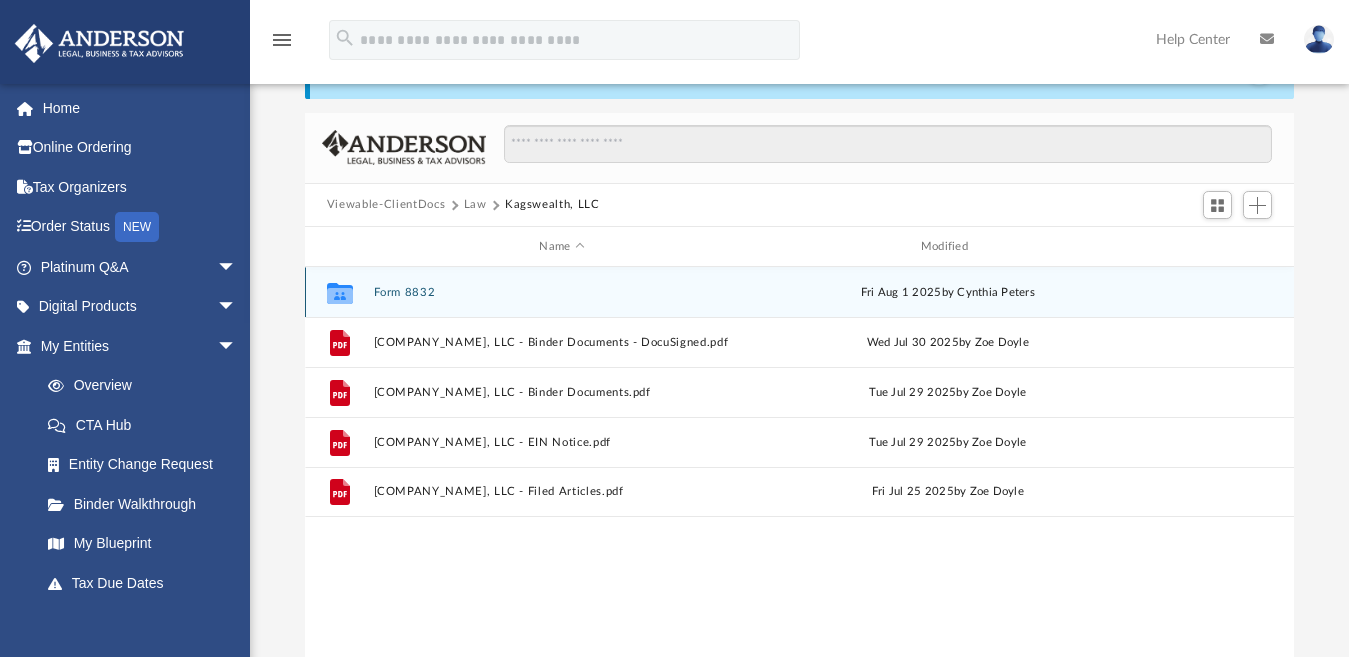 scroll, scrollTop: 106, scrollLeft: 0, axis: vertical 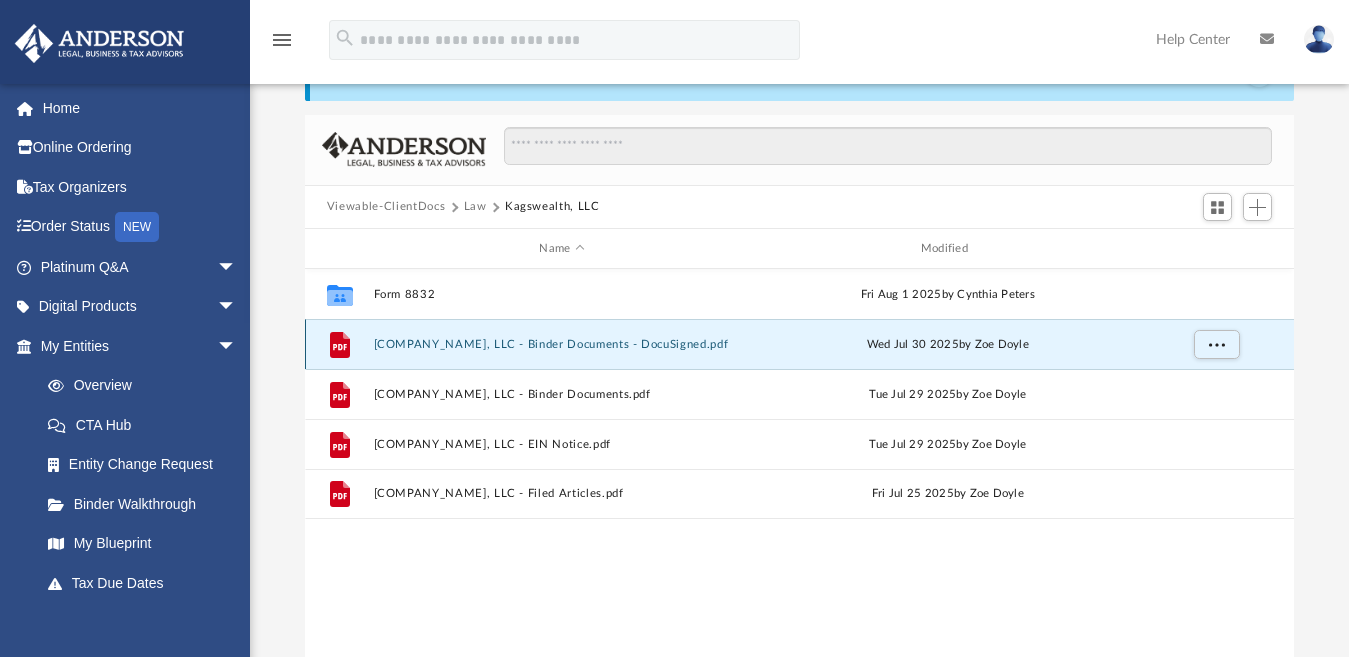 click on "Kagswealth, LLC - Binder Documents - DocuSigned.pdf" at bounding box center (561, 344) 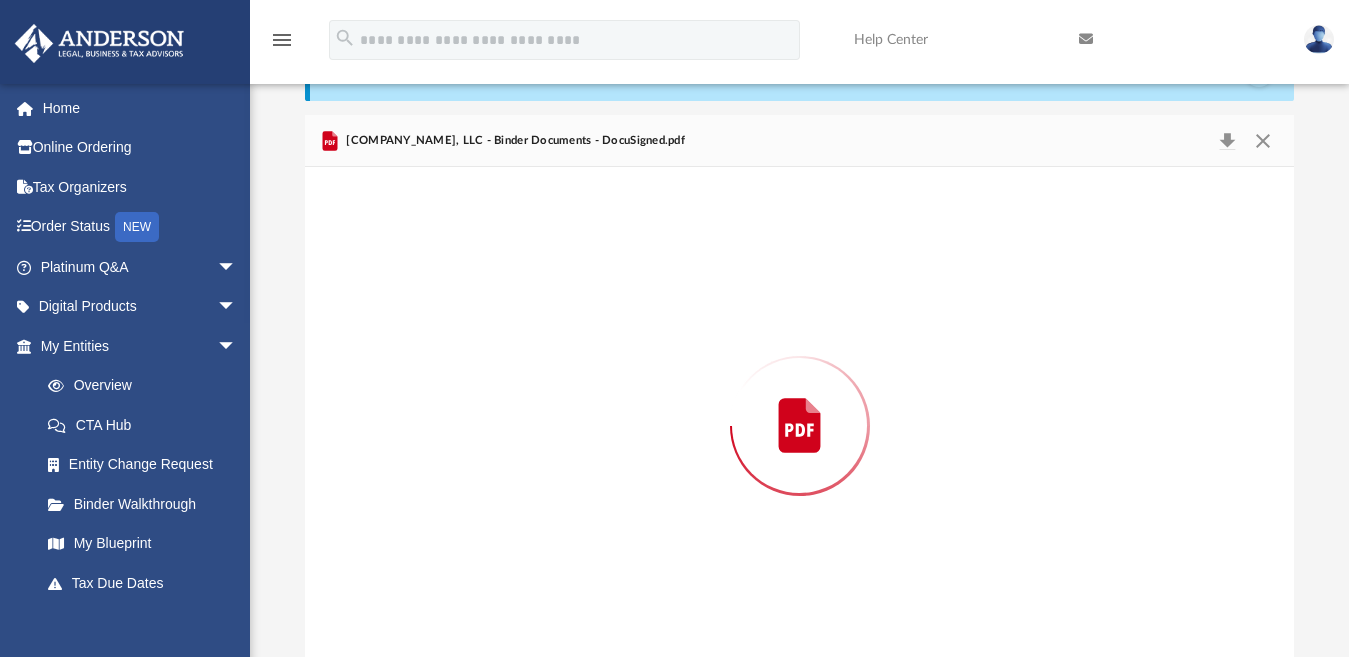 scroll, scrollTop: 132, scrollLeft: 0, axis: vertical 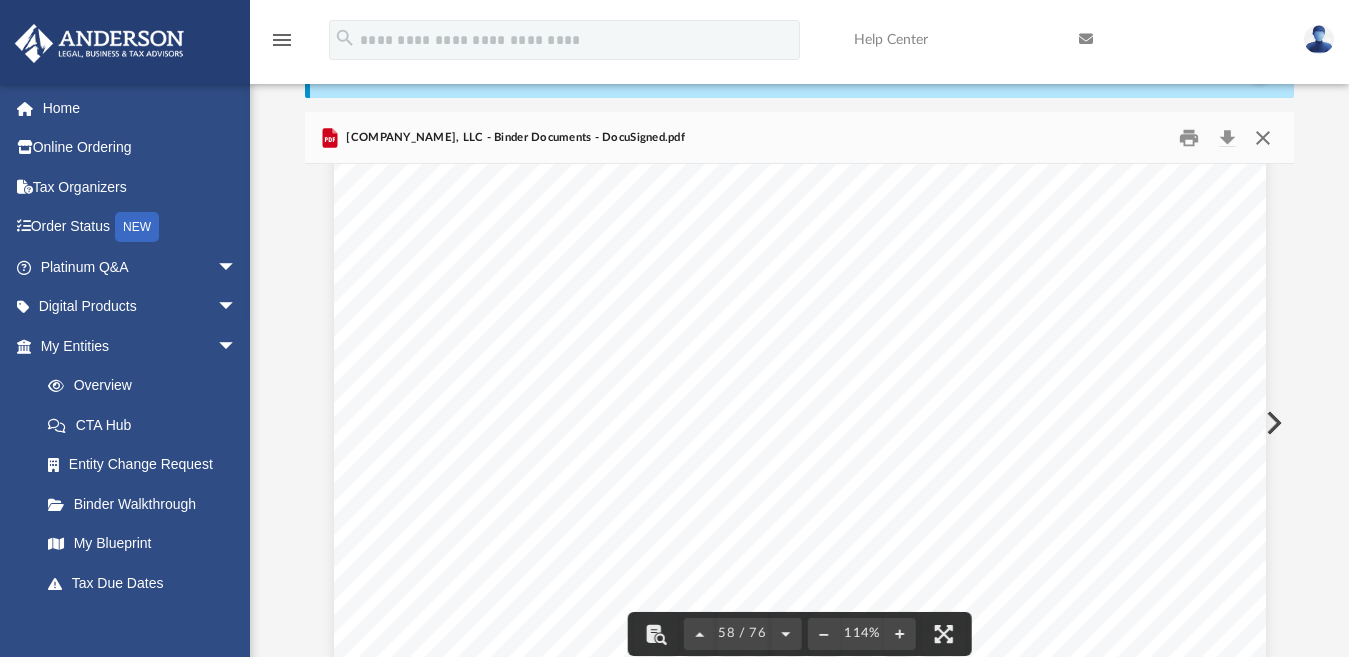 click at bounding box center [1263, 137] 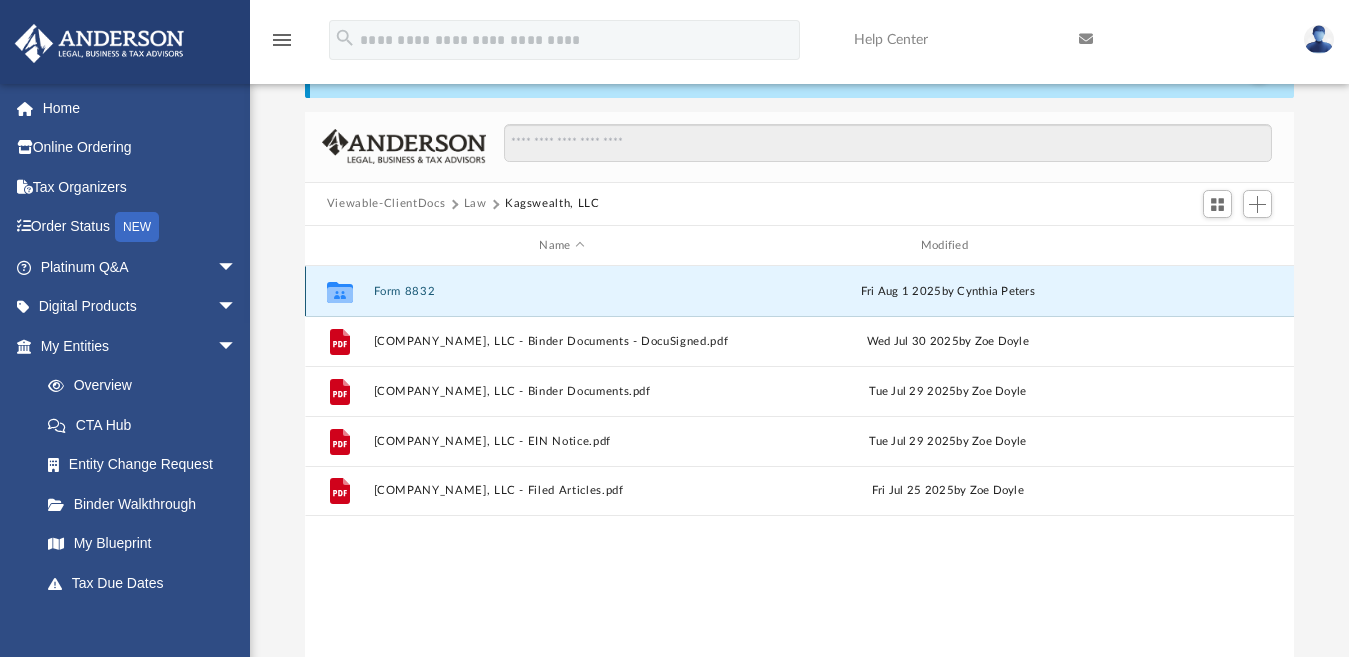 click on "Form 8832" at bounding box center [561, 291] 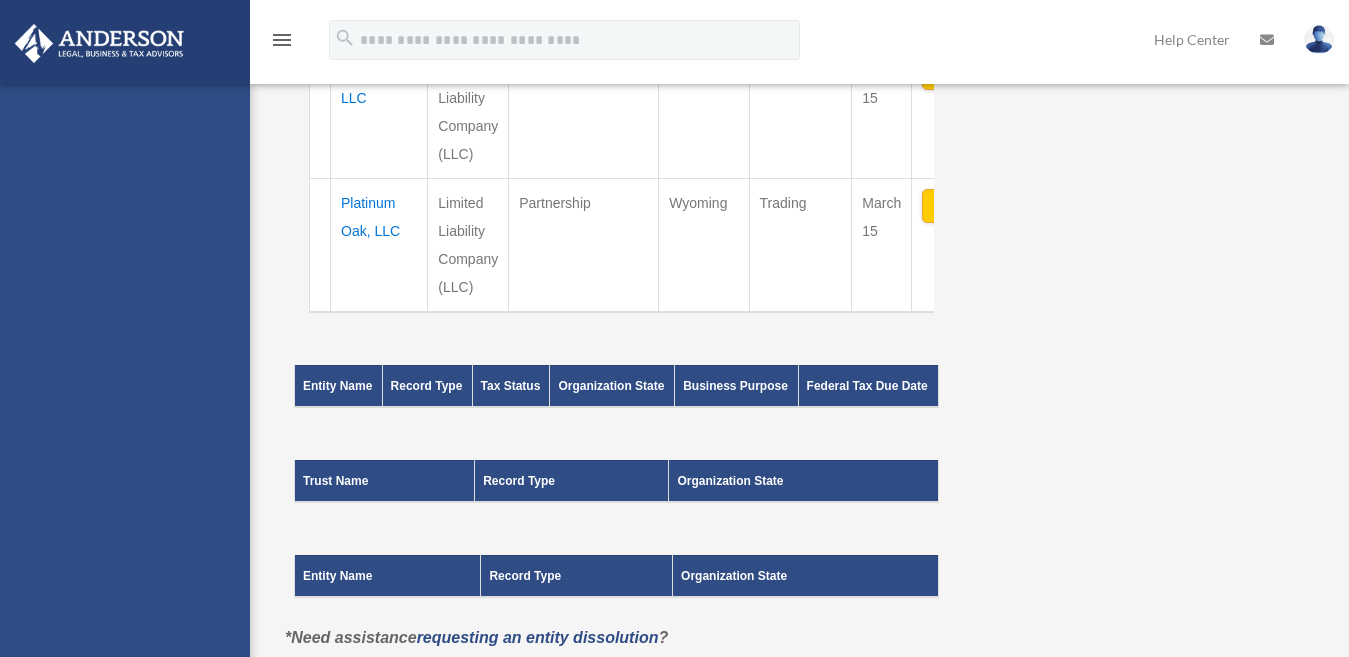 scroll, scrollTop: 622, scrollLeft: 0, axis: vertical 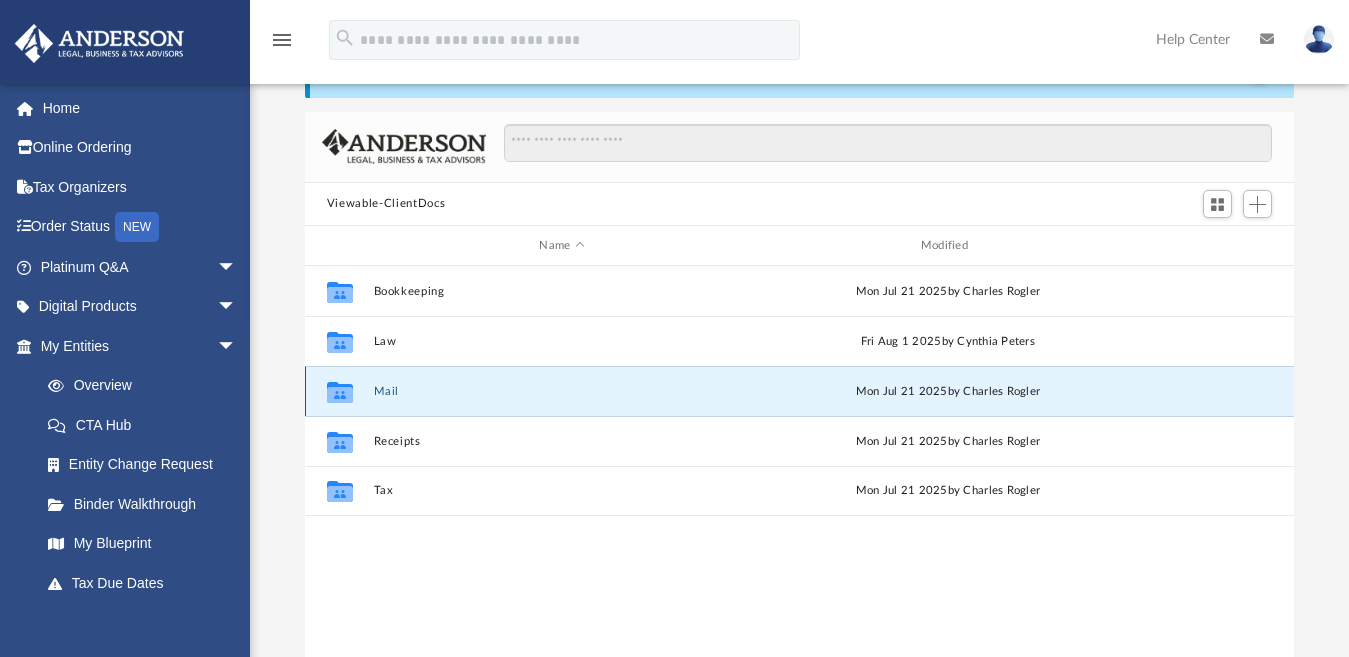 click on "Mail" at bounding box center [561, 391] 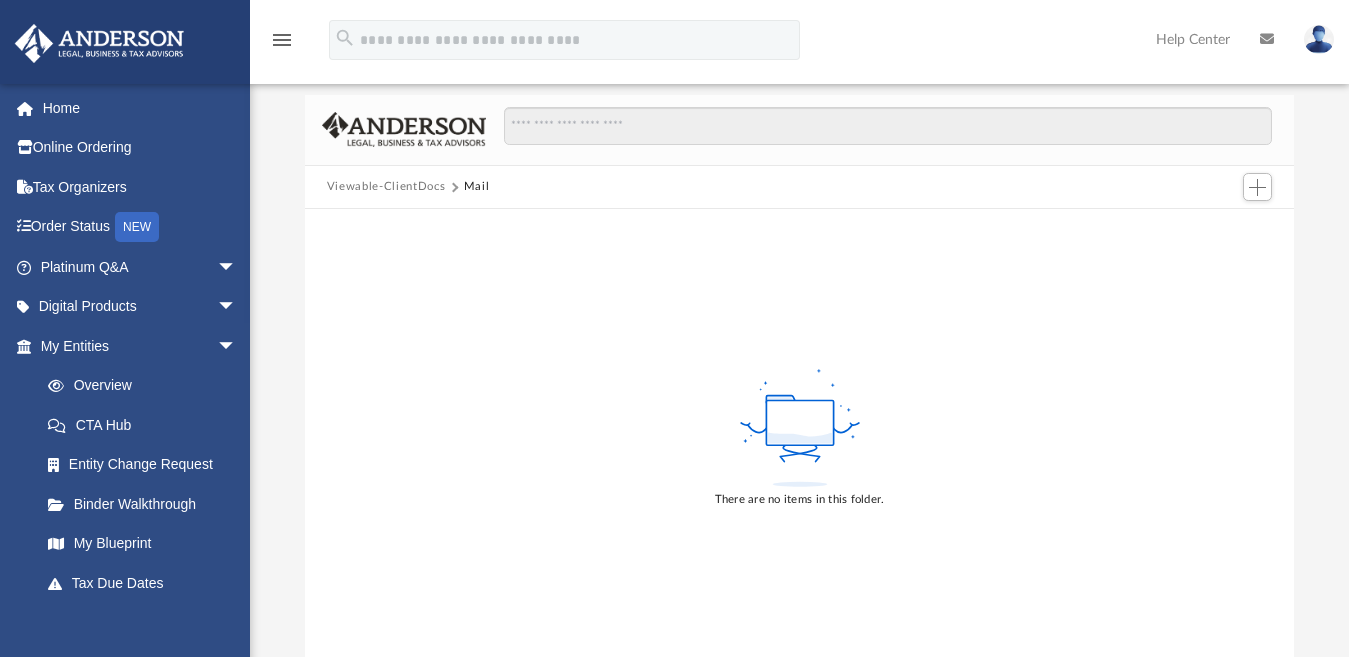 scroll, scrollTop: 0, scrollLeft: 0, axis: both 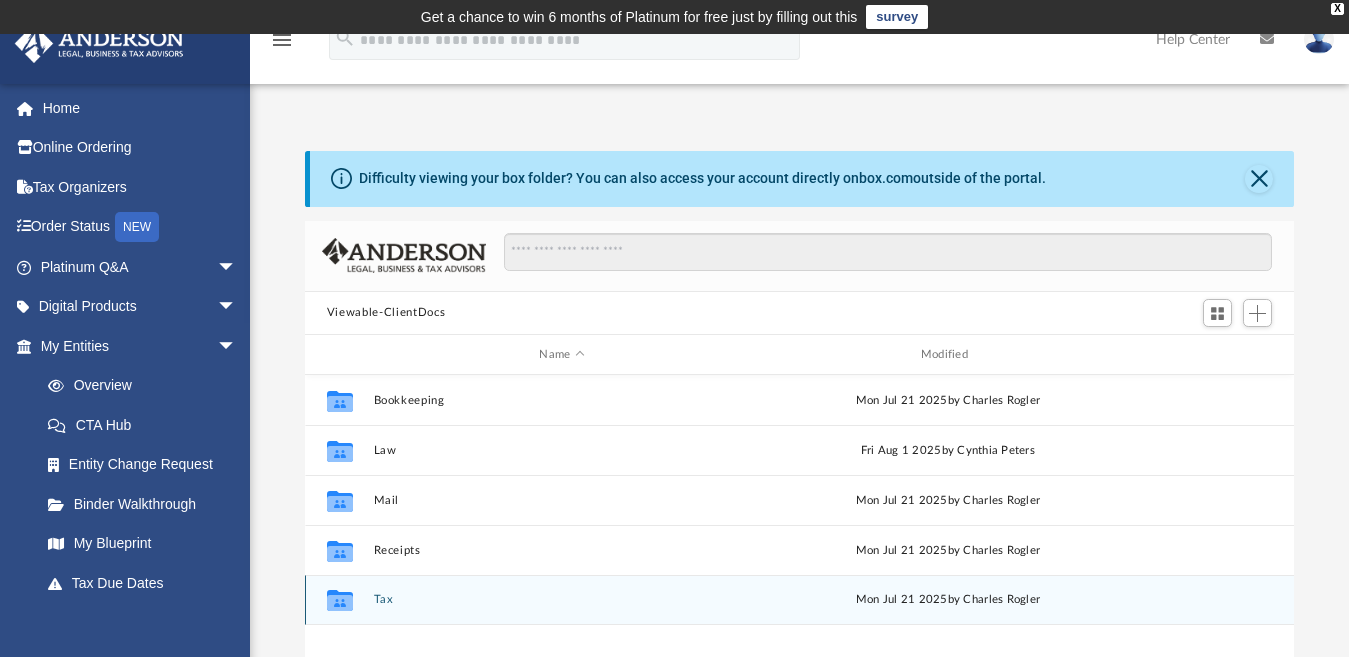 click 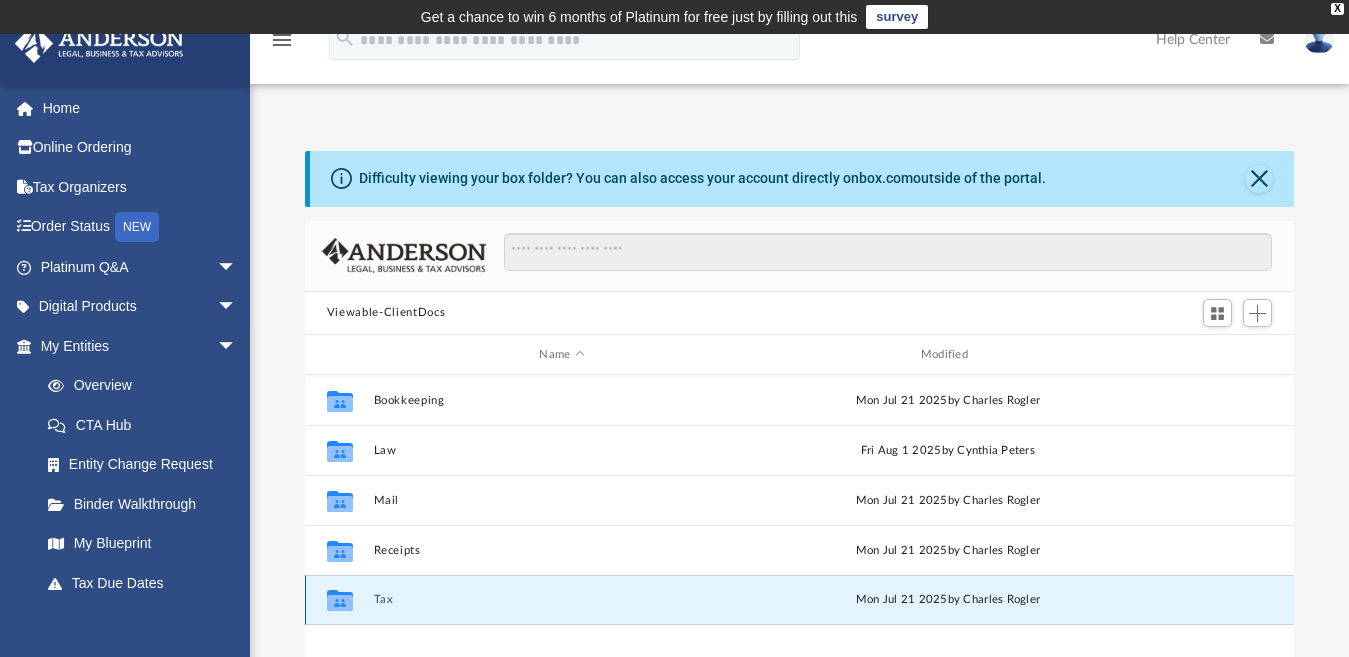 click on "Tax" at bounding box center (561, 600) 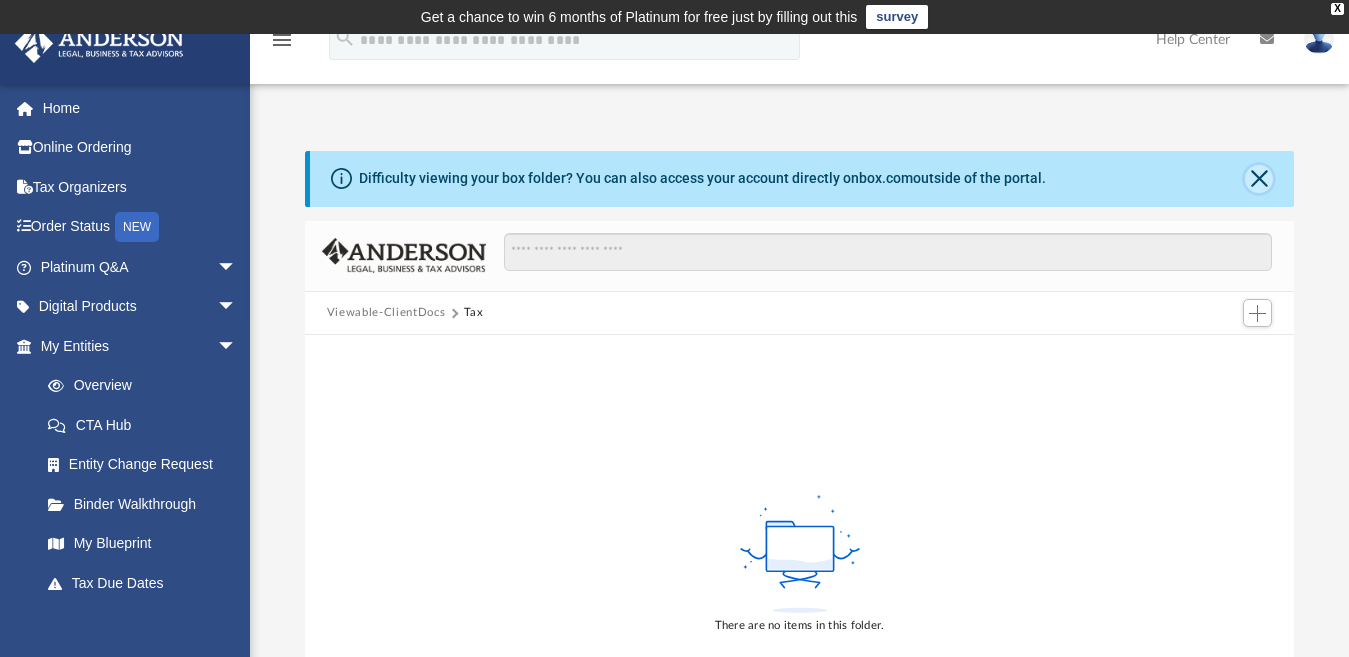 click 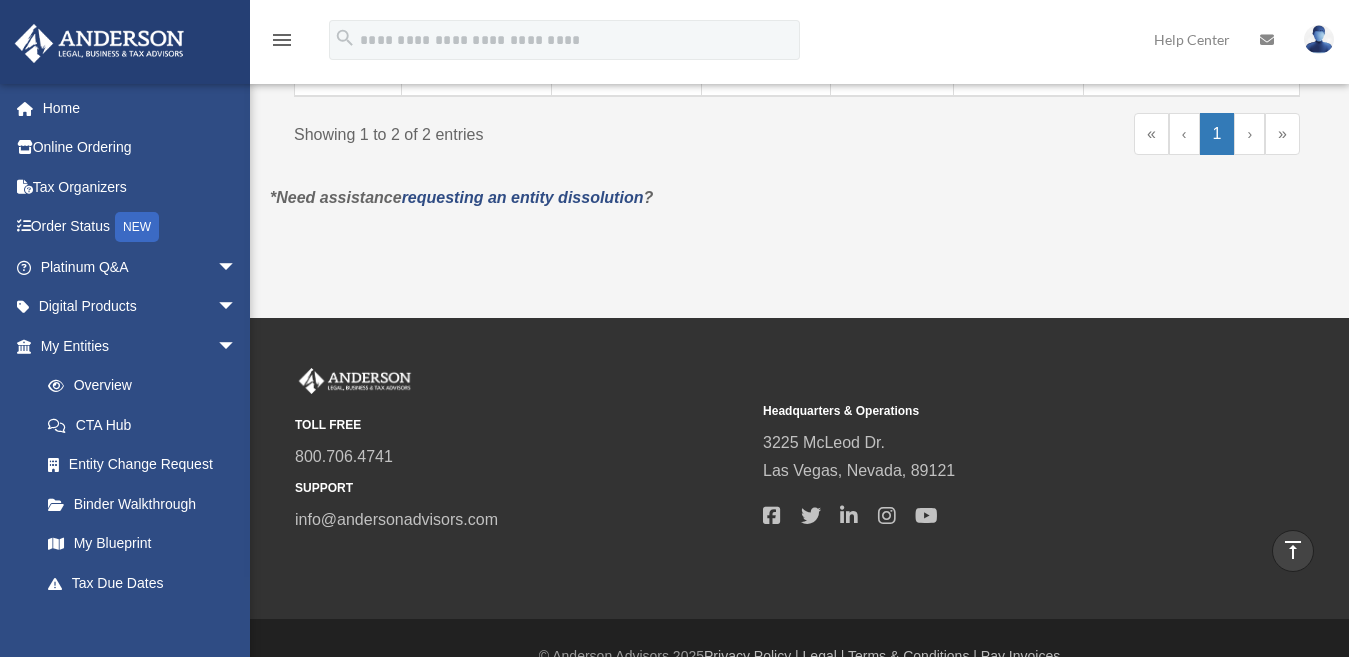 scroll, scrollTop: 621, scrollLeft: 0, axis: vertical 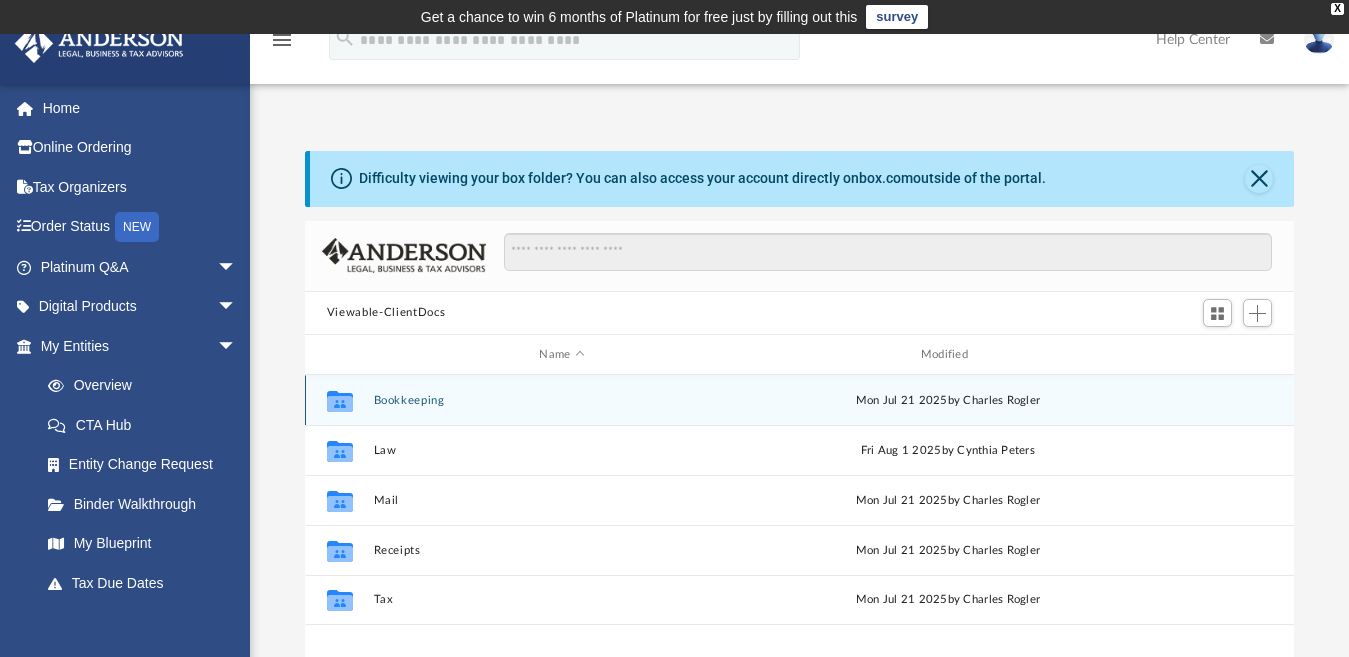 click on "Collaborated Folder Bookkeeping [MONTH] [DATE] [YEAR]  by [NAME] [NAME]" at bounding box center (799, 400) 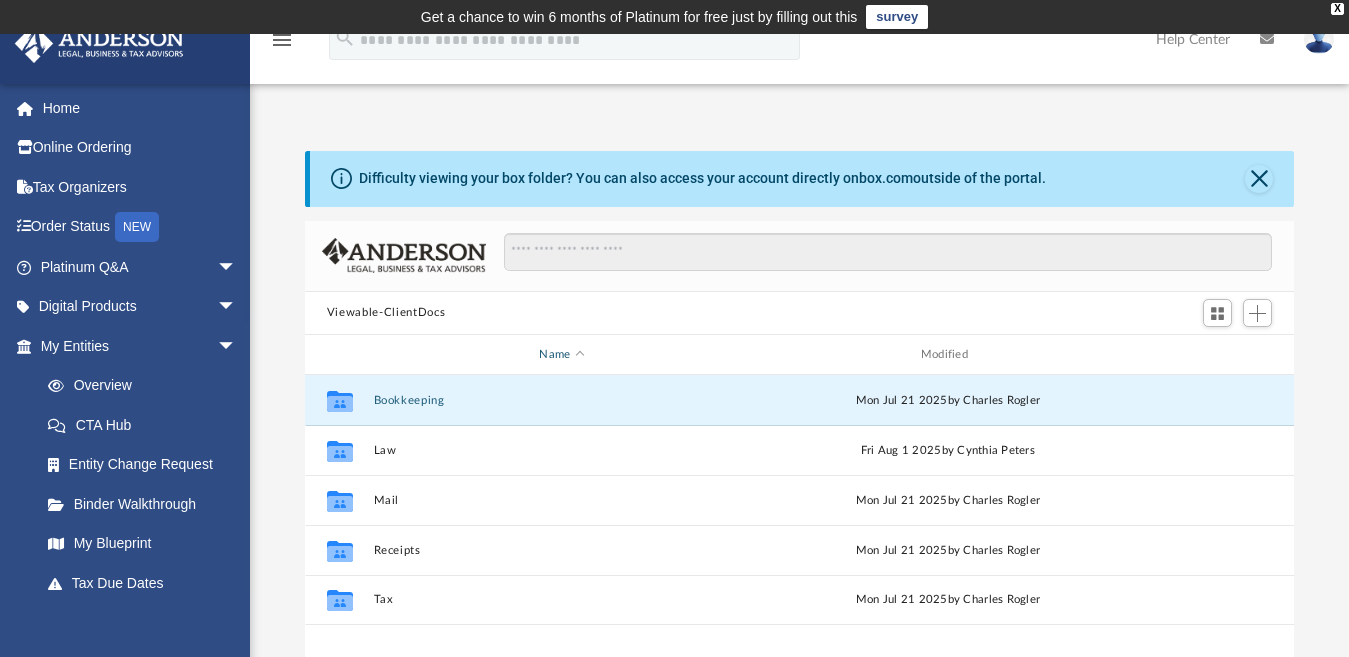 click at bounding box center [580, 355] 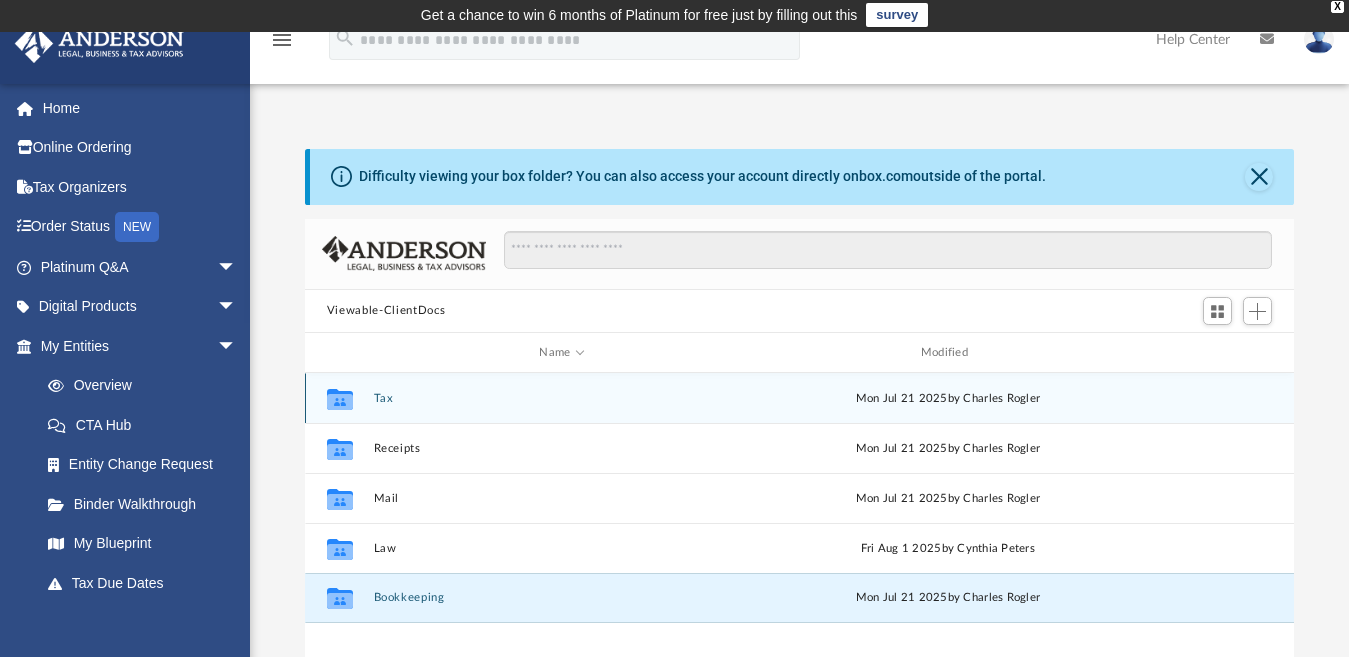 scroll, scrollTop: 0, scrollLeft: 0, axis: both 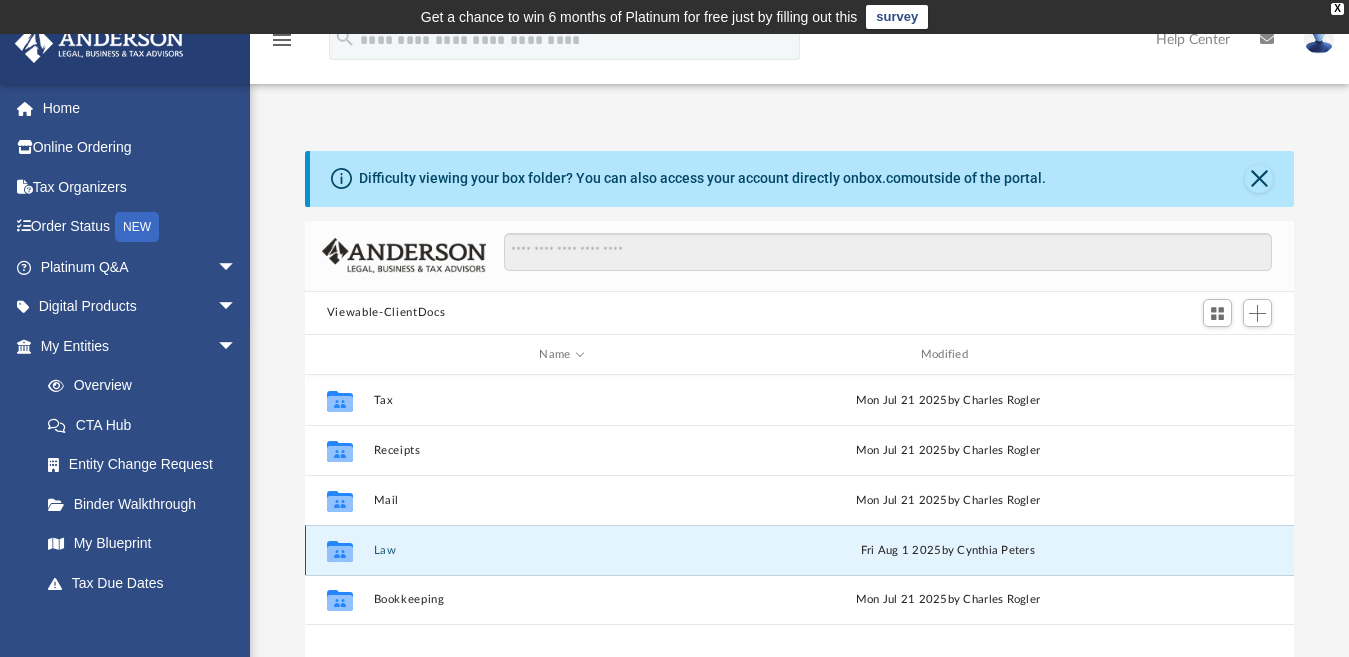 click on "Law" at bounding box center (561, 550) 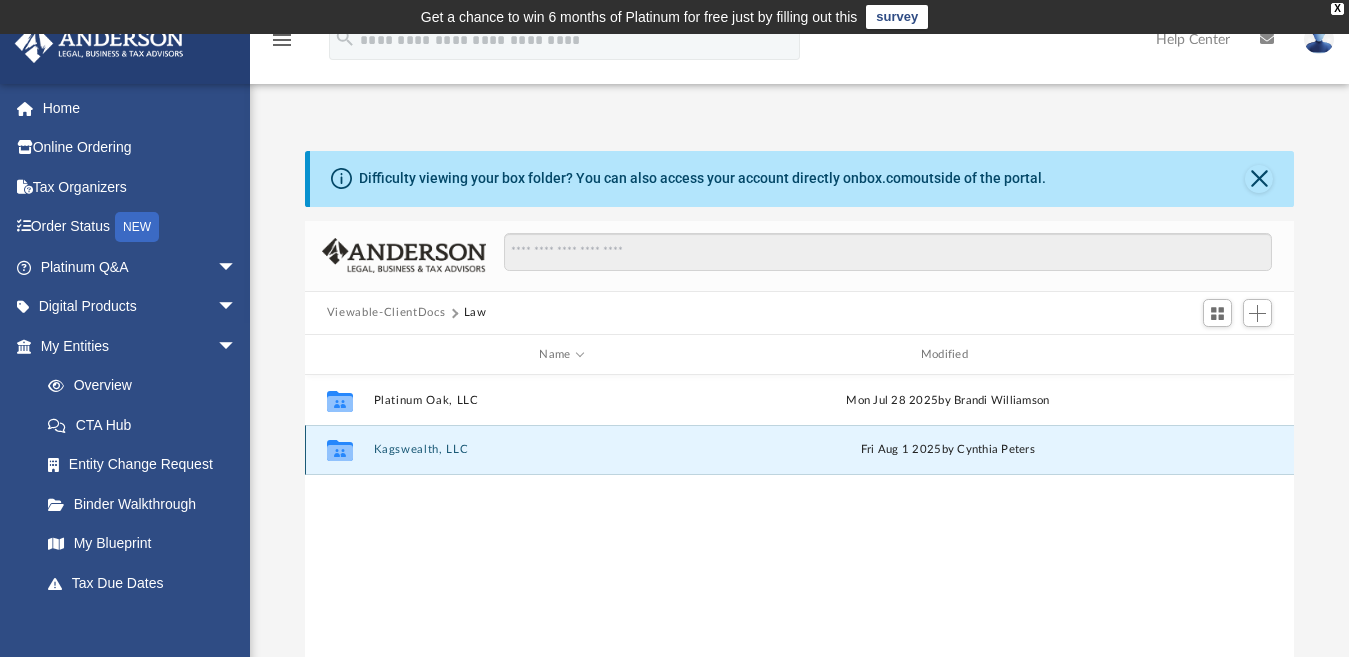 click on "Kagswealth, LLC" at bounding box center (561, 450) 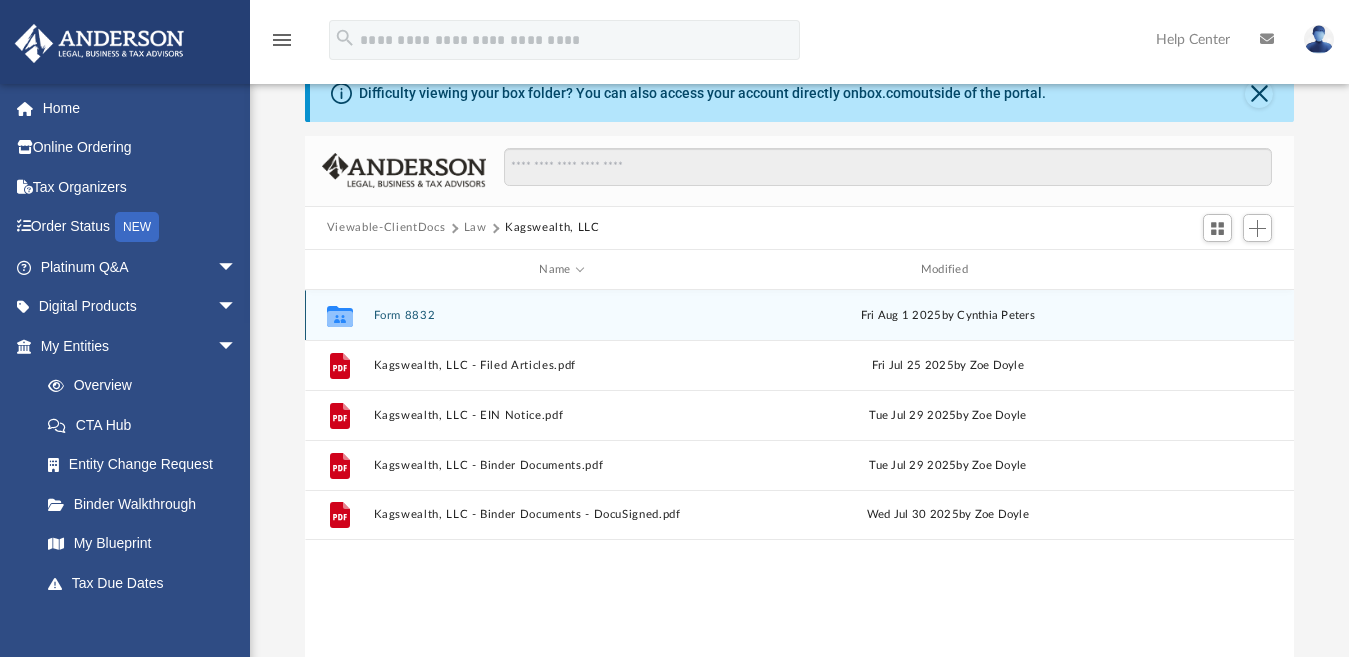 scroll, scrollTop: 83, scrollLeft: 0, axis: vertical 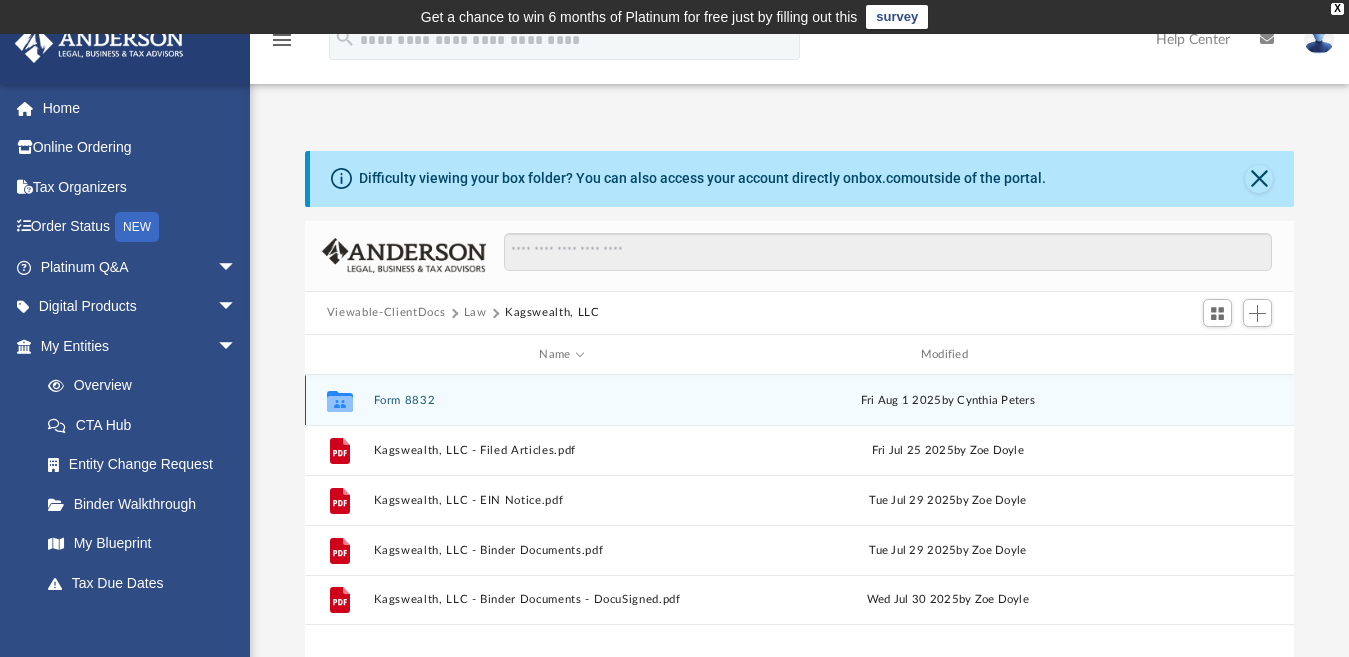 click on "Form 8832" at bounding box center [561, 400] 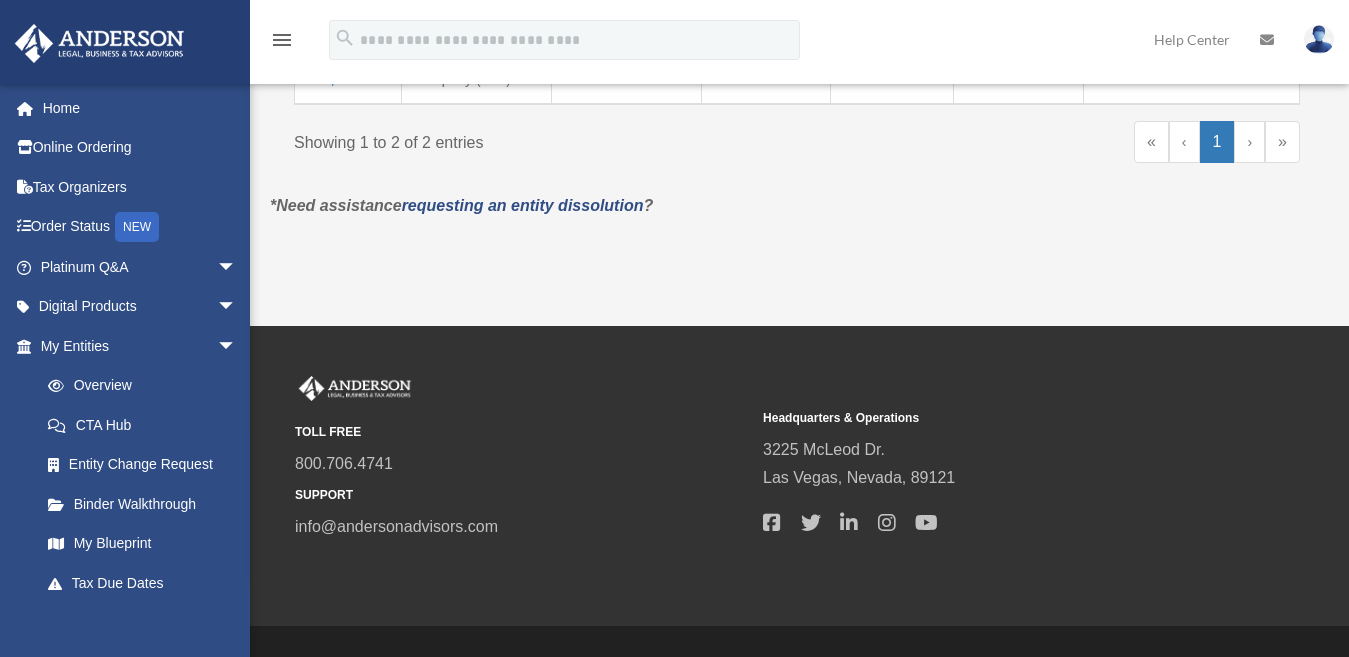 scroll, scrollTop: 654, scrollLeft: 0, axis: vertical 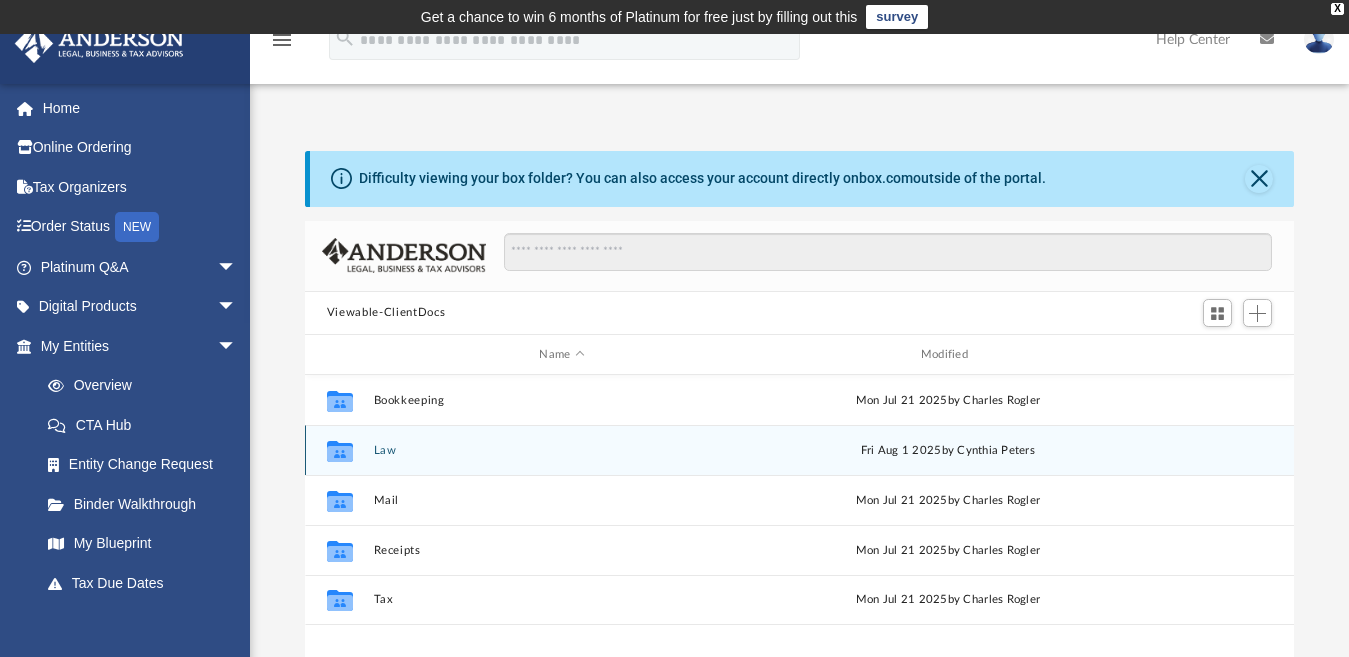 click on "Collaborated Folder Law Fri Aug 1 2025 by [FIRST] [LAST]" at bounding box center (799, 450) 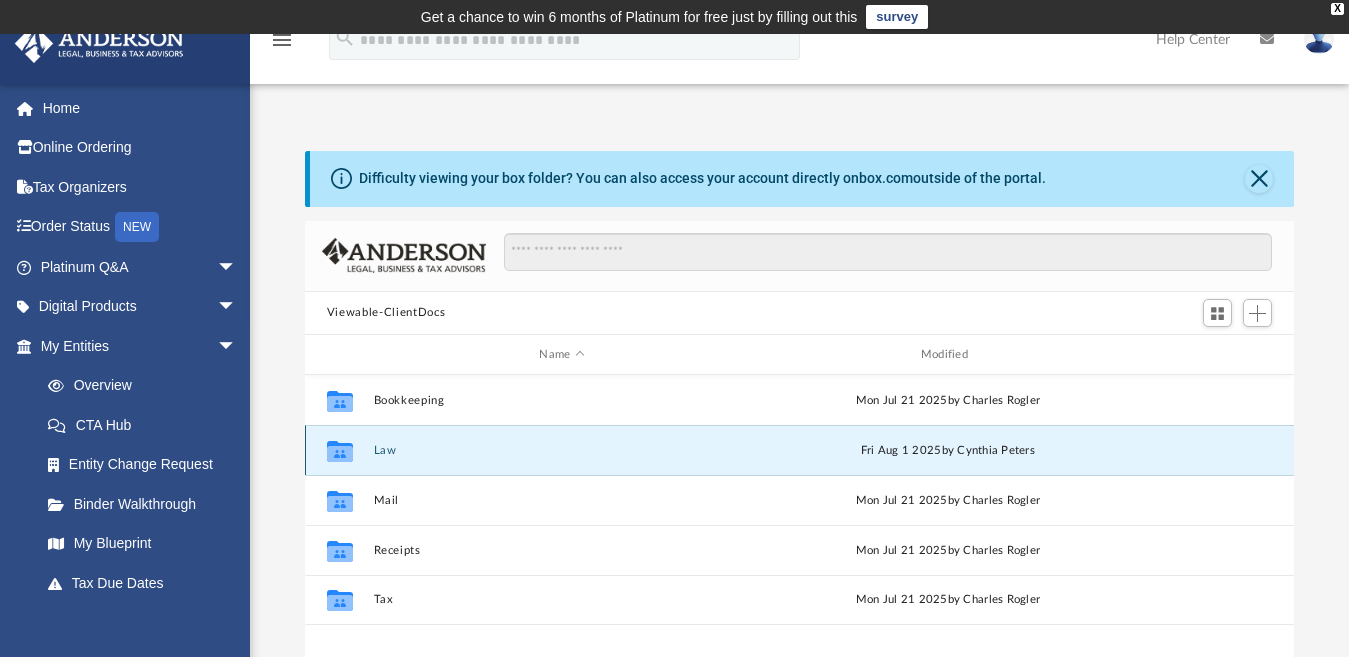 click on "Law" at bounding box center (561, 450) 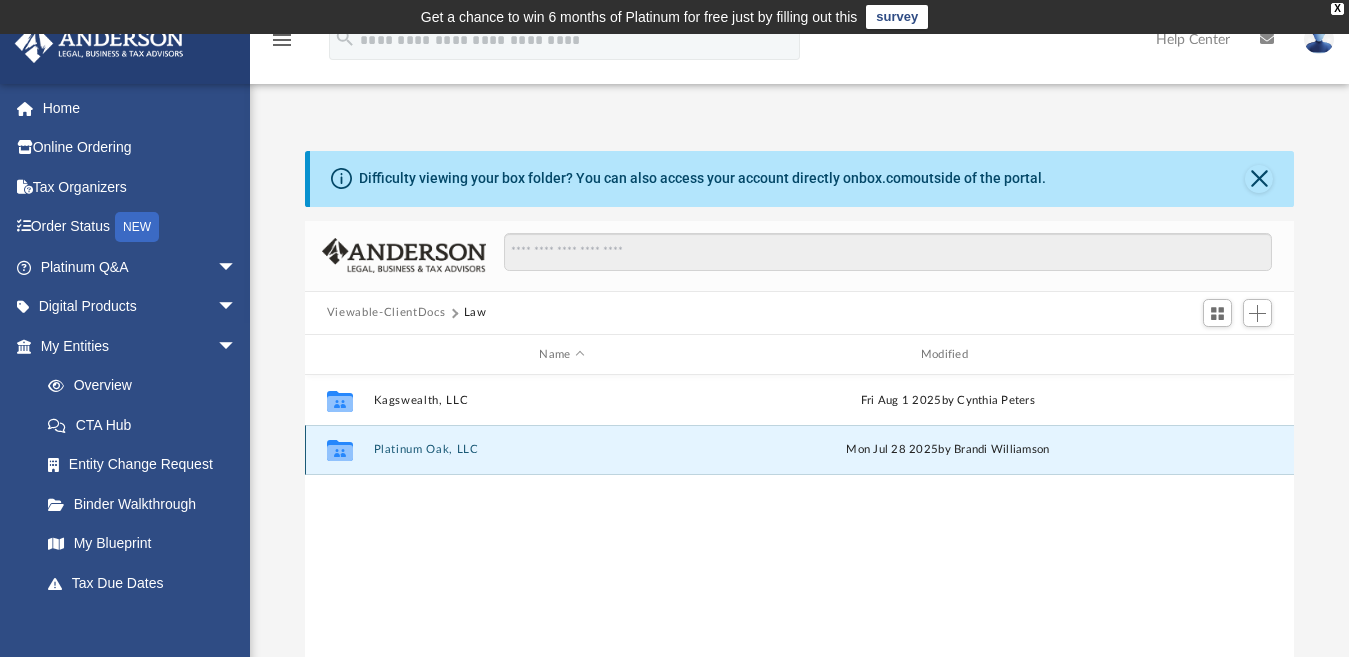 click on "Platinum Oak, LLC" at bounding box center (561, 450) 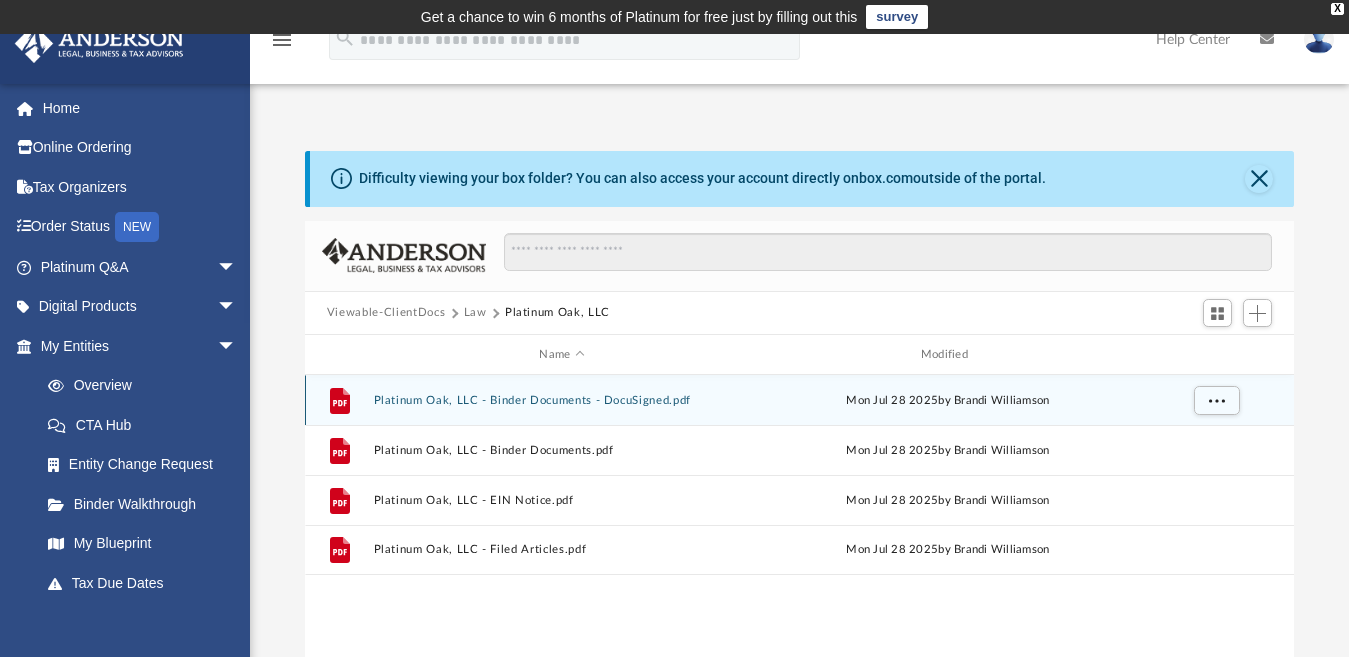click on "File Platinum Oak, LLC - Binder Documents - DocuSigned.pdf Mon Jul 28 2025  by Brandi Williamson" at bounding box center (799, 400) 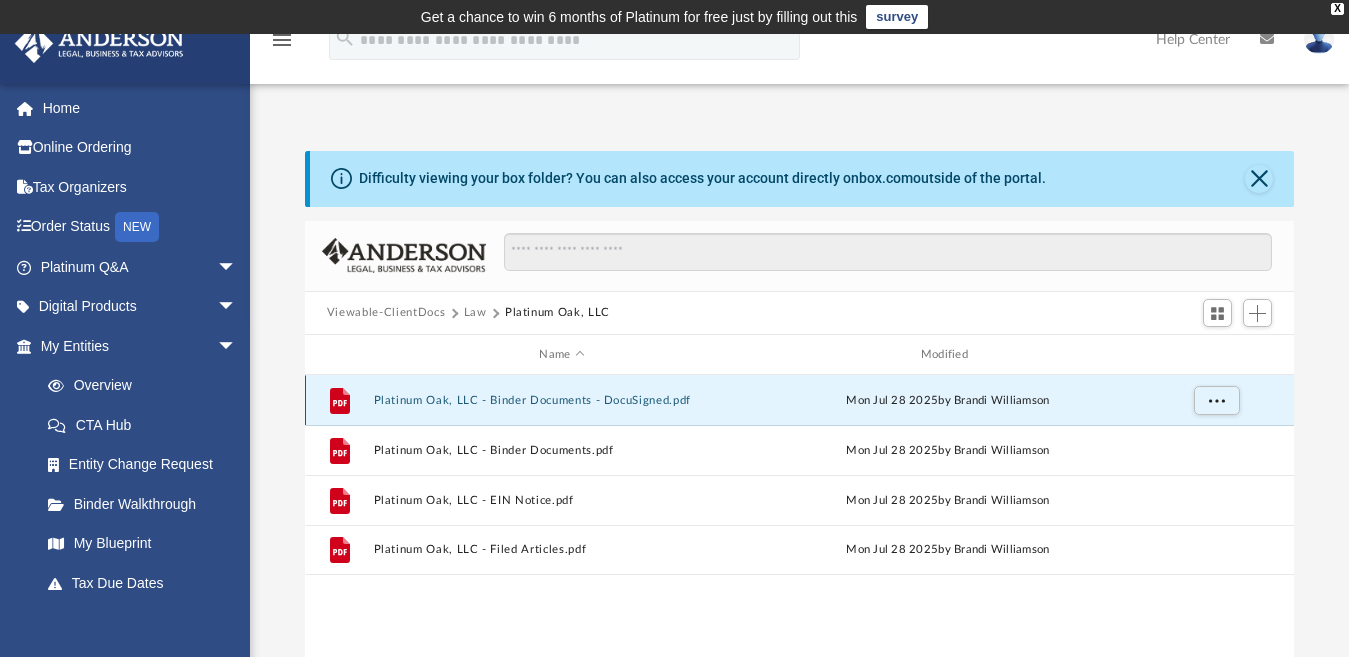 click on "Platinum Oak, LLC - Binder Documents - DocuSigned.pdf" at bounding box center [561, 400] 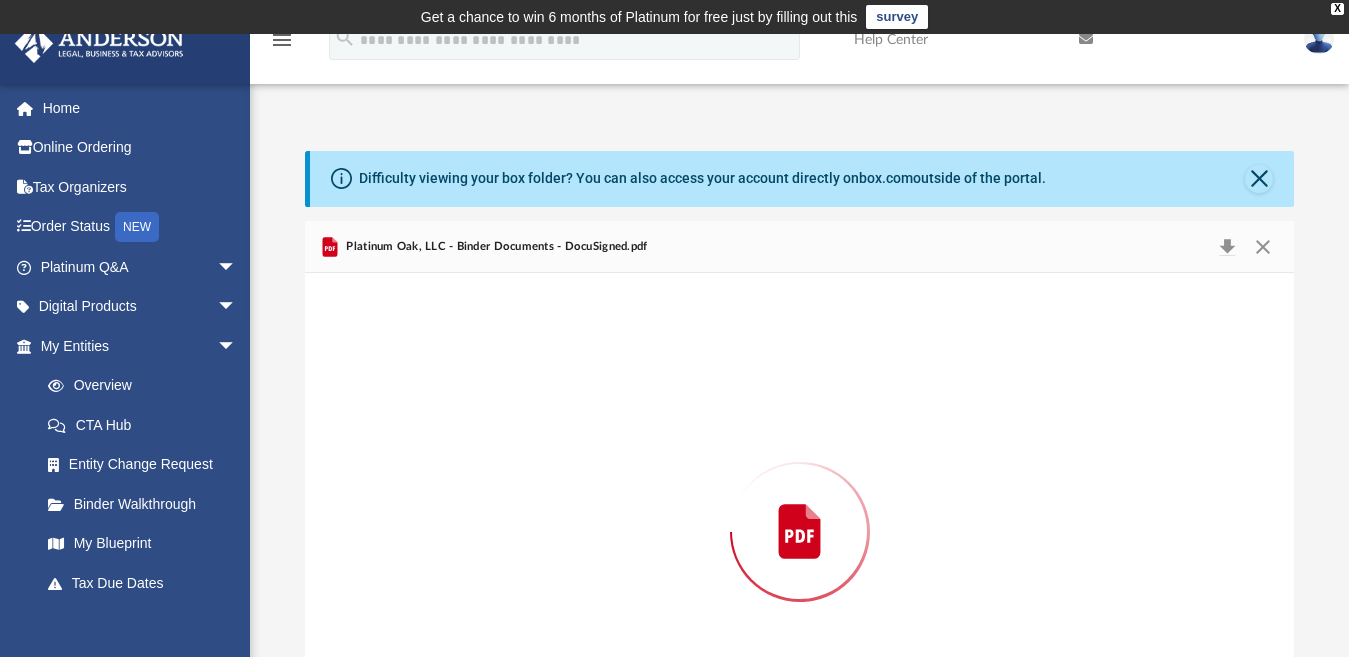 scroll, scrollTop: 132, scrollLeft: 0, axis: vertical 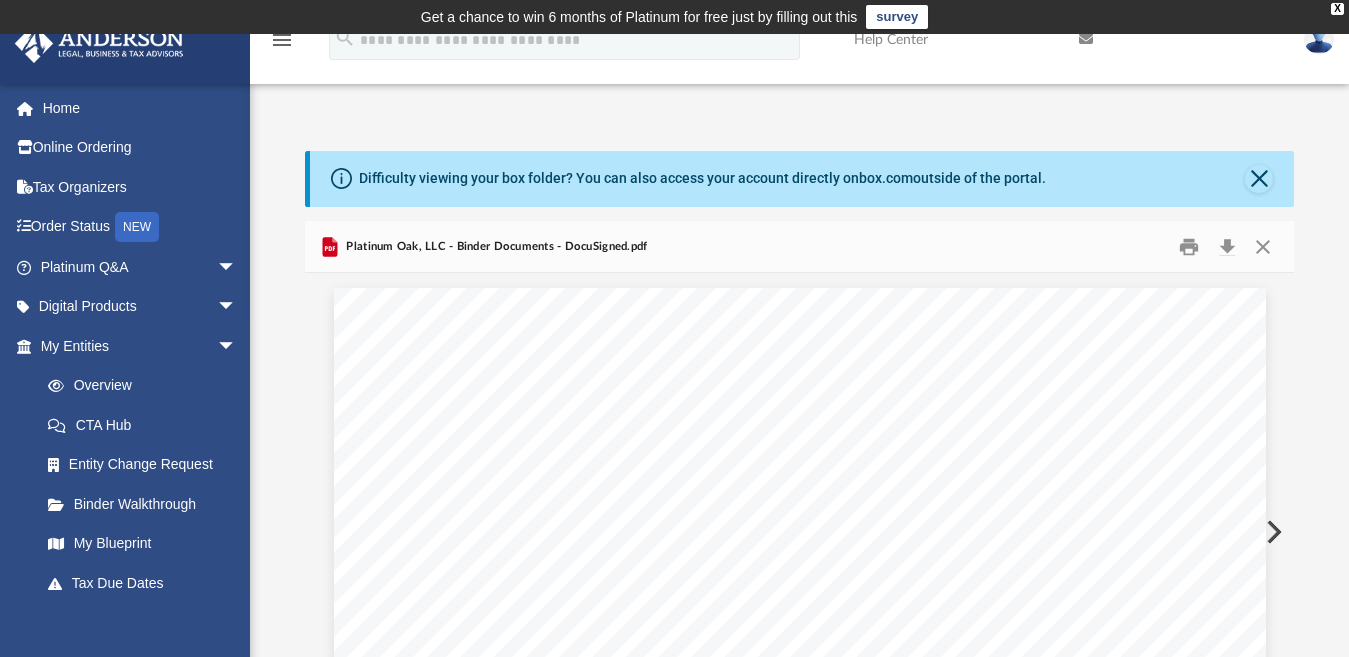 drag, startPoint x: 602, startPoint y: 248, endPoint x: 1141, endPoint y: 375, distance: 553.7599 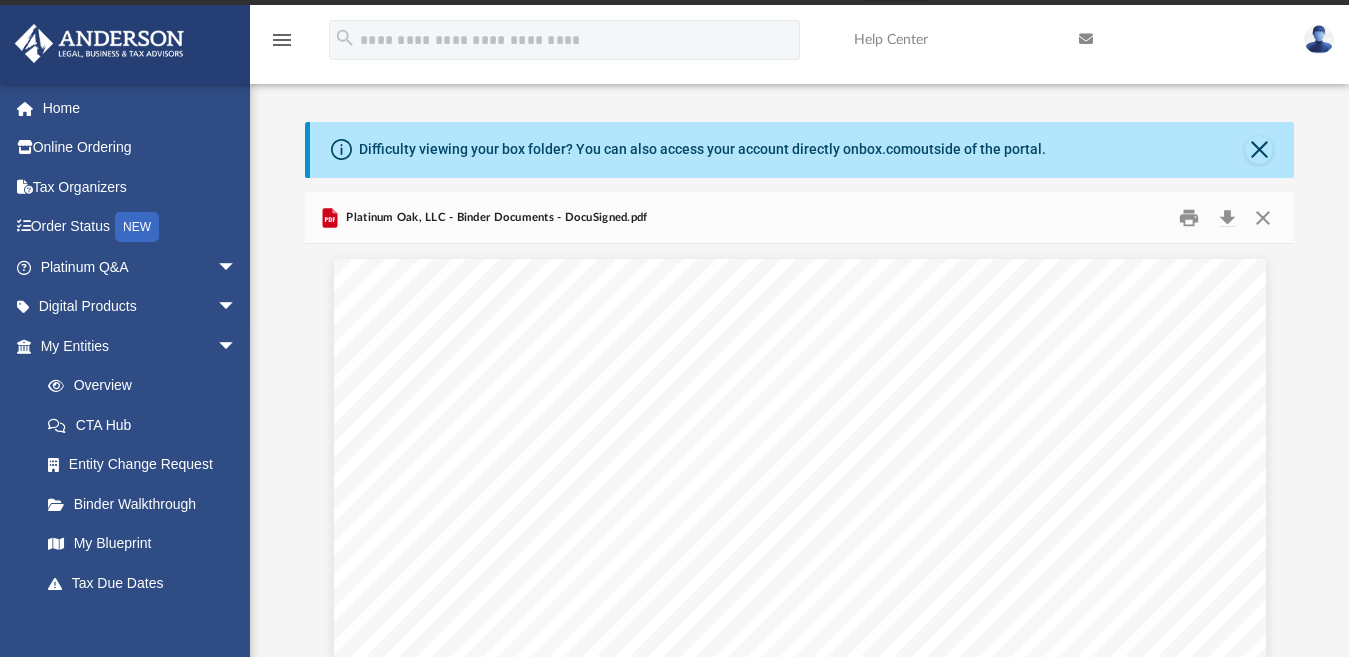 scroll, scrollTop: 0, scrollLeft: 0, axis: both 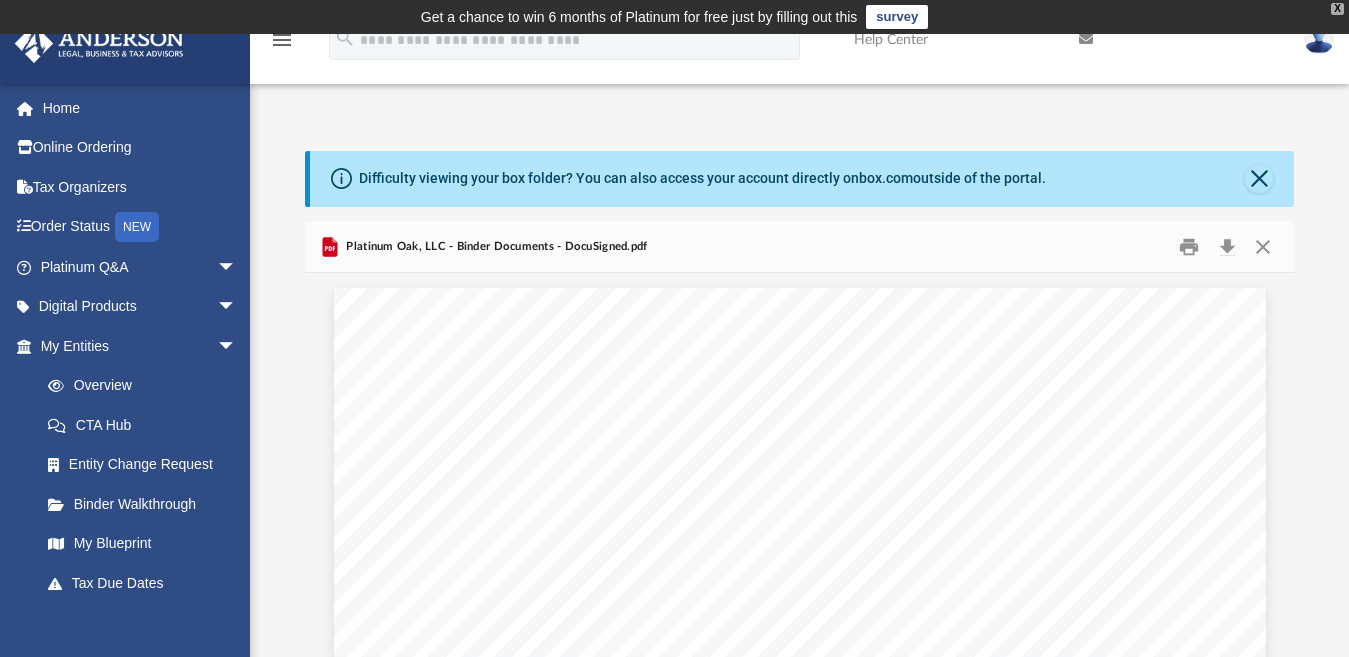 click on "X" at bounding box center (1337, 9) 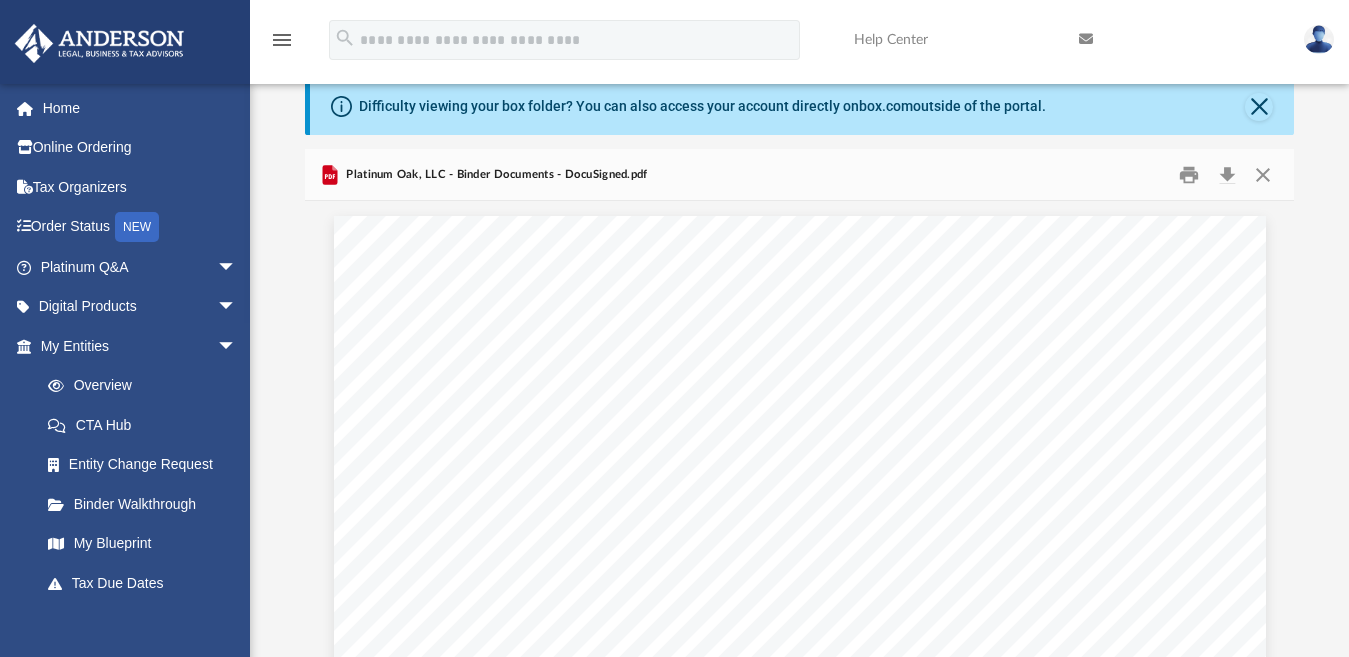 scroll, scrollTop: 39, scrollLeft: 0, axis: vertical 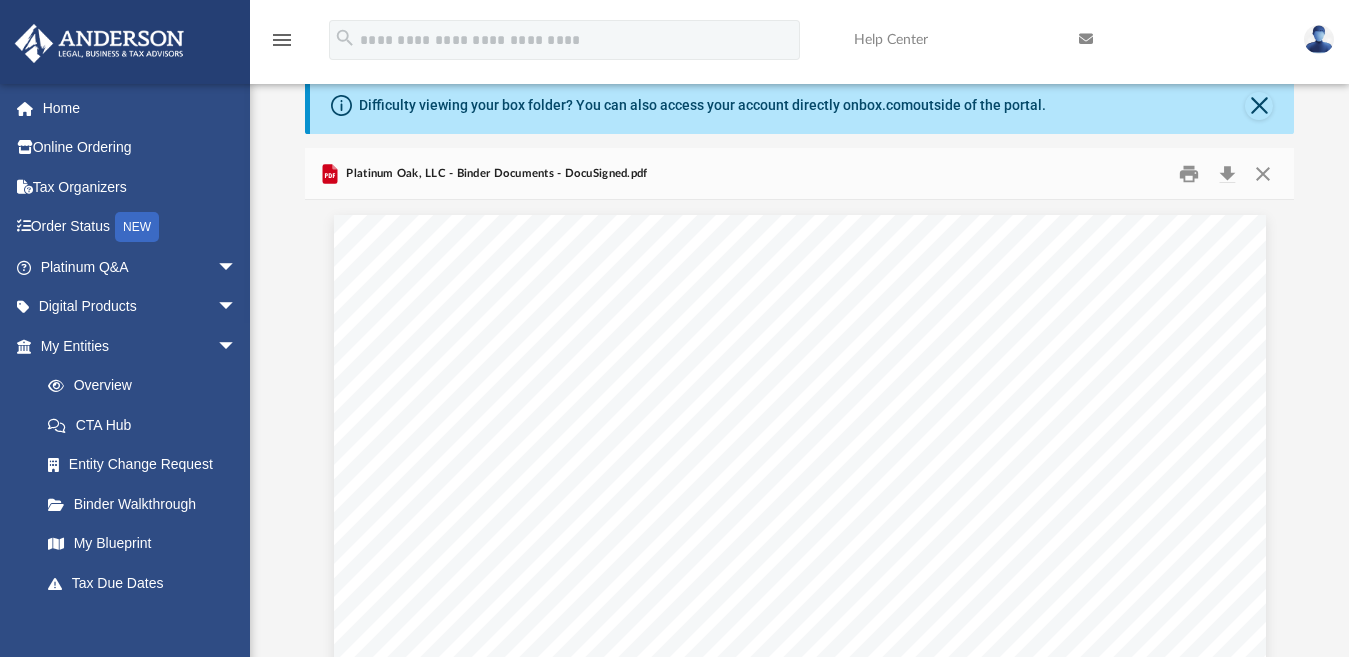 drag, startPoint x: 710, startPoint y: 169, endPoint x: 1103, endPoint y: 275, distance: 407.04422 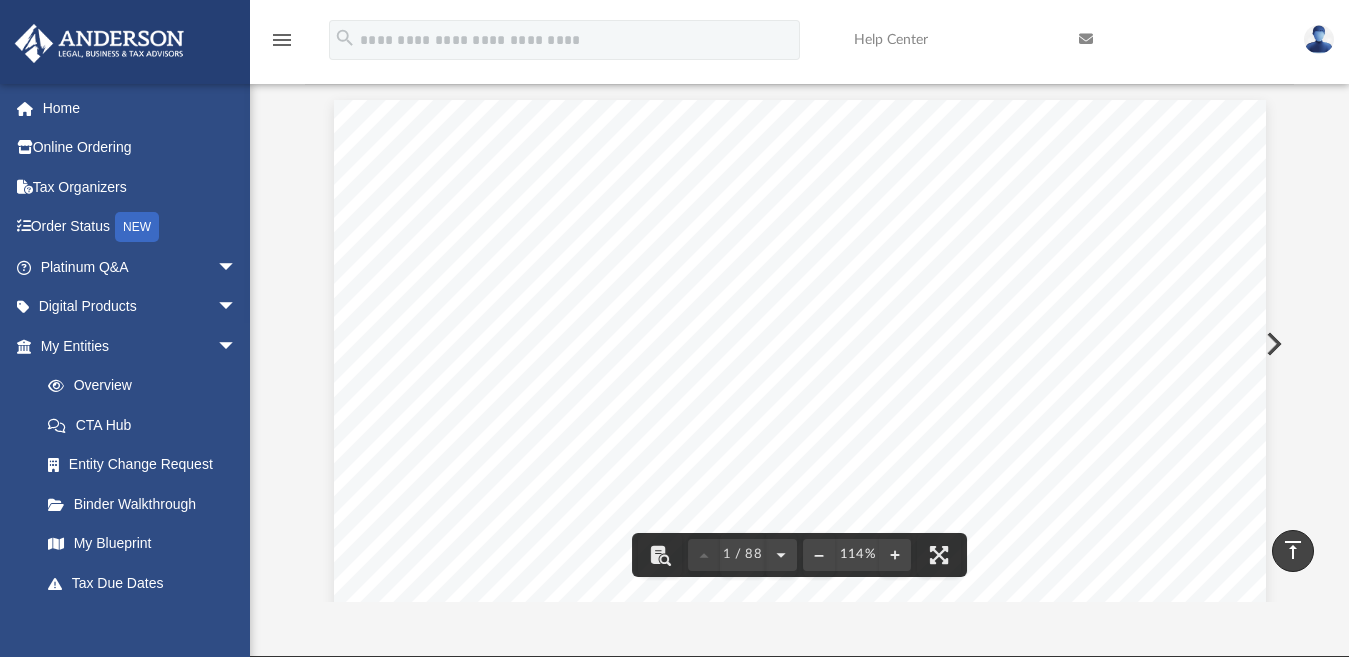 scroll, scrollTop: 139, scrollLeft: 0, axis: vertical 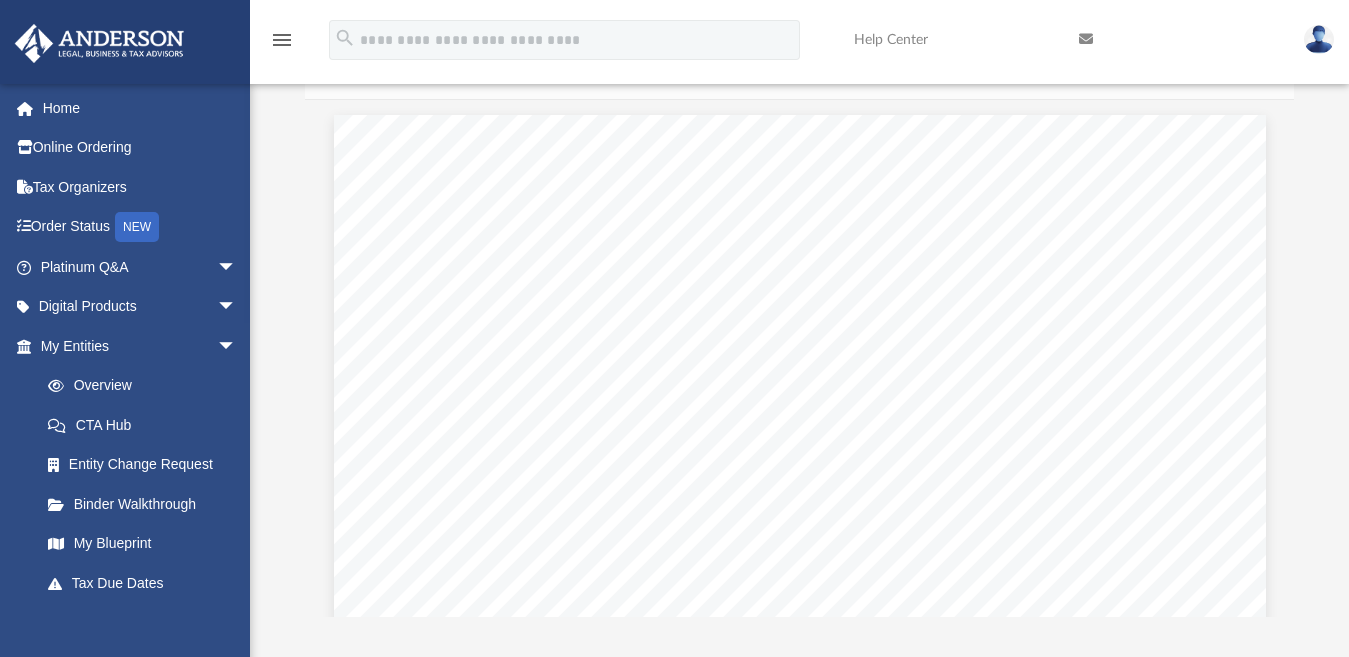 drag, startPoint x: 813, startPoint y: 198, endPoint x: 718, endPoint y: 273, distance: 121.037186 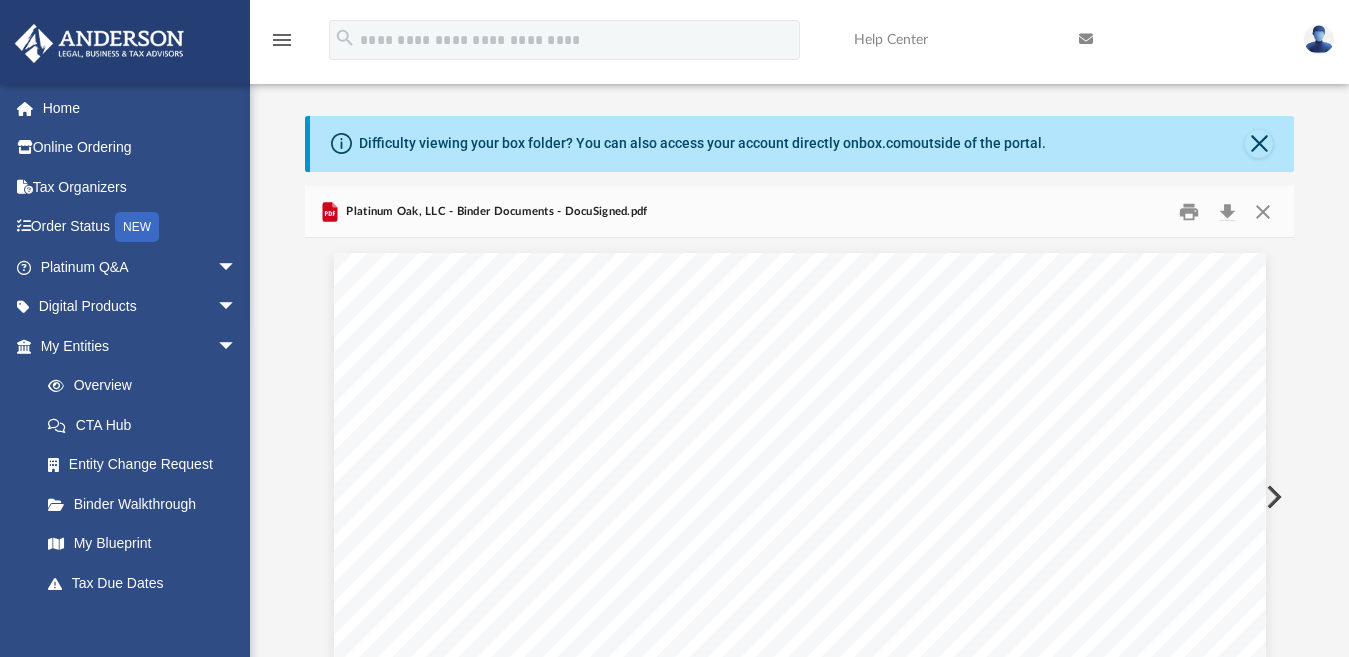 scroll, scrollTop: 0, scrollLeft: 0, axis: both 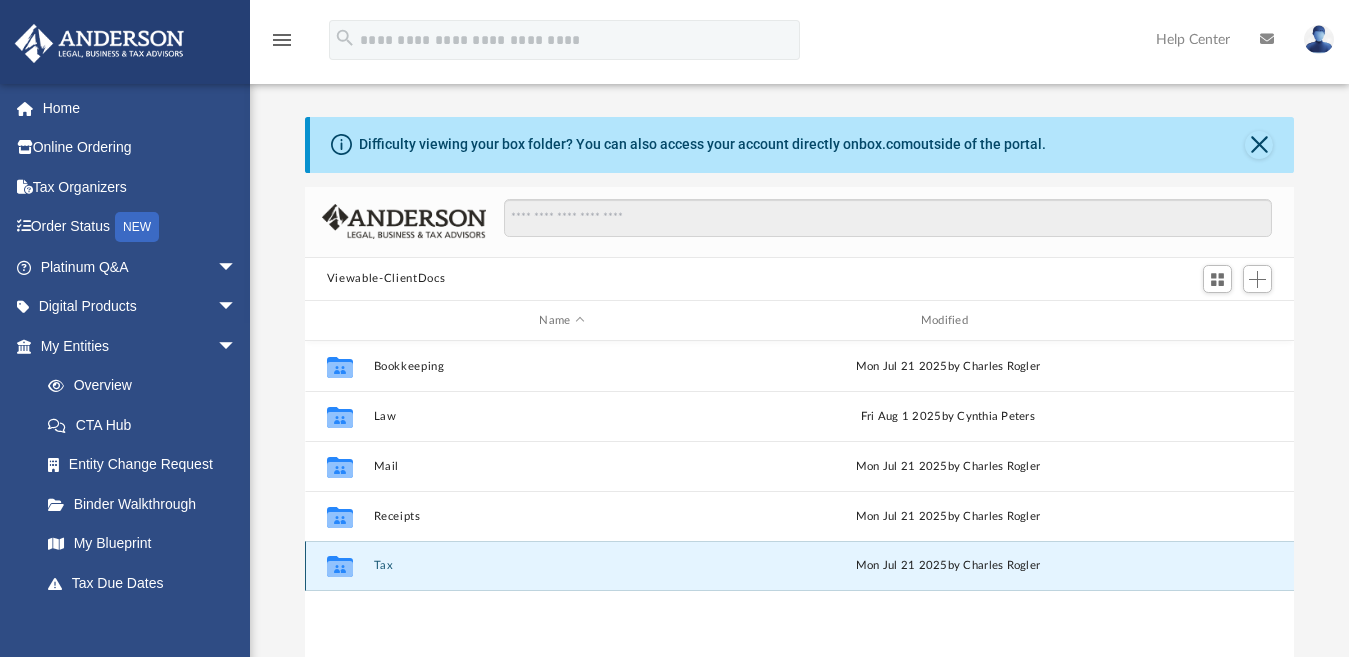 click on "Tax" at bounding box center (561, 566) 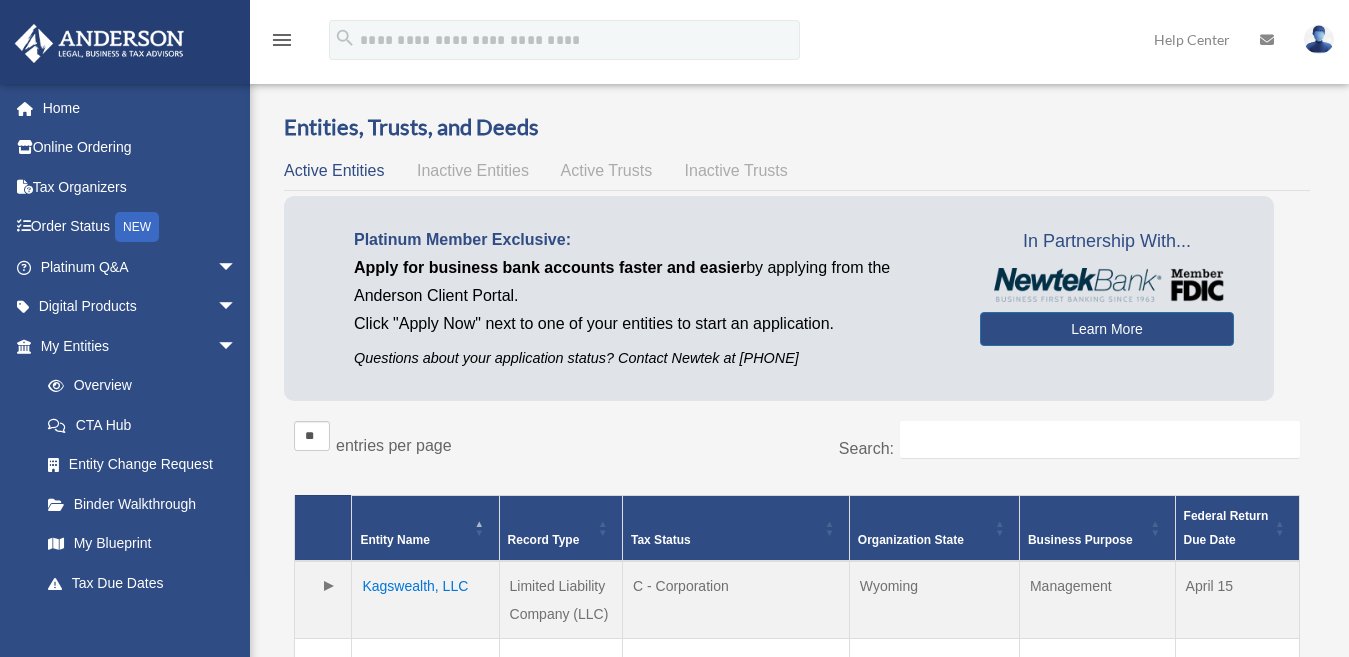 scroll, scrollTop: 0, scrollLeft: 0, axis: both 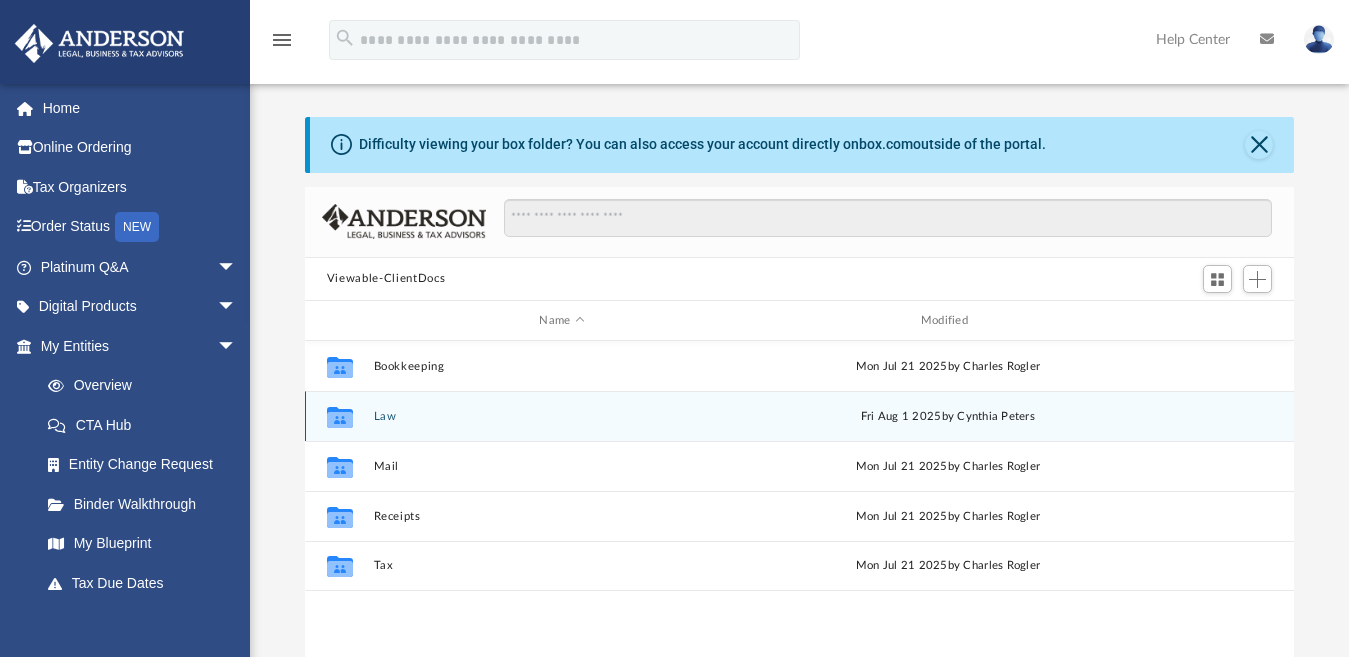 click on "Law" at bounding box center [561, 416] 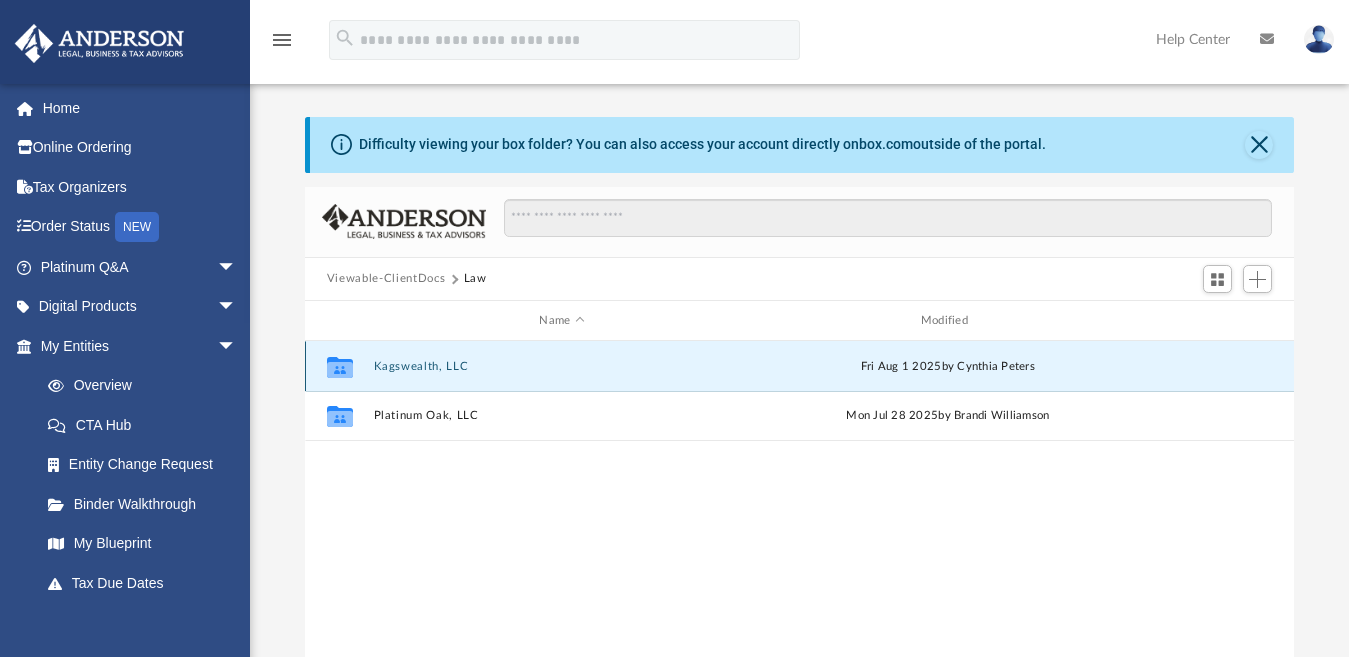 click on "Kagswealth, LLC" at bounding box center (561, 366) 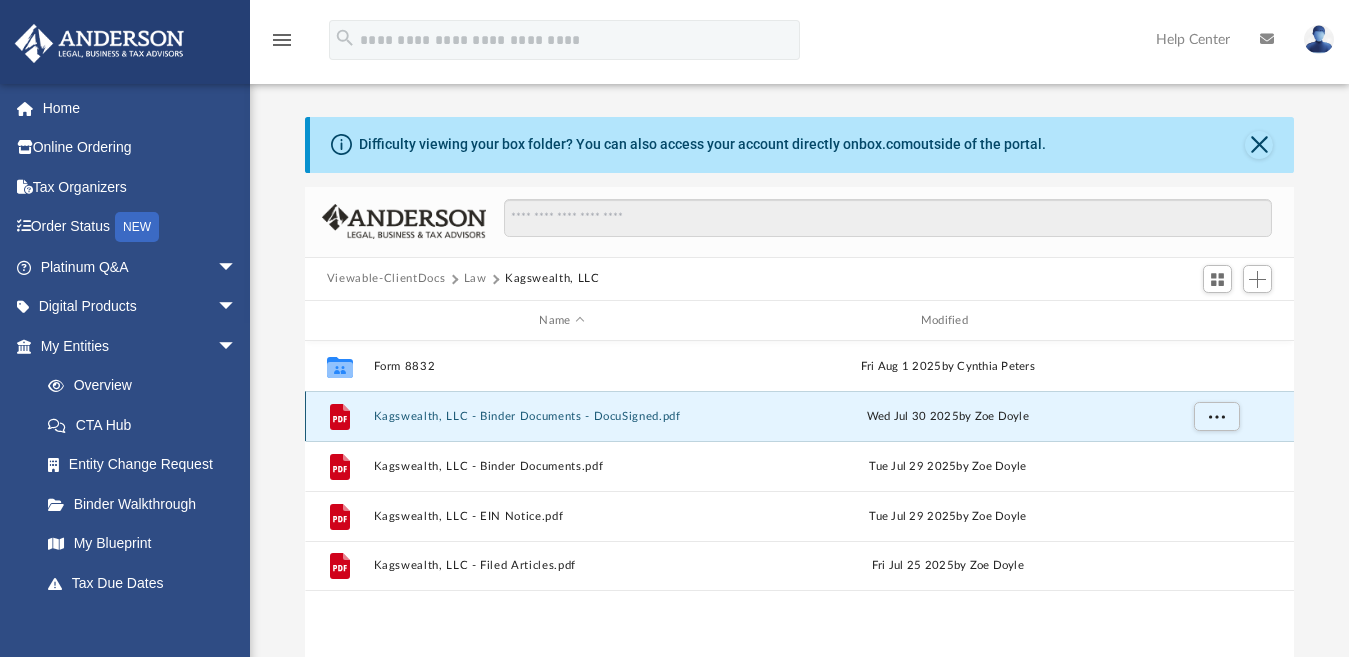 click on "Kagswealth, LLC - Binder Documents - DocuSigned.pdf" at bounding box center [561, 416] 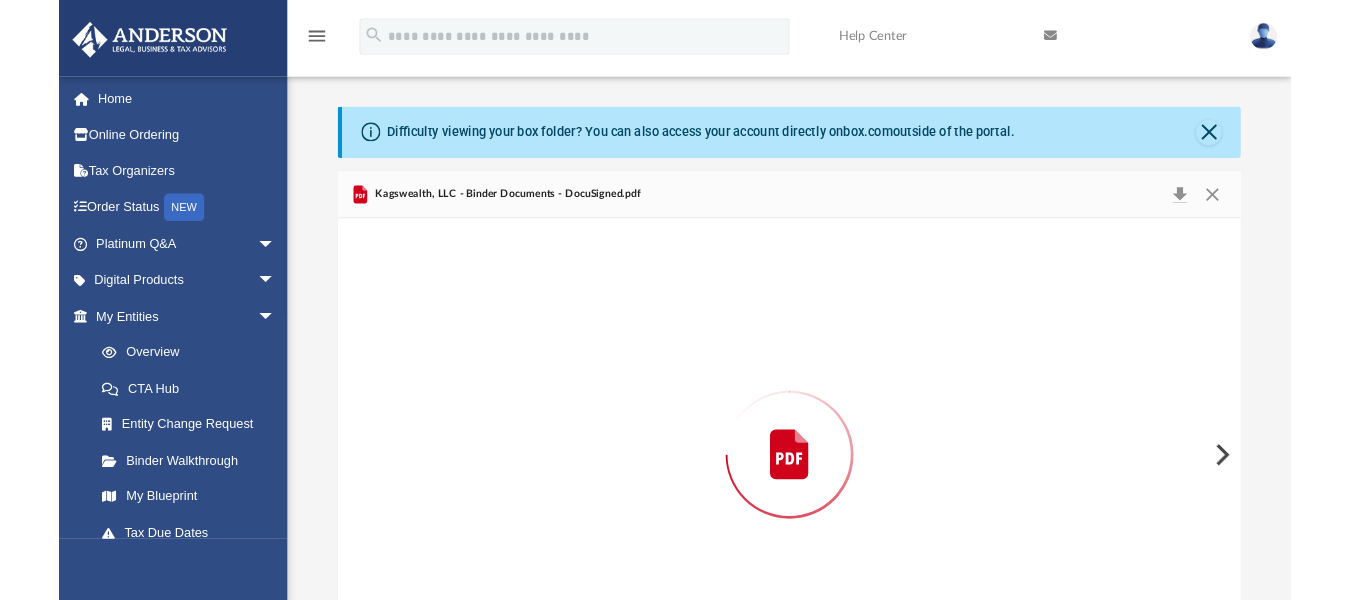 scroll, scrollTop: 98, scrollLeft: 0, axis: vertical 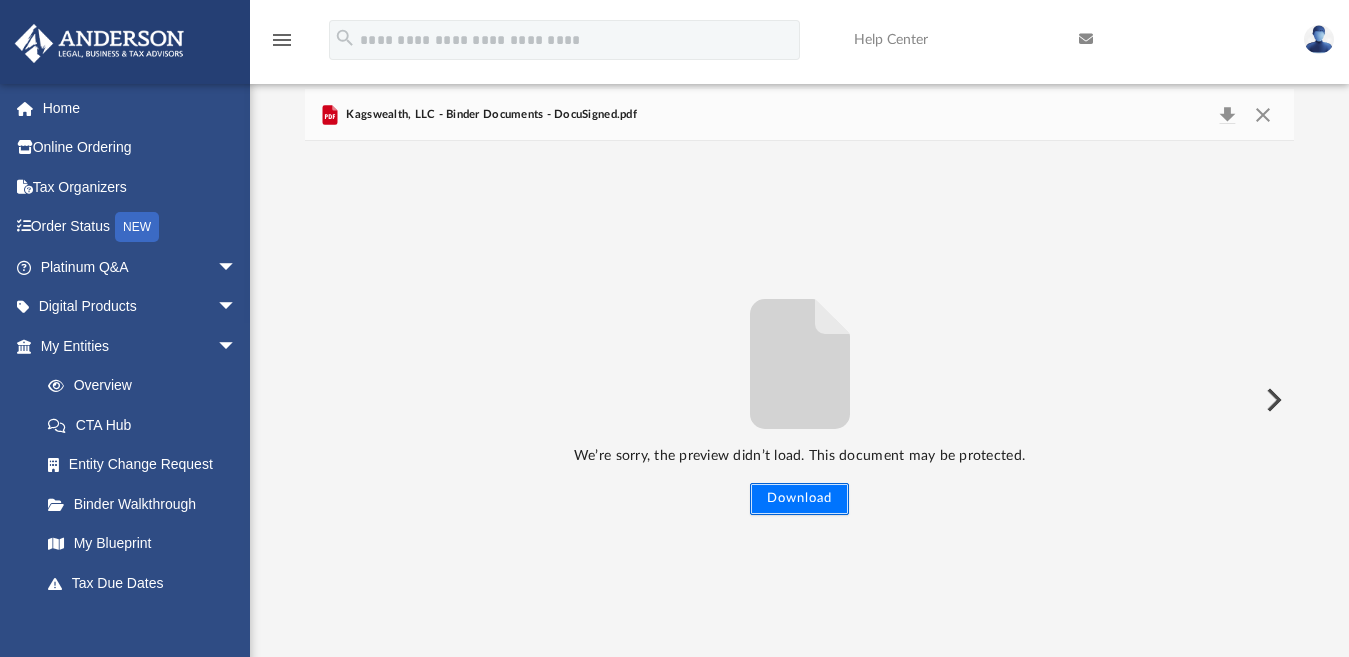 click on "Download" at bounding box center (799, 499) 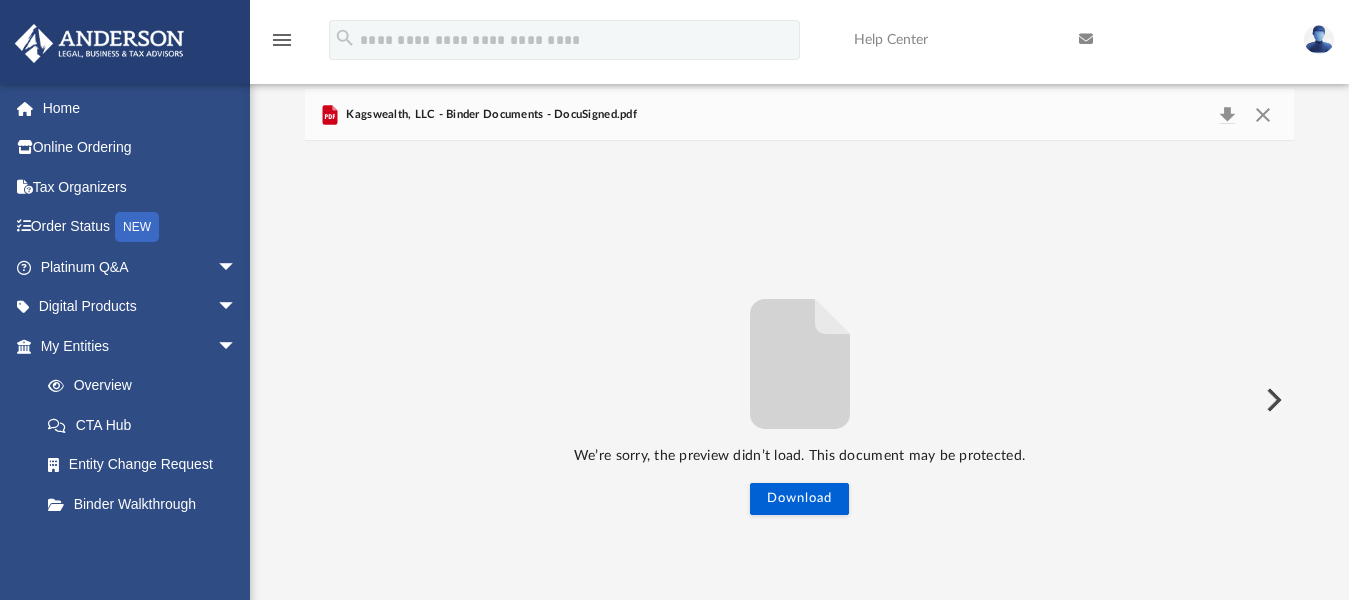 click at bounding box center [1272, 400] 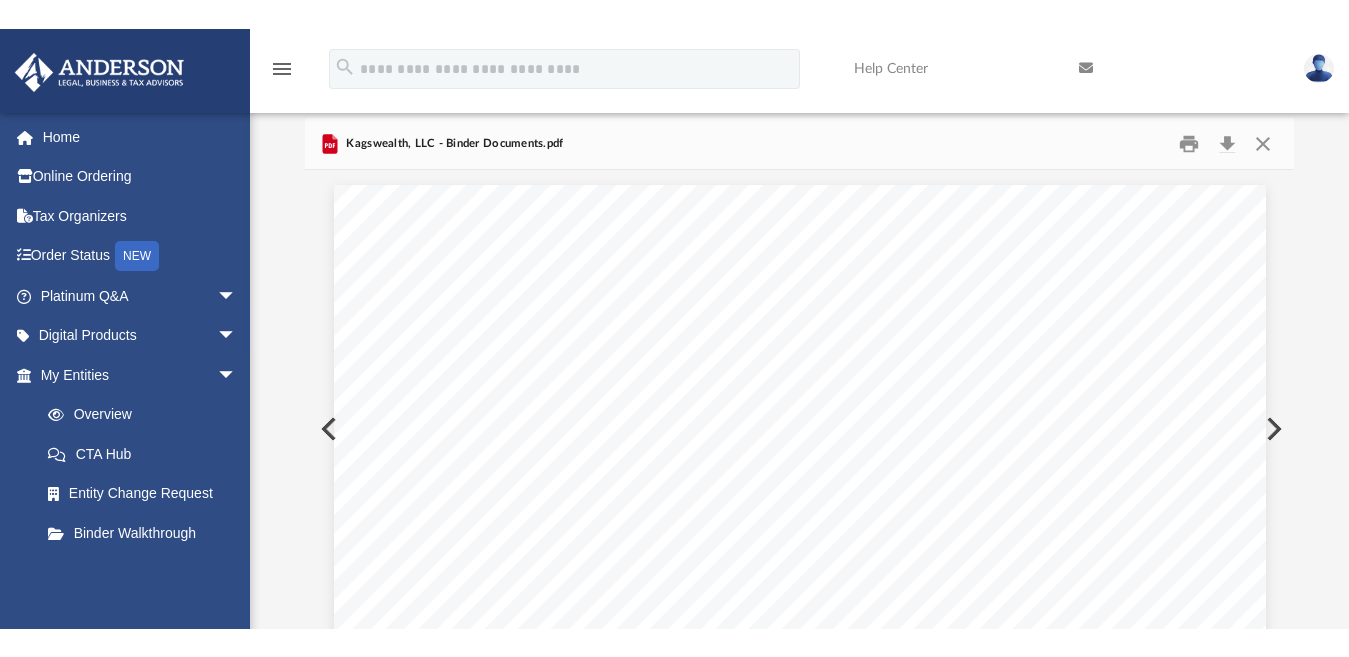 scroll, scrollTop: 155, scrollLeft: 0, axis: vertical 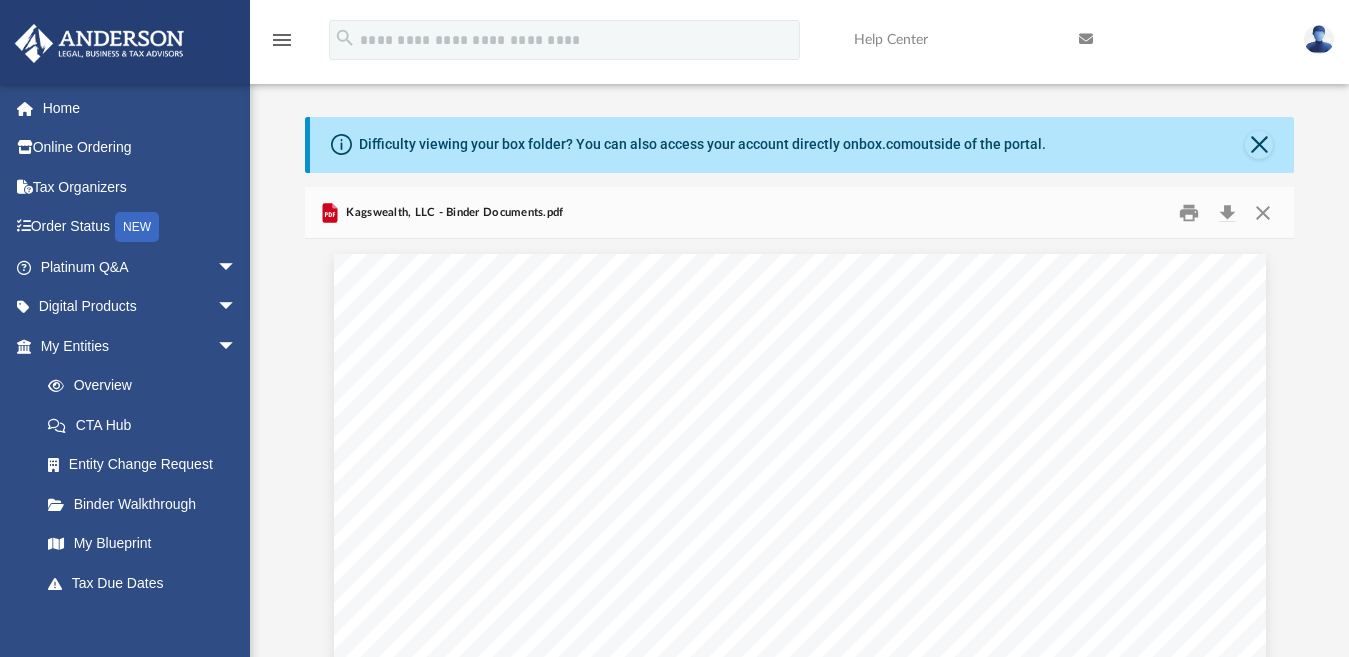 click on "Difficulty viewing your box folder? You can also access your account directly on  box.com  outside of the portal.  No Client Folder Found - Please contact   your team   for assistance.  Viewable-ClientDocs Law Kagswealth, LLC Name    Modified    Collaborated Folder Form 8832 Fri Aug 1 2025  by [NAME] [LAST] File Kagswealth, LLC - Binder Documents - DocuSigned.pdf Wed Jul 30 2025  by [NAME] [LAST] File Kagswealth, LLC - Binder Documents.pdf Tue Jul 29 2025  by [NAME] [LAST] File Kagswealth, LLC - EIN Notice.pdf Tue Jul 29 2025  by [NAME] [LAST] File Kagswealth, LLC - Filed Articles.pdf Fri Jul 25 2025  by [NAME] [LAST] Kagswealth, LLC - Binder Documents.pdf [NAME] [LAST] [NUMBER] [STREET] [CITY],   [STATE]   [POSTAL_CODE] Re:   Kagswealth, LLC Dear   [NAME] [LAST] Enclosed in   this portfolio, you will find your operating agreement for   Kagswealth, LLC   and several other important documents for the creation and operation of your new Company. You are responsible for reading and reviewing, for accuracy, all of" at bounding box center (799, 436) 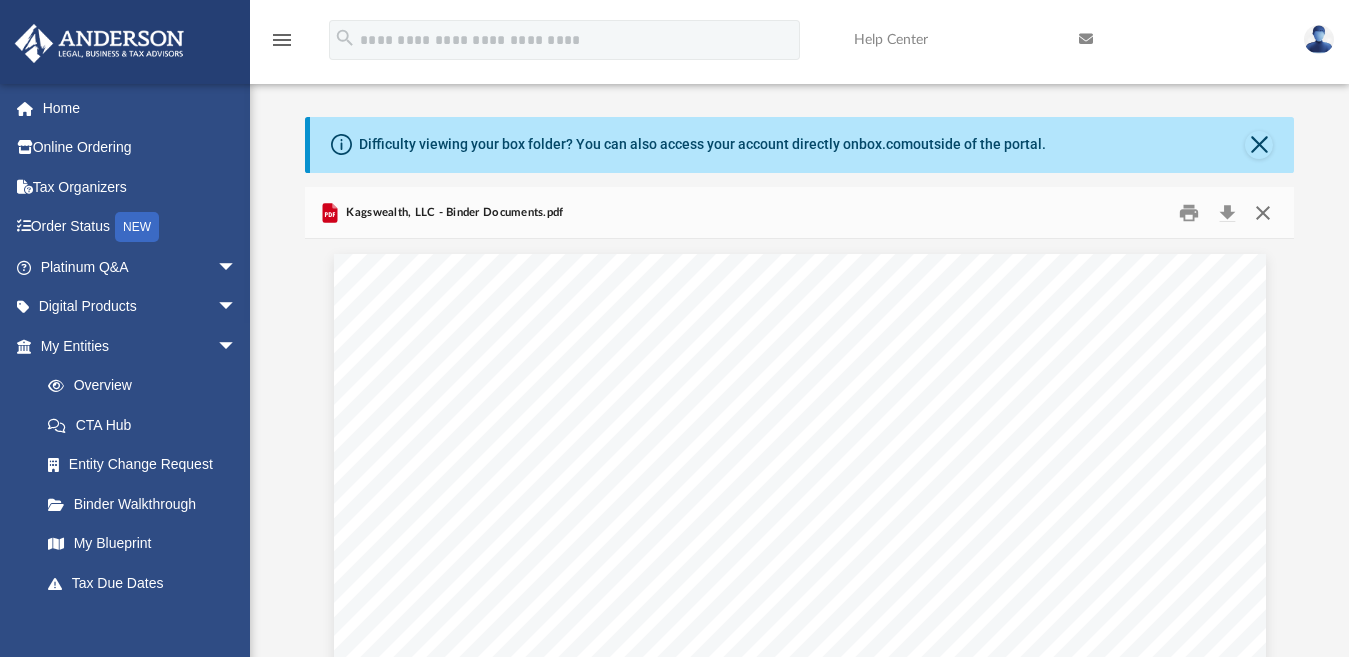 click at bounding box center (1263, 212) 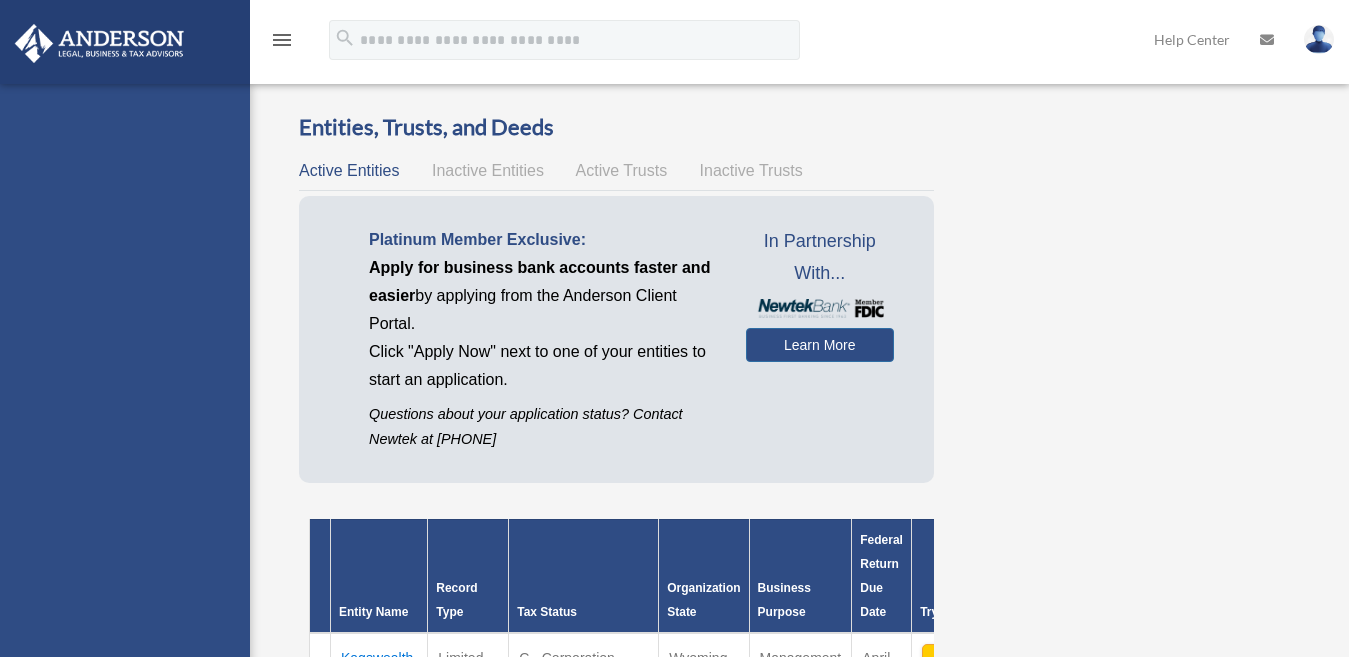scroll, scrollTop: 0, scrollLeft: 0, axis: both 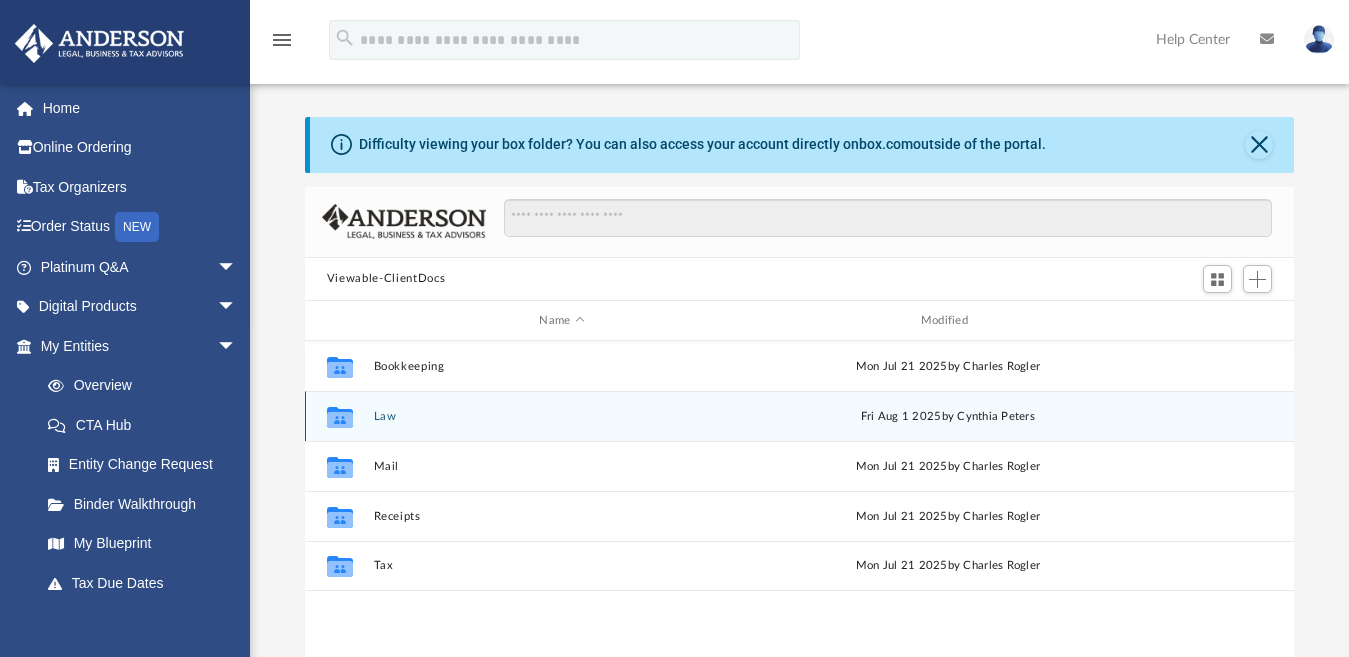 click 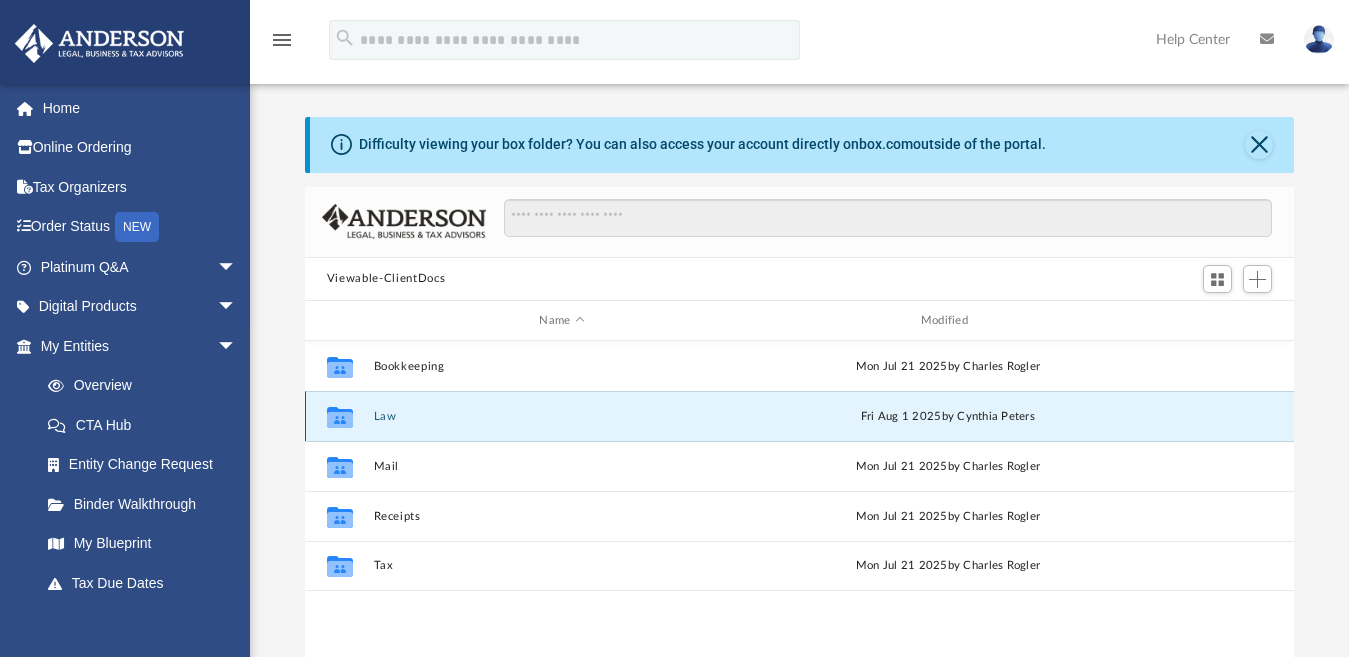 click on "Law" at bounding box center [561, 416] 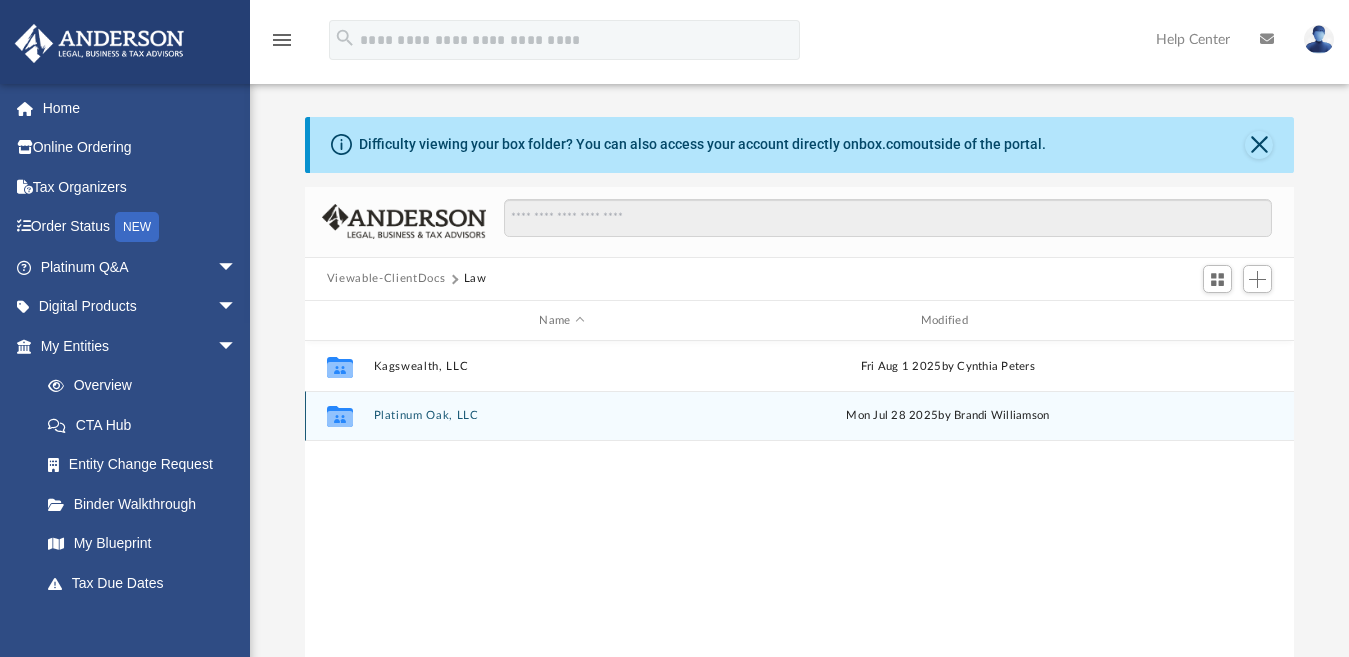 click on "Platinum Oak, LLC" at bounding box center (561, 416) 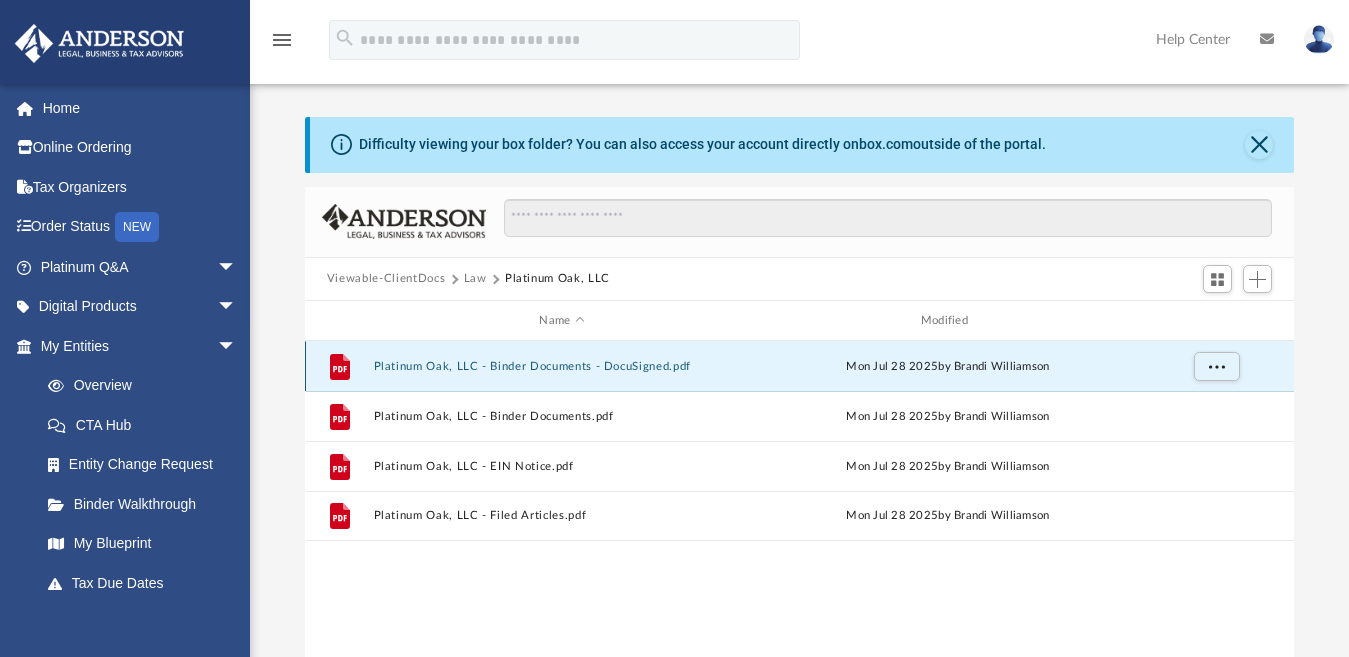 click on "Platinum Oak, LLC - Binder Documents - DocuSigned.pdf" at bounding box center (561, 366) 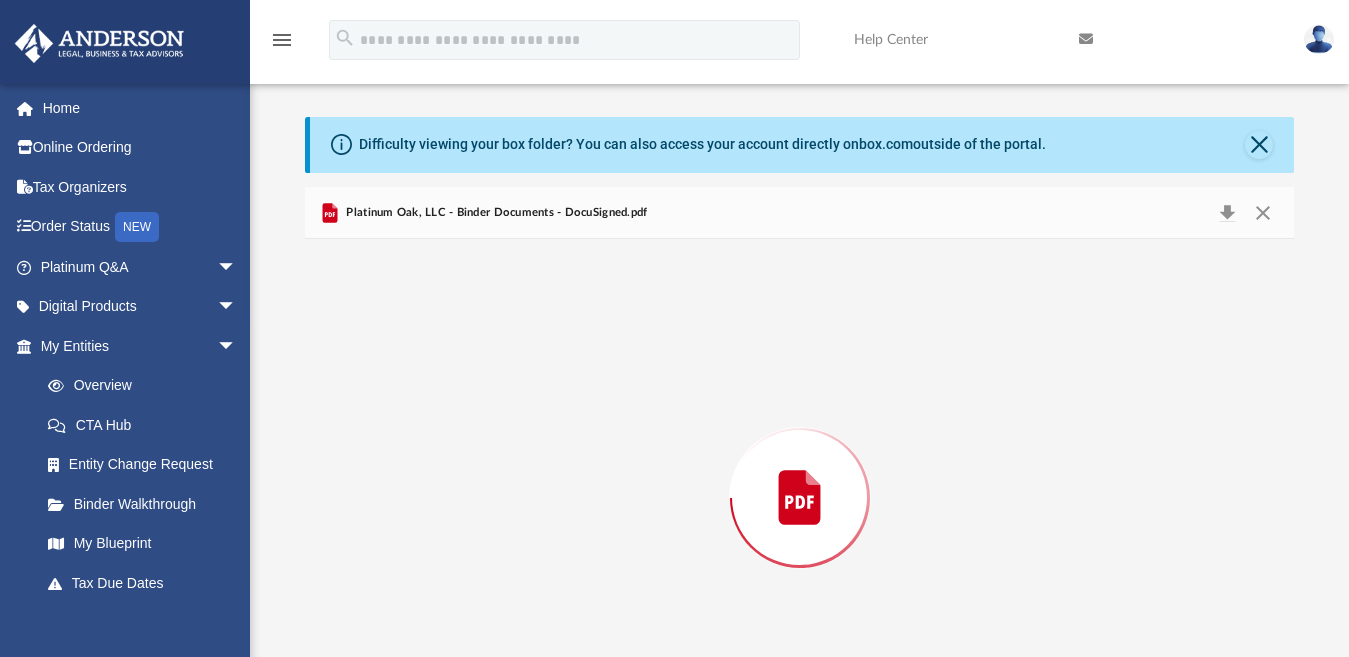 scroll, scrollTop: 98, scrollLeft: 0, axis: vertical 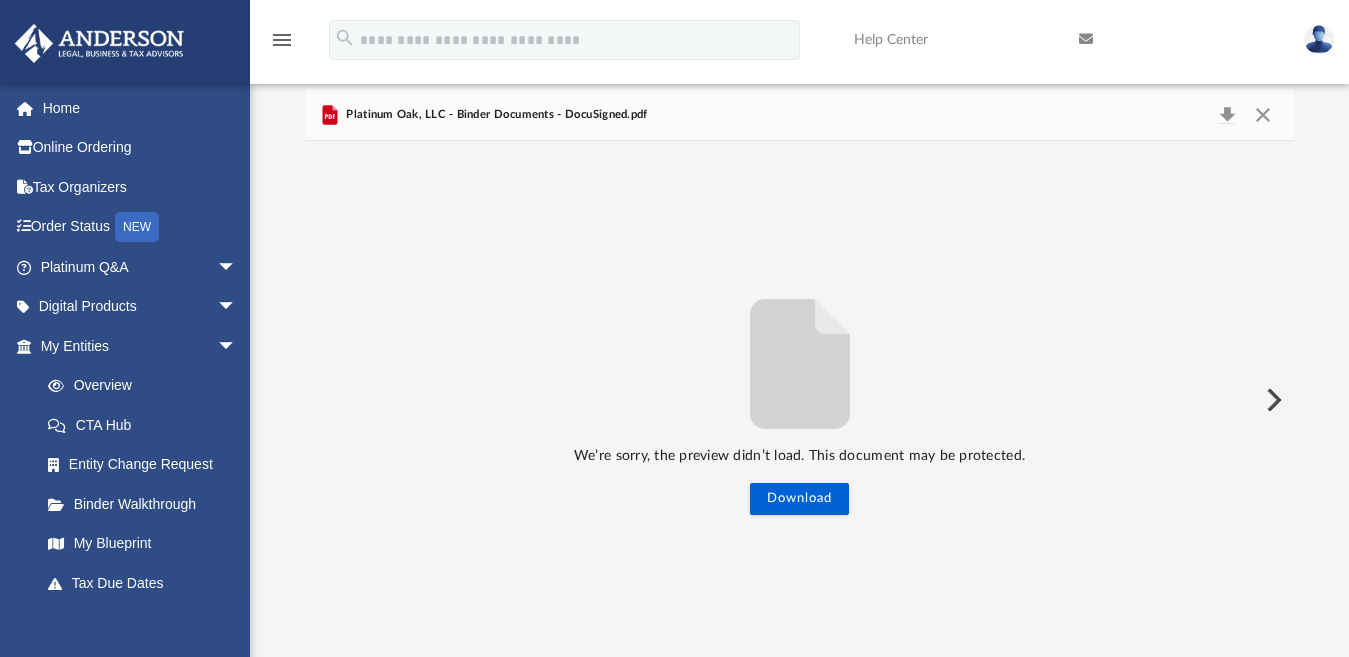 click at bounding box center (1272, 400) 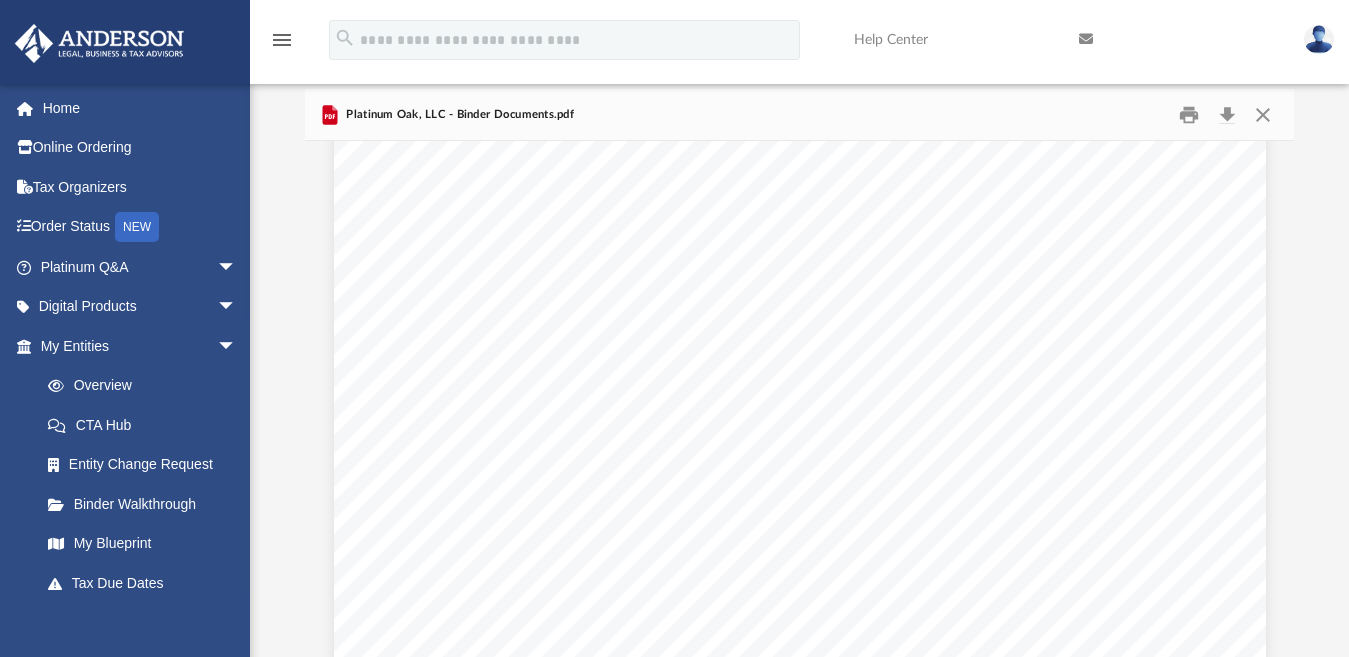 scroll, scrollTop: 238, scrollLeft: 0, axis: vertical 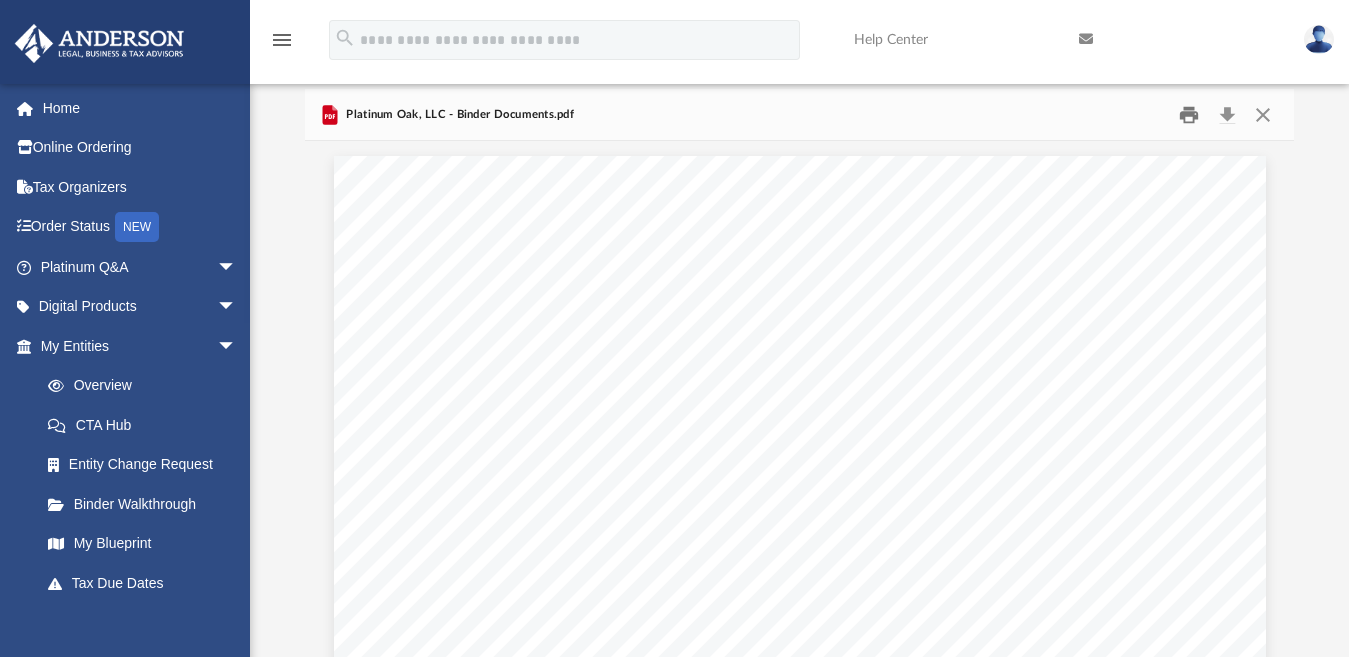 click at bounding box center [1190, 114] 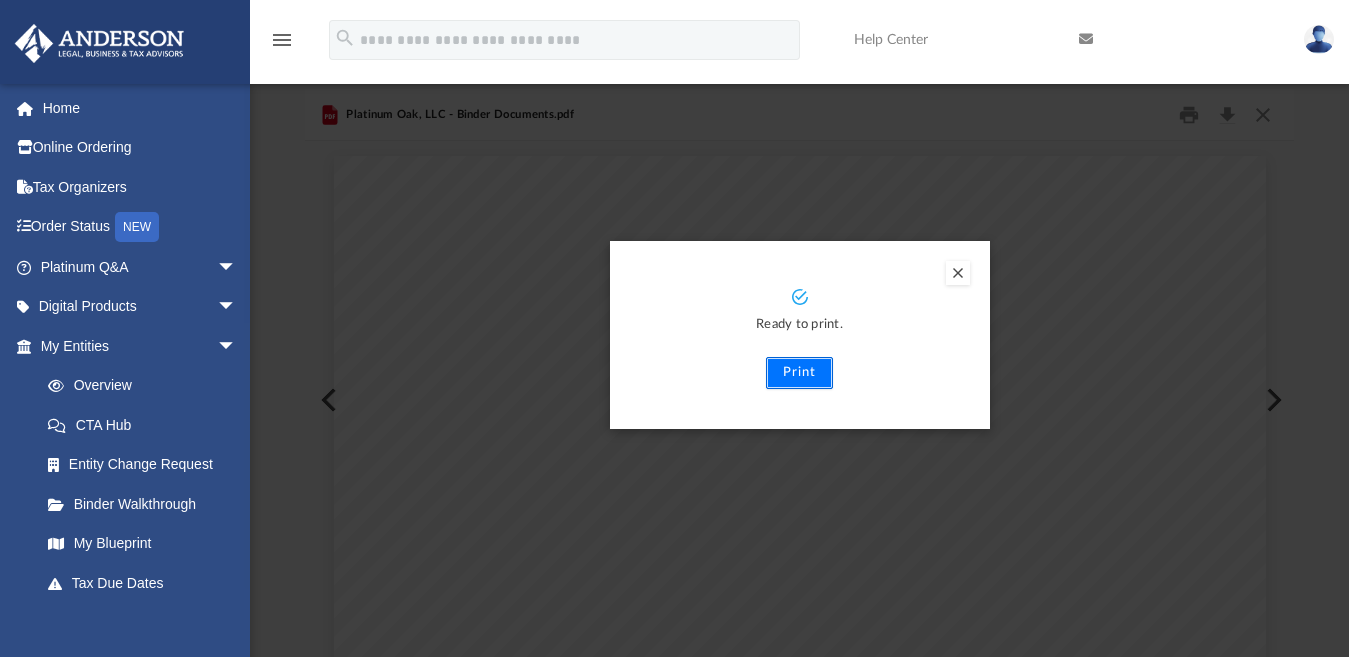 click on "Print" at bounding box center [799, 373] 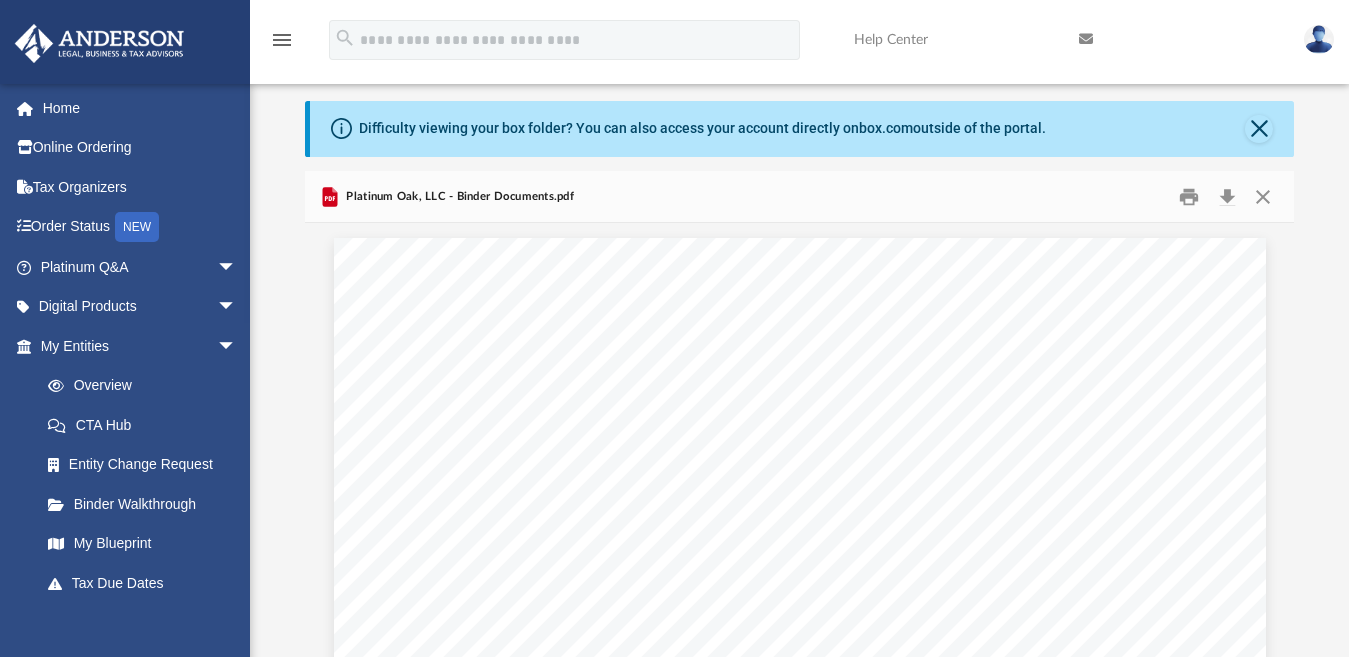 scroll, scrollTop: 0, scrollLeft: 0, axis: both 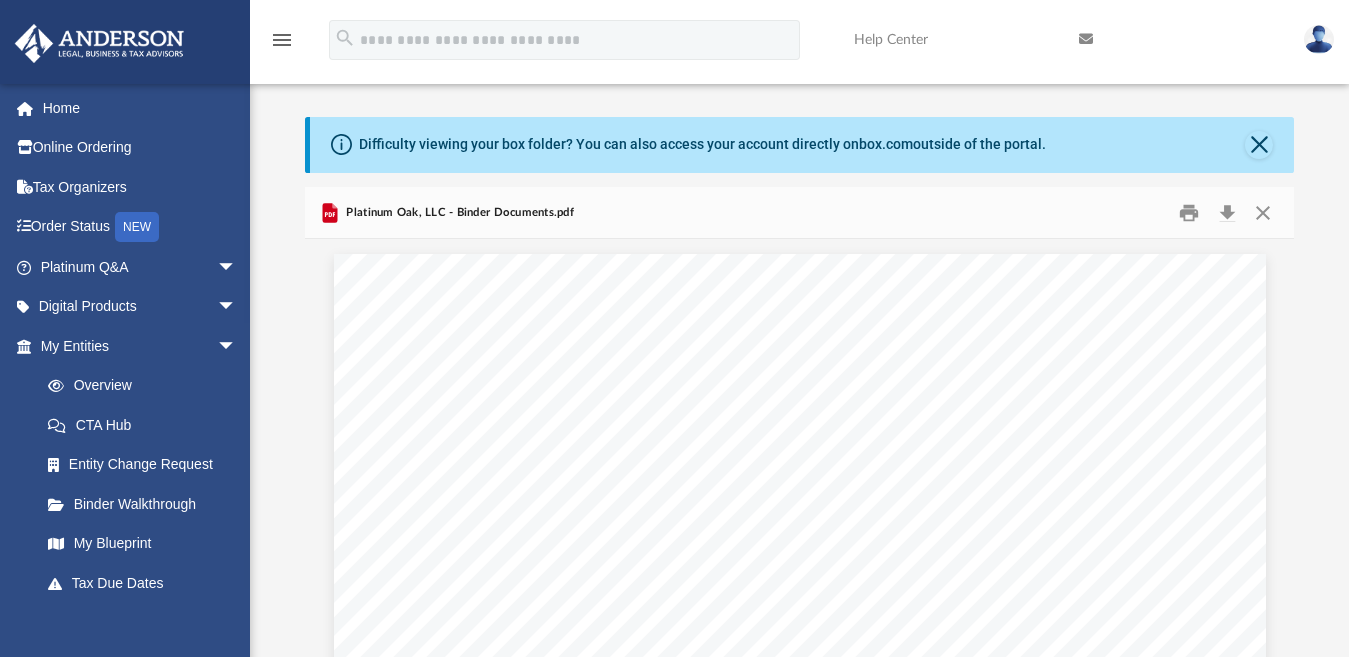 click on "[NUMBER] [STREET] [CITY], [STATE] [POSTAL_CODE] Re: [COMPANY_NAME], LLC Dear [FIRST] [LAST] Enclosed in this portfolio, you will find your operating agreement for [COMPANY_NAME], LLC and several other important documents for the creation and operation of your new Company. You are responsible for reading and reviewing, for accuracy, all of the information in this portfolio. After your review, you will need to complete several tasks to finalize the establishment of your Company. Here is a synopsis of what steps are required with detailed information following in each section: Overview – Here, you will find information about your Company, such as members, EIN, etc. State/Tax Filings – Your EIN application and filed Articles of Organization. Review this section! LLC Agreement – Your Company operating agreement and schedule of members are located in this section. Membership Certificates – This section contains your membership certificate. Assignments" at bounding box center (800, 857) 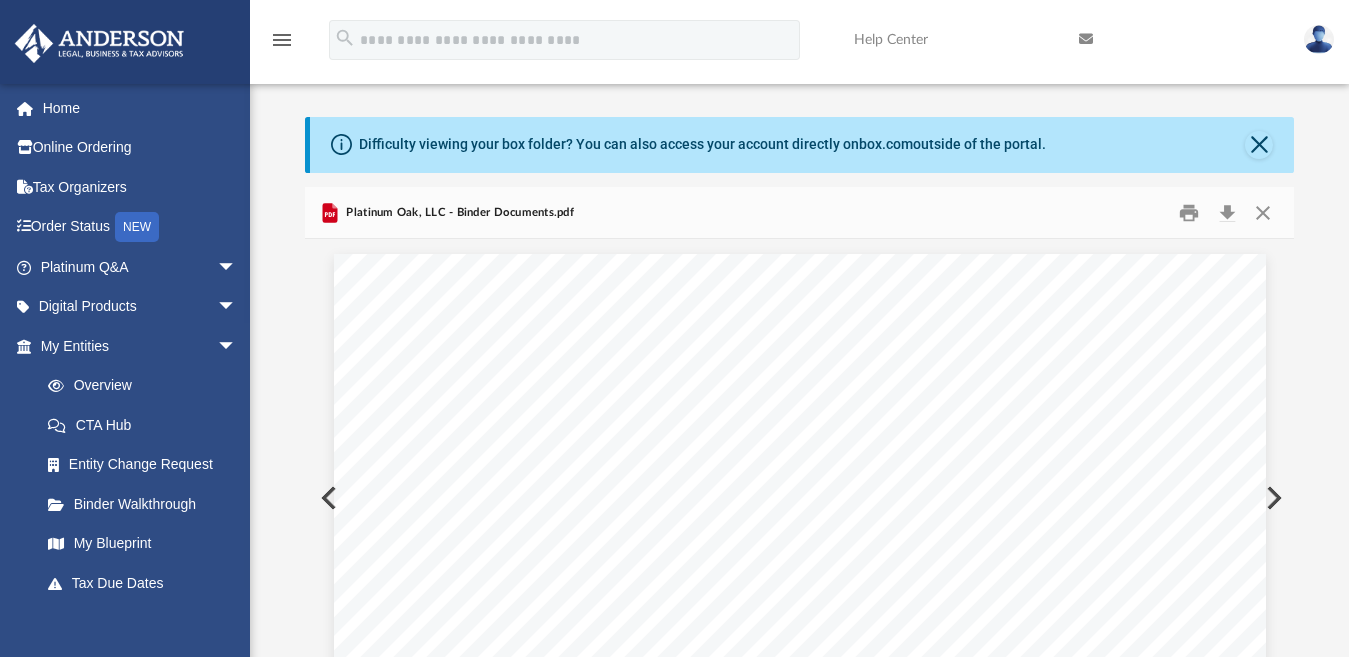 click at bounding box center [1319, 39] 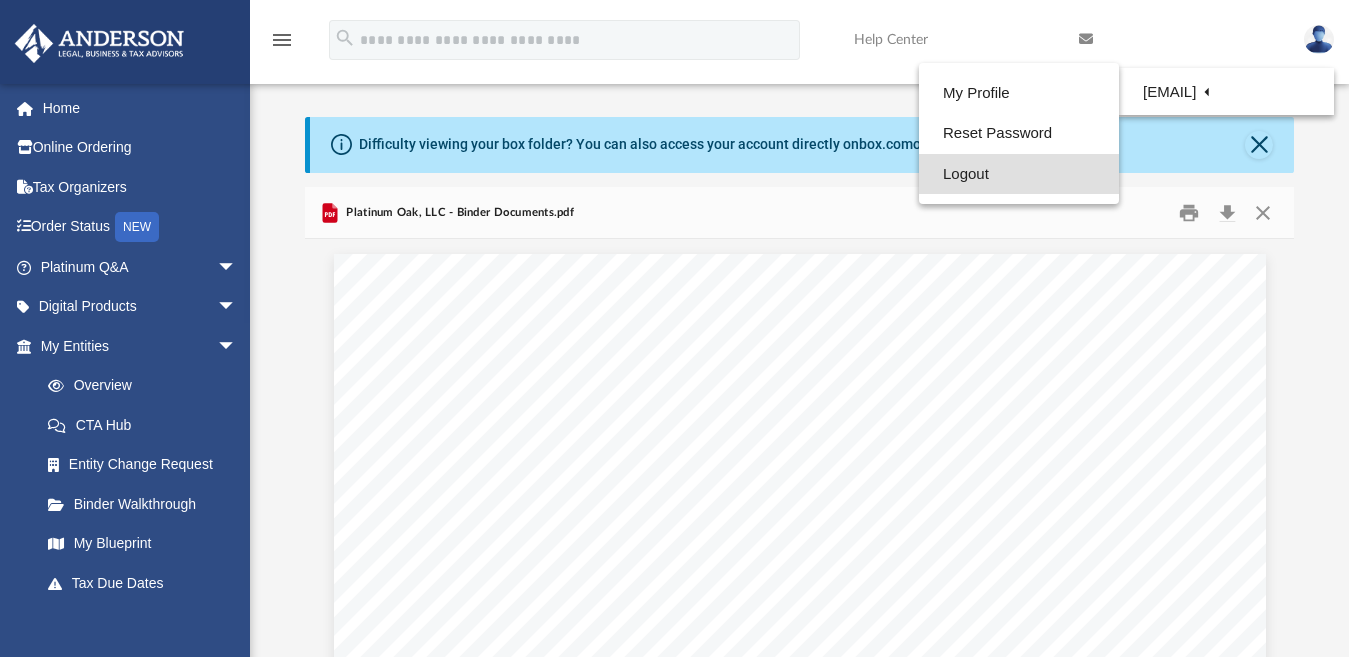 click on "Logout" at bounding box center [1019, 174] 